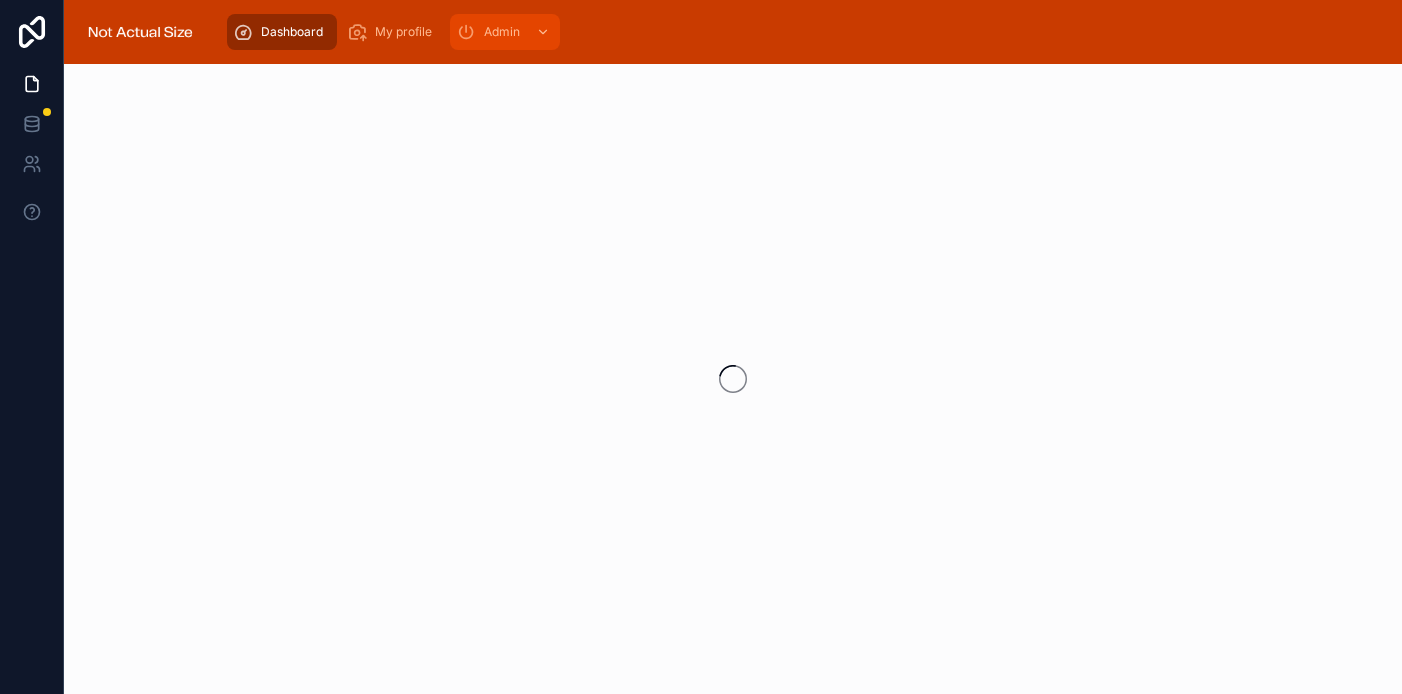 scroll, scrollTop: 0, scrollLeft: 0, axis: both 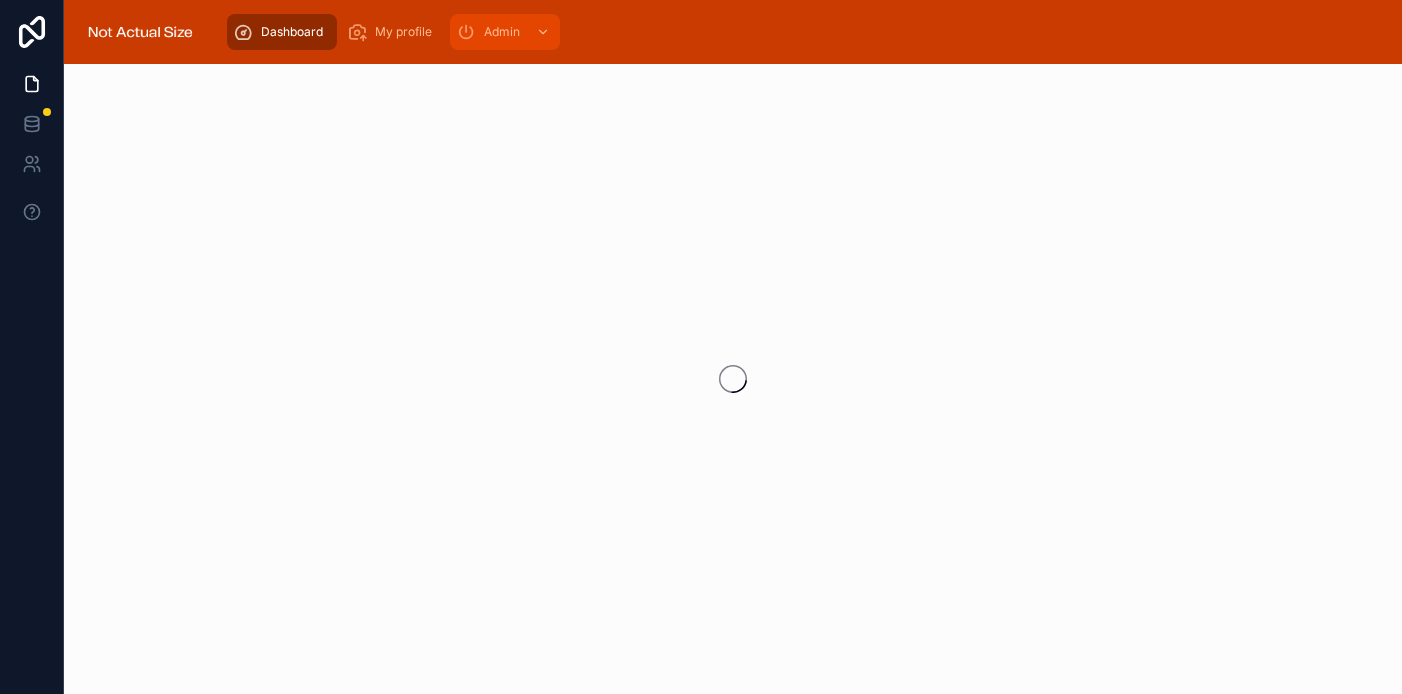 click on "Admin" at bounding box center (505, 32) 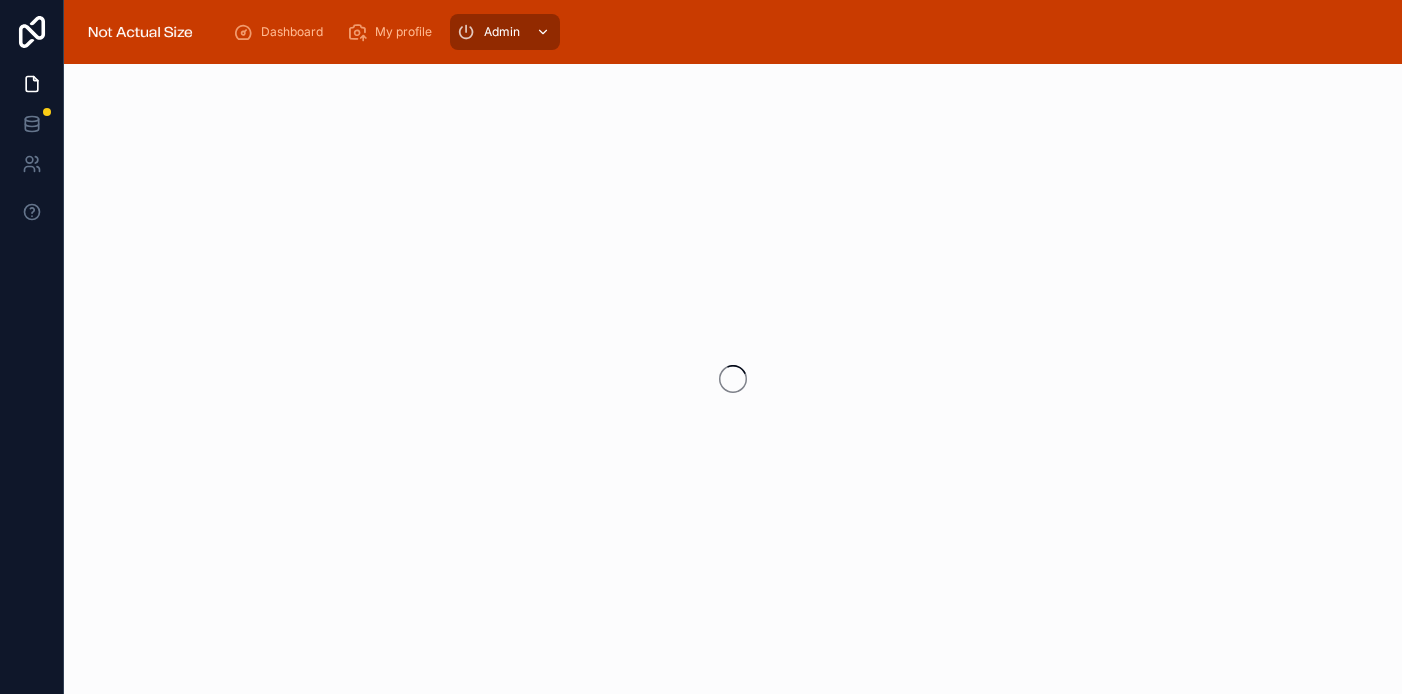 click 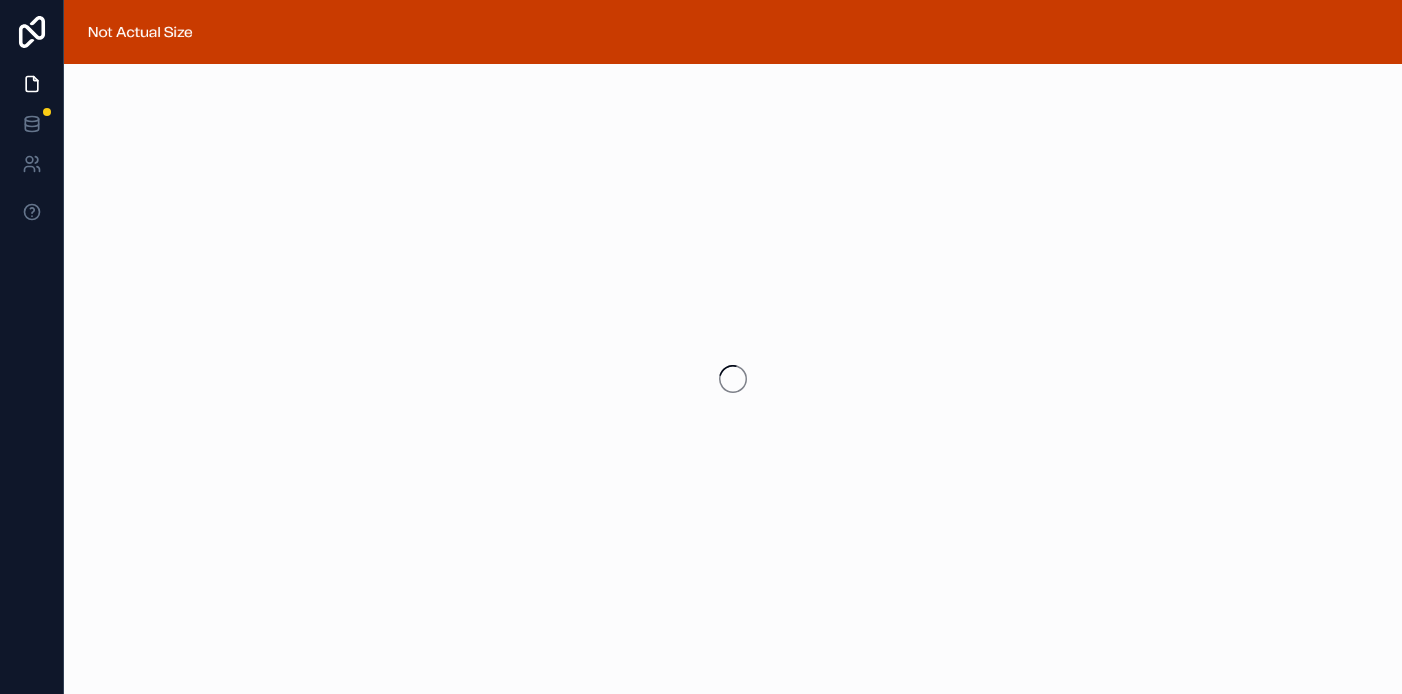 scroll, scrollTop: 0, scrollLeft: 0, axis: both 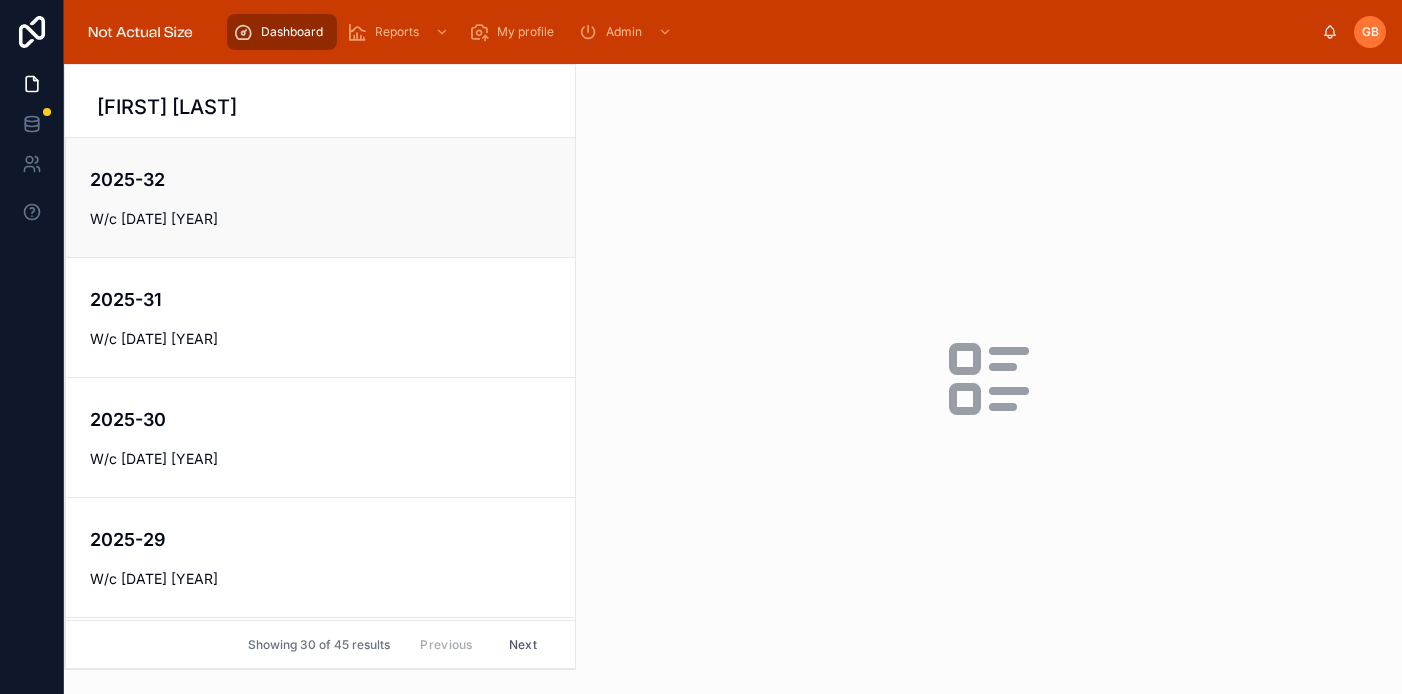 click on "2025-32" at bounding box center [320, 179] 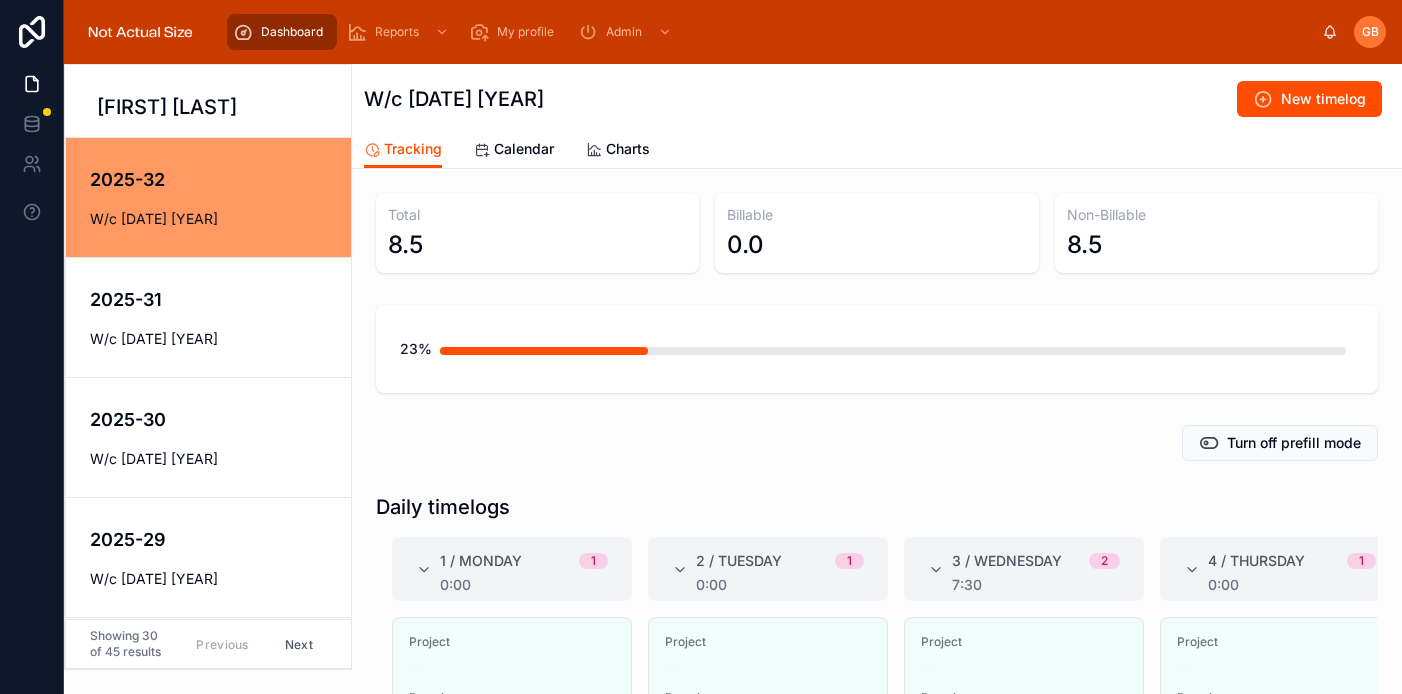 scroll, scrollTop: 28, scrollLeft: 0, axis: vertical 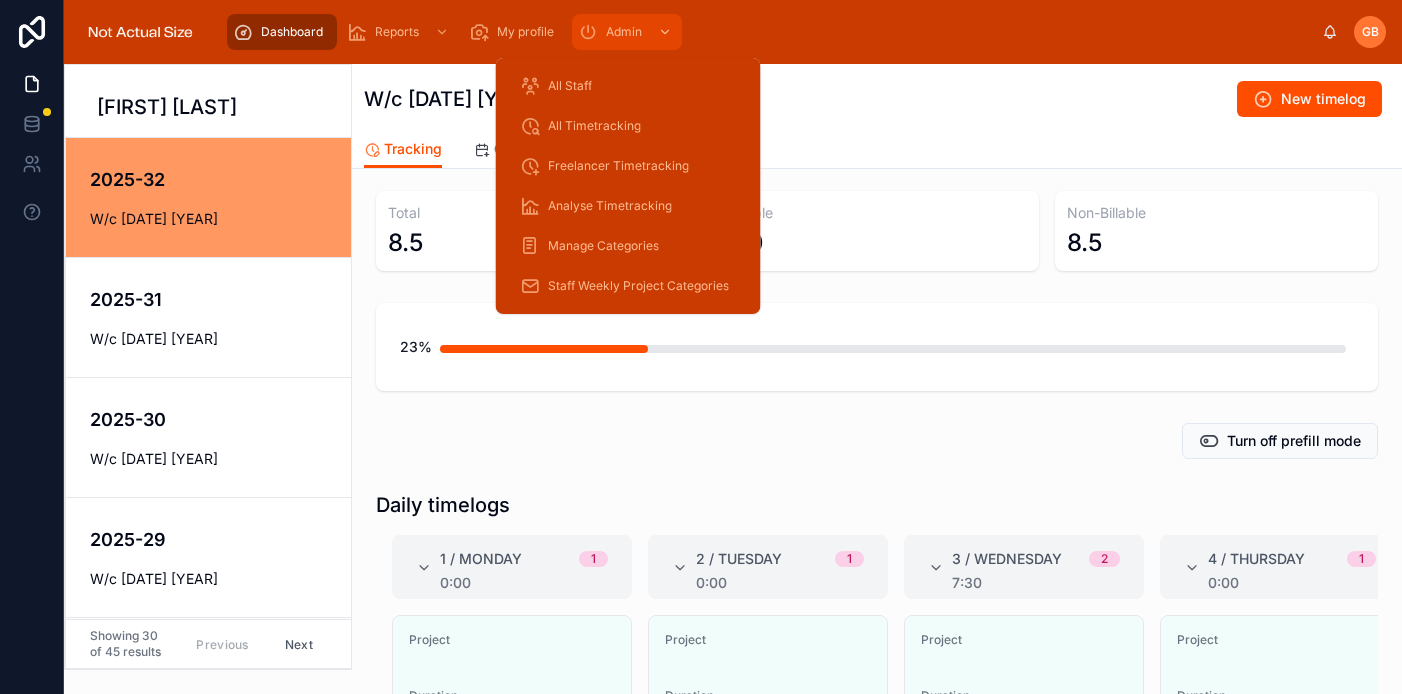 click on "Admin" at bounding box center (627, 32) 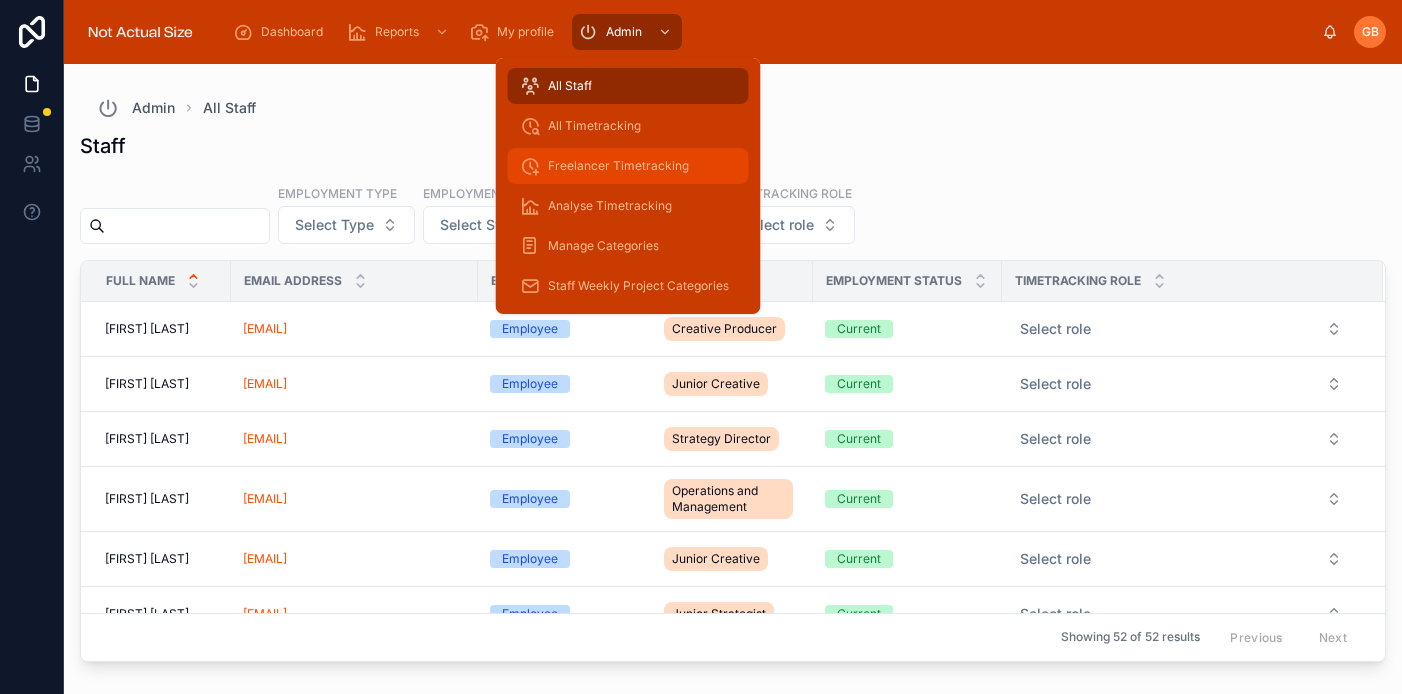 click on "Freelancer Timetracking" at bounding box center (618, 166) 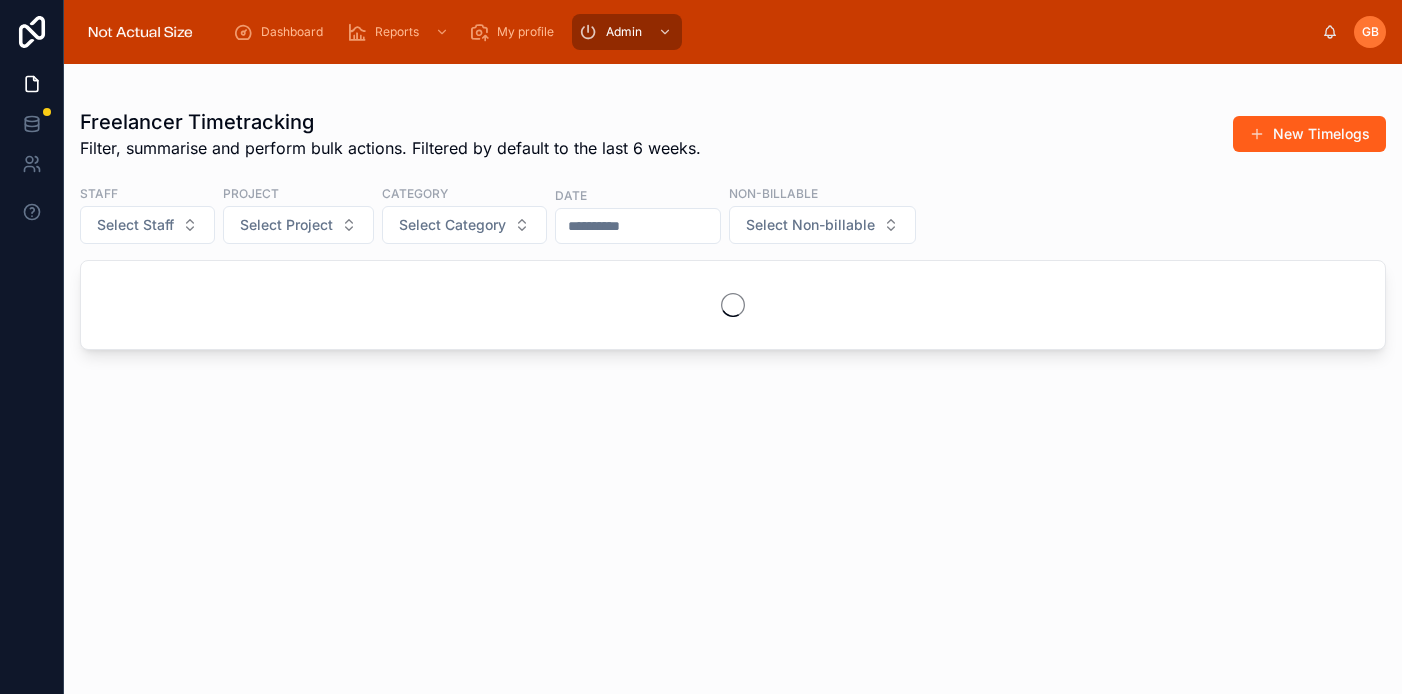 click on "New Timelogs" at bounding box center (1309, 134) 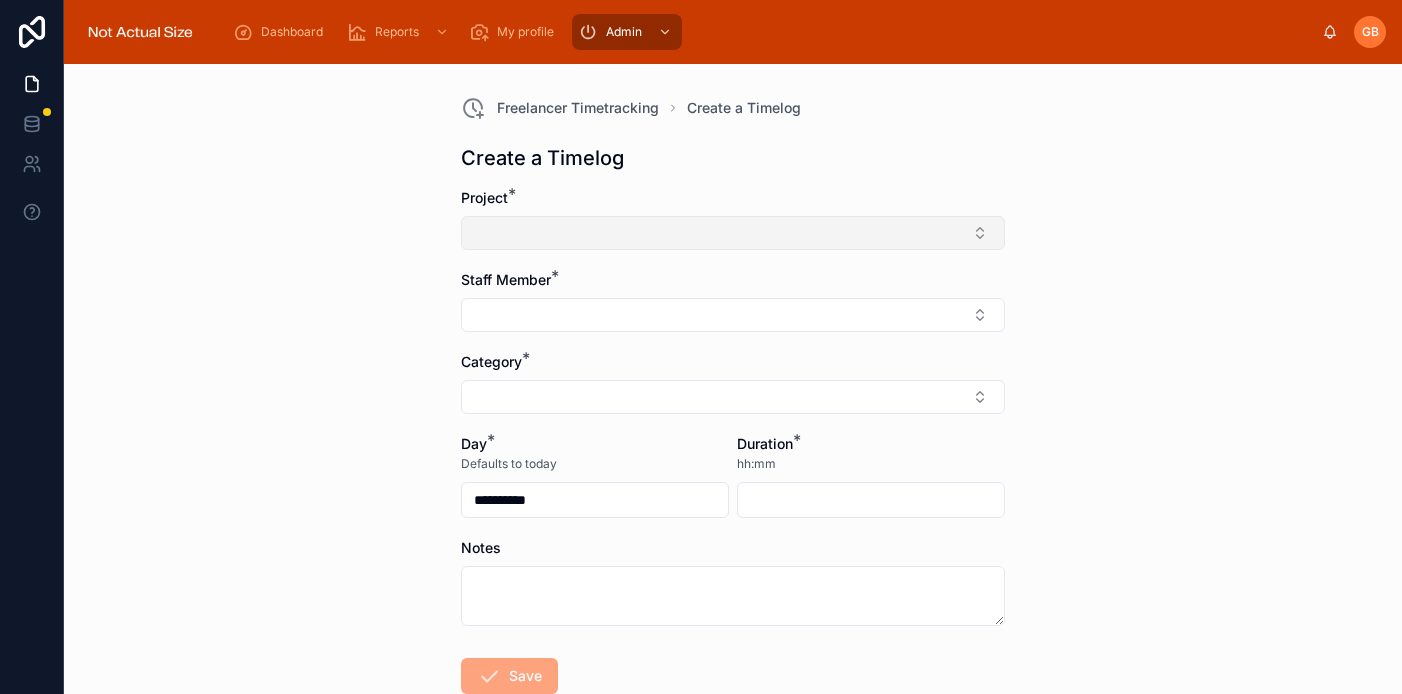 click at bounding box center [733, 233] 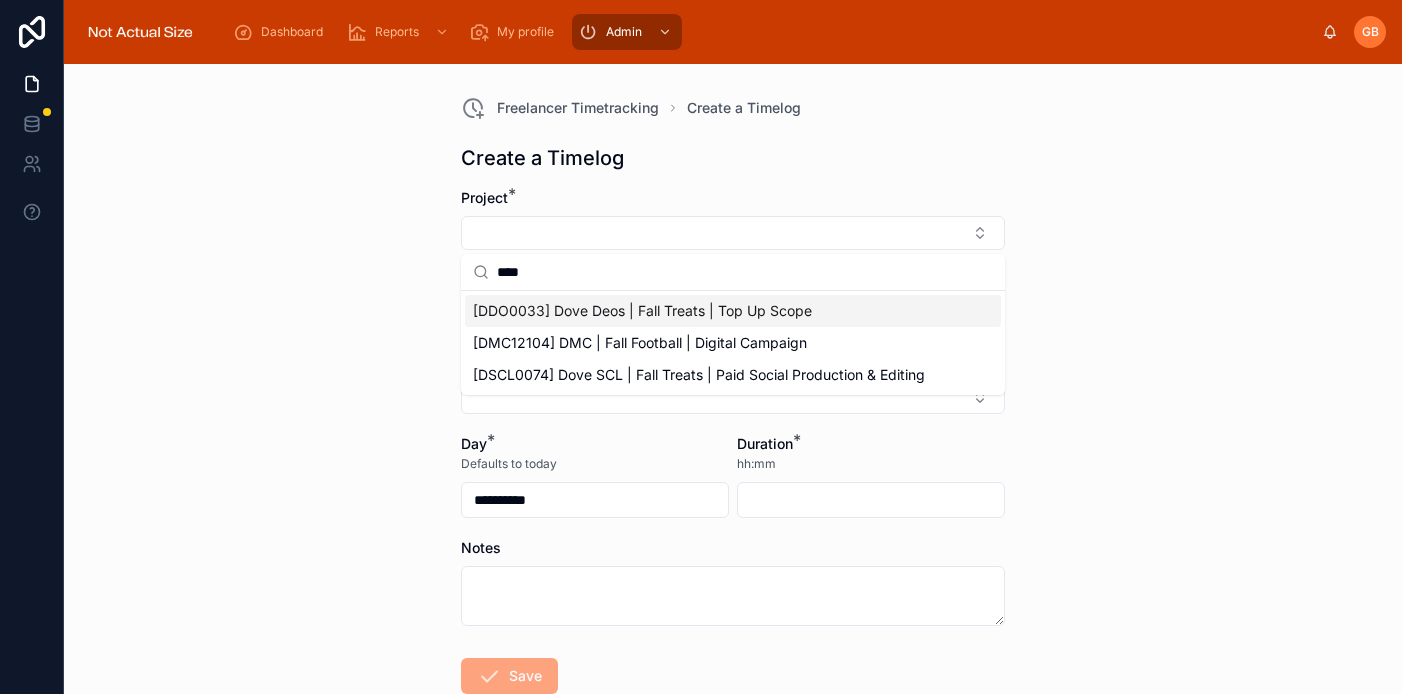 type on "****" 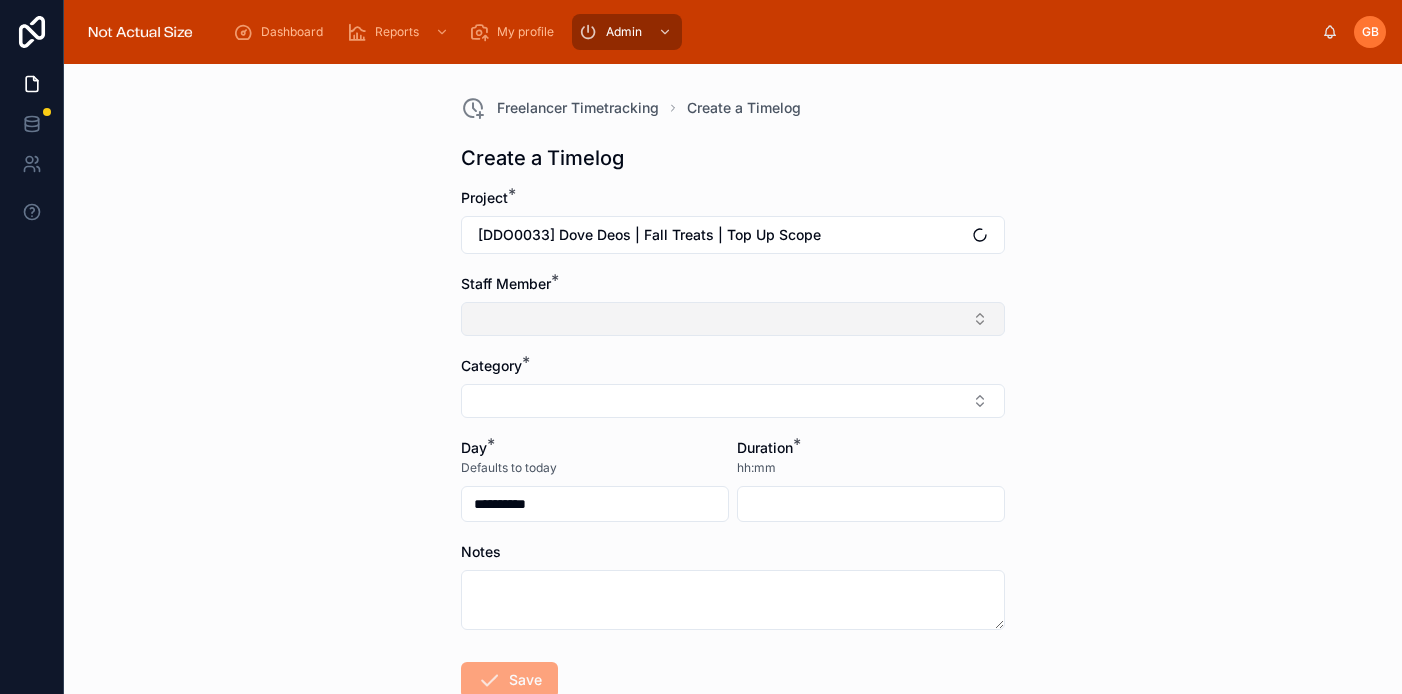 click at bounding box center [733, 319] 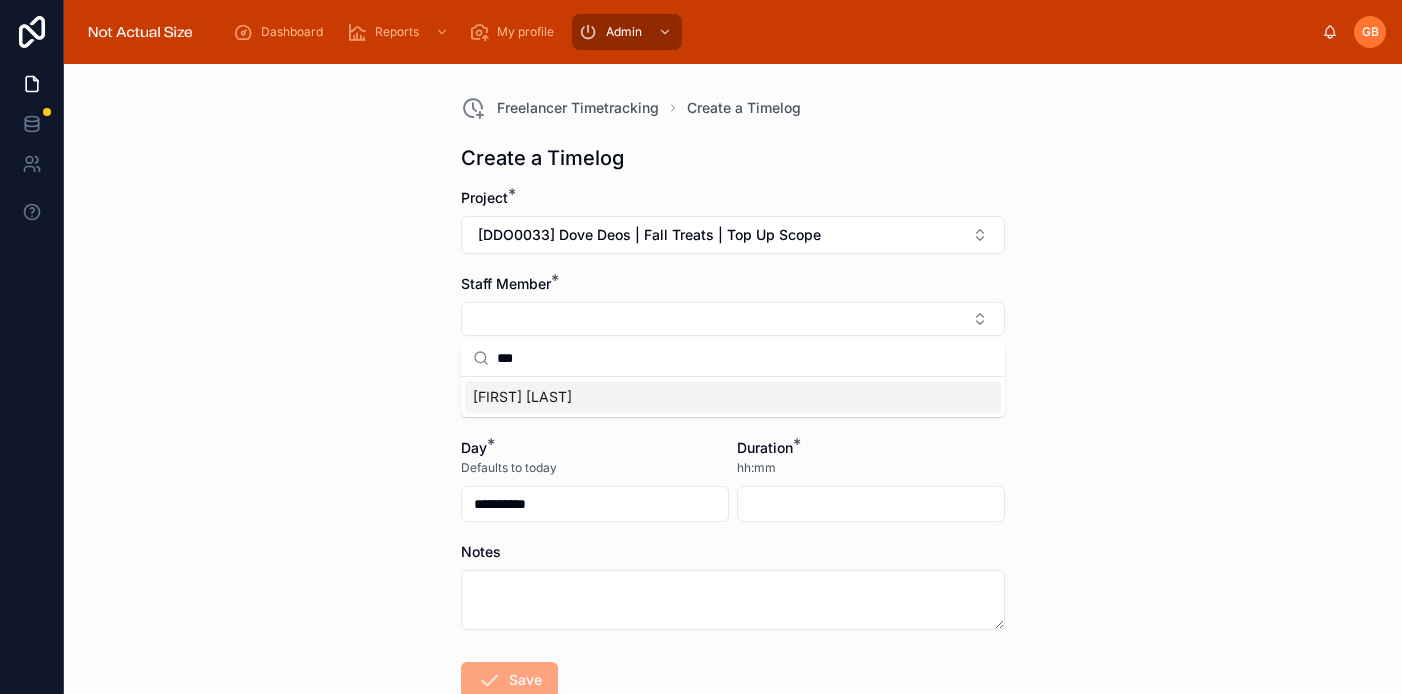 type on "***" 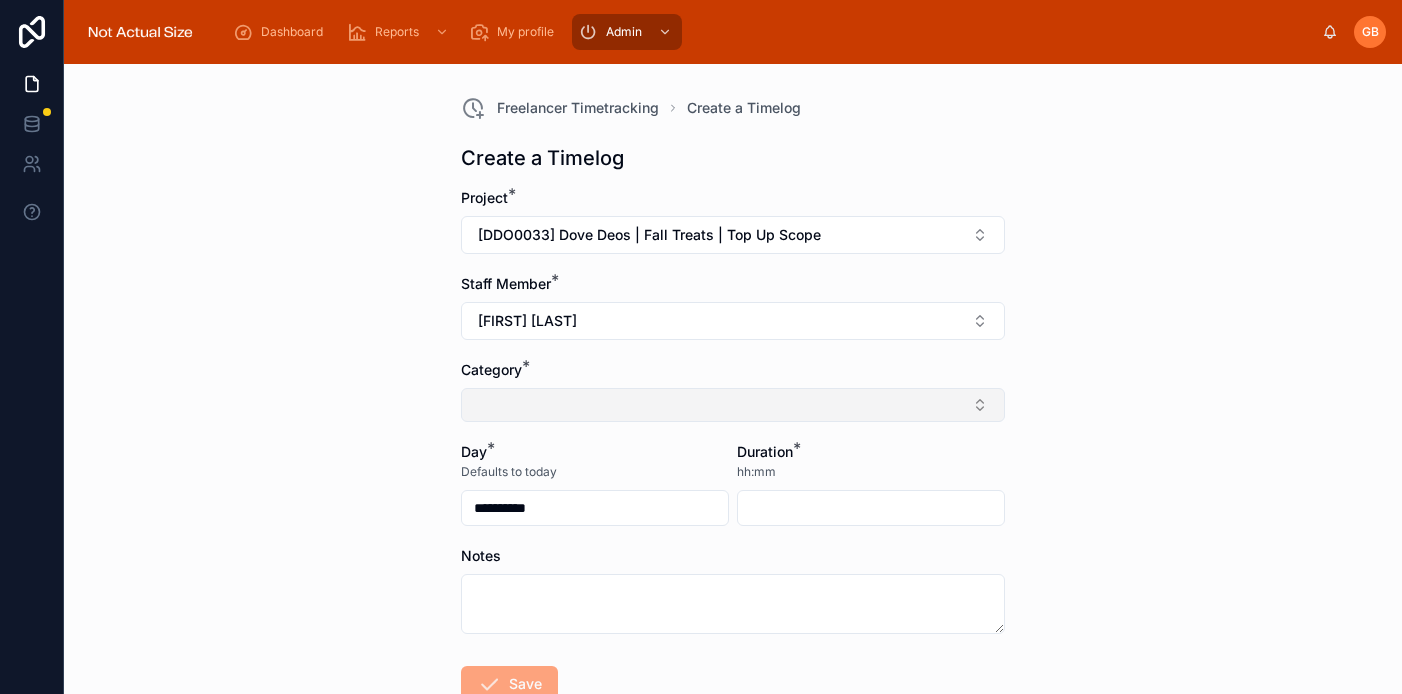 click at bounding box center (733, 405) 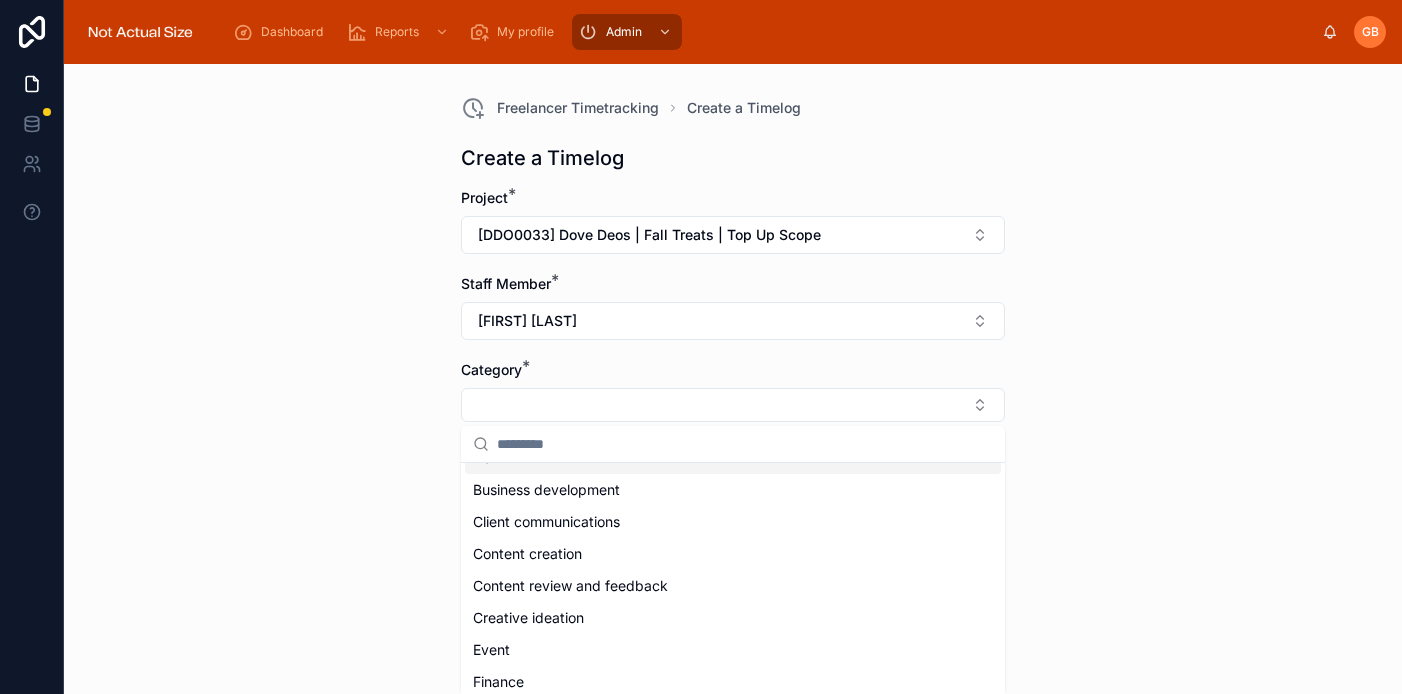 scroll, scrollTop: 38, scrollLeft: 0, axis: vertical 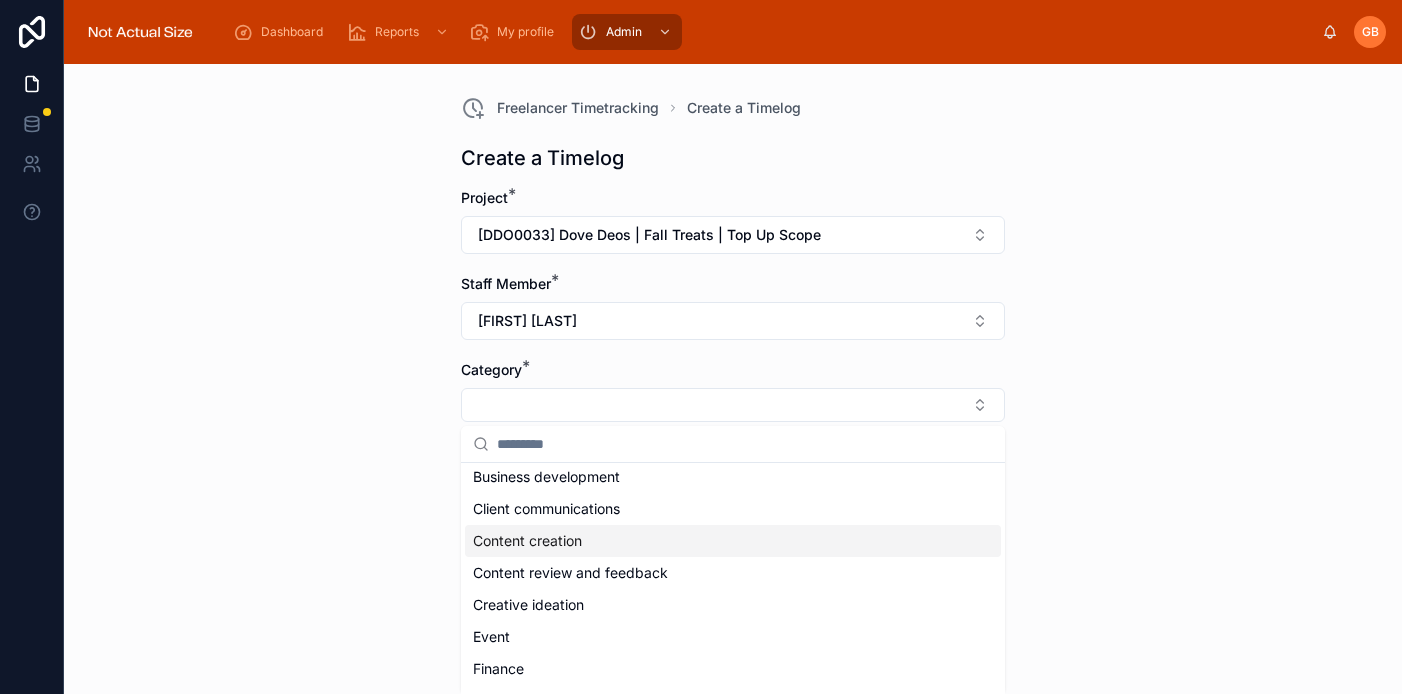 click on "Content creation" at bounding box center (733, 541) 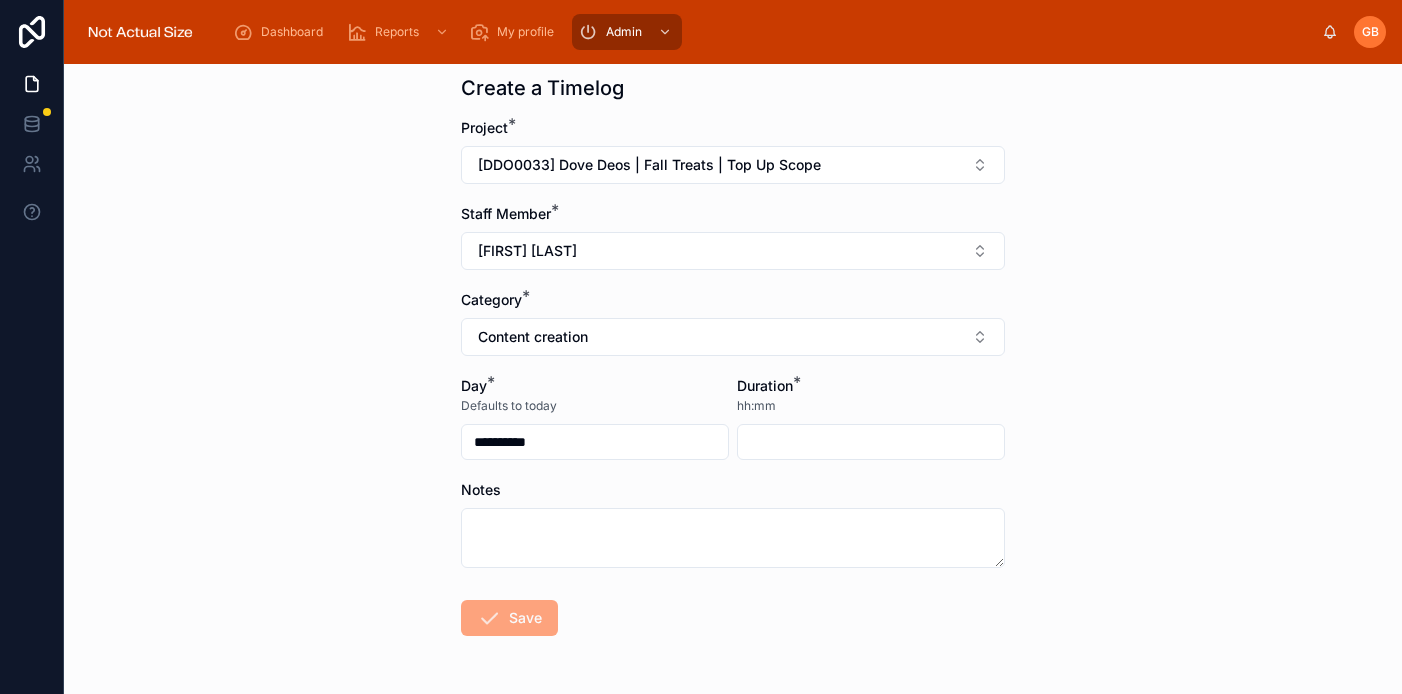 scroll, scrollTop: 71, scrollLeft: 0, axis: vertical 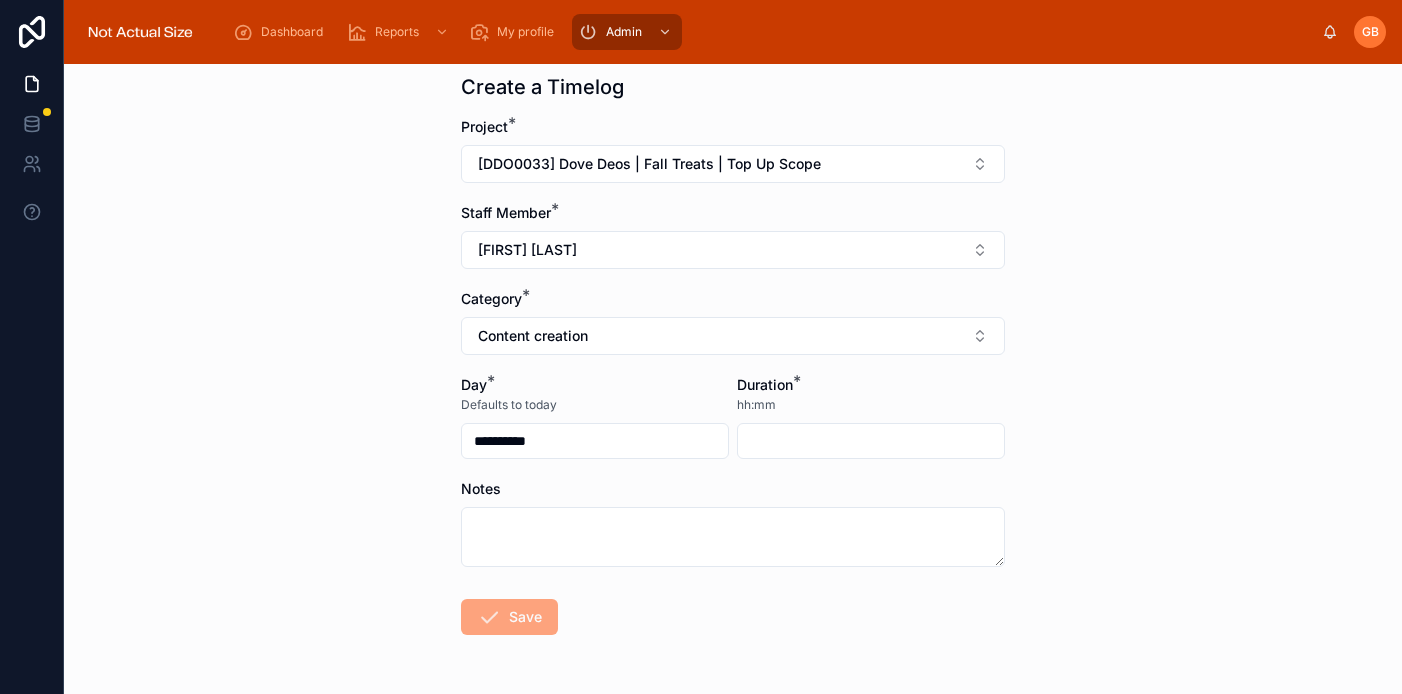 click at bounding box center (871, 441) 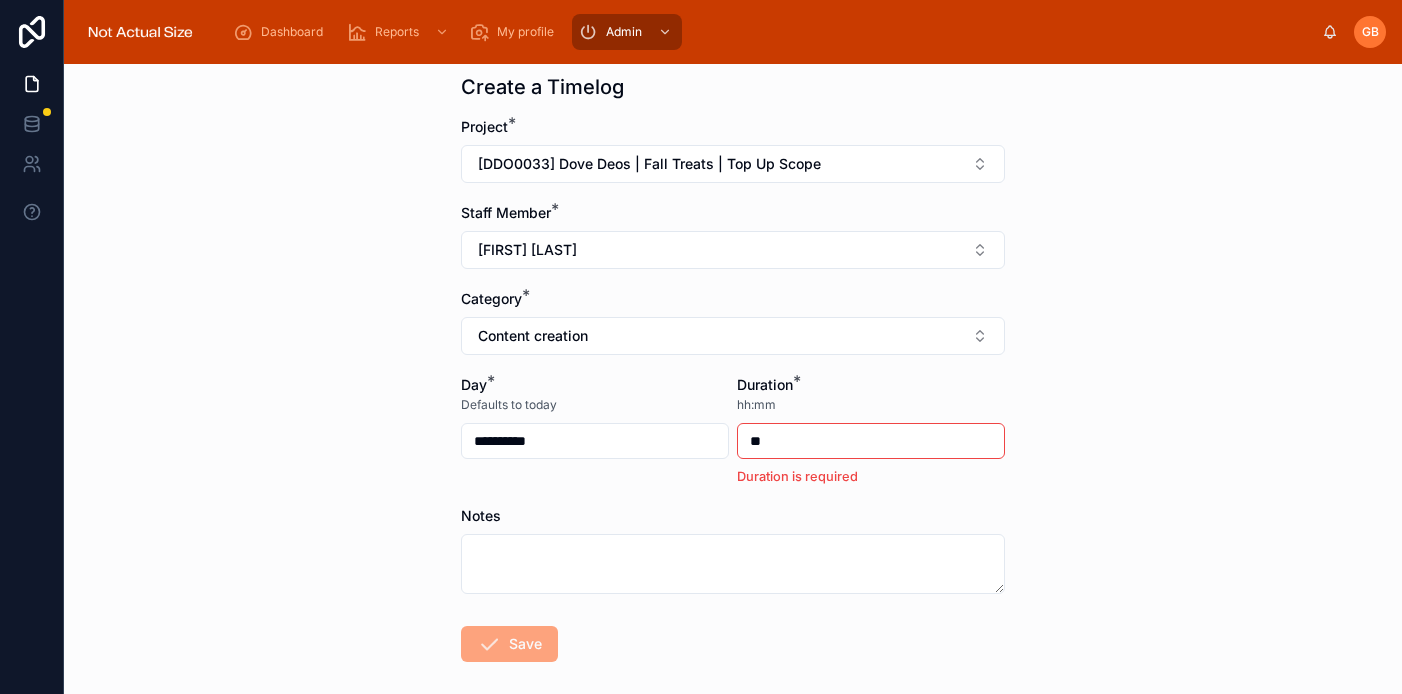 type on "*****" 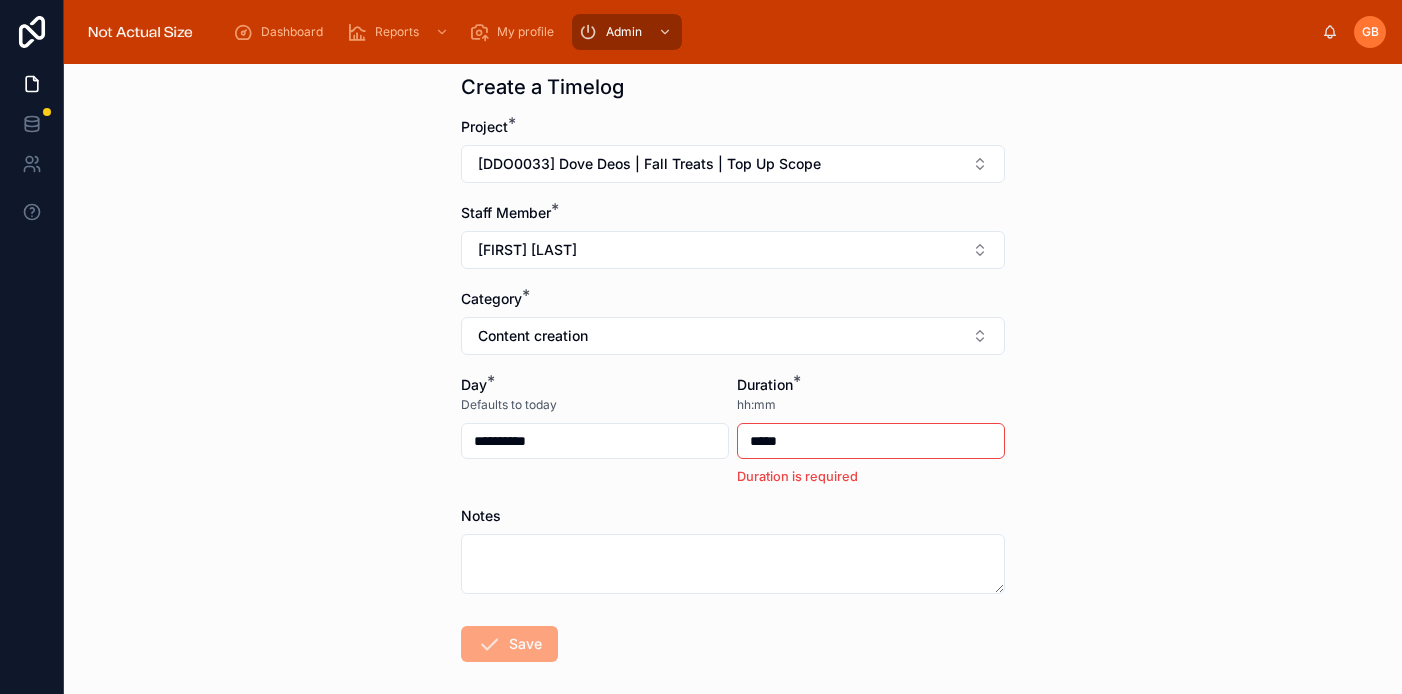 click on "**********" at bounding box center [733, 379] 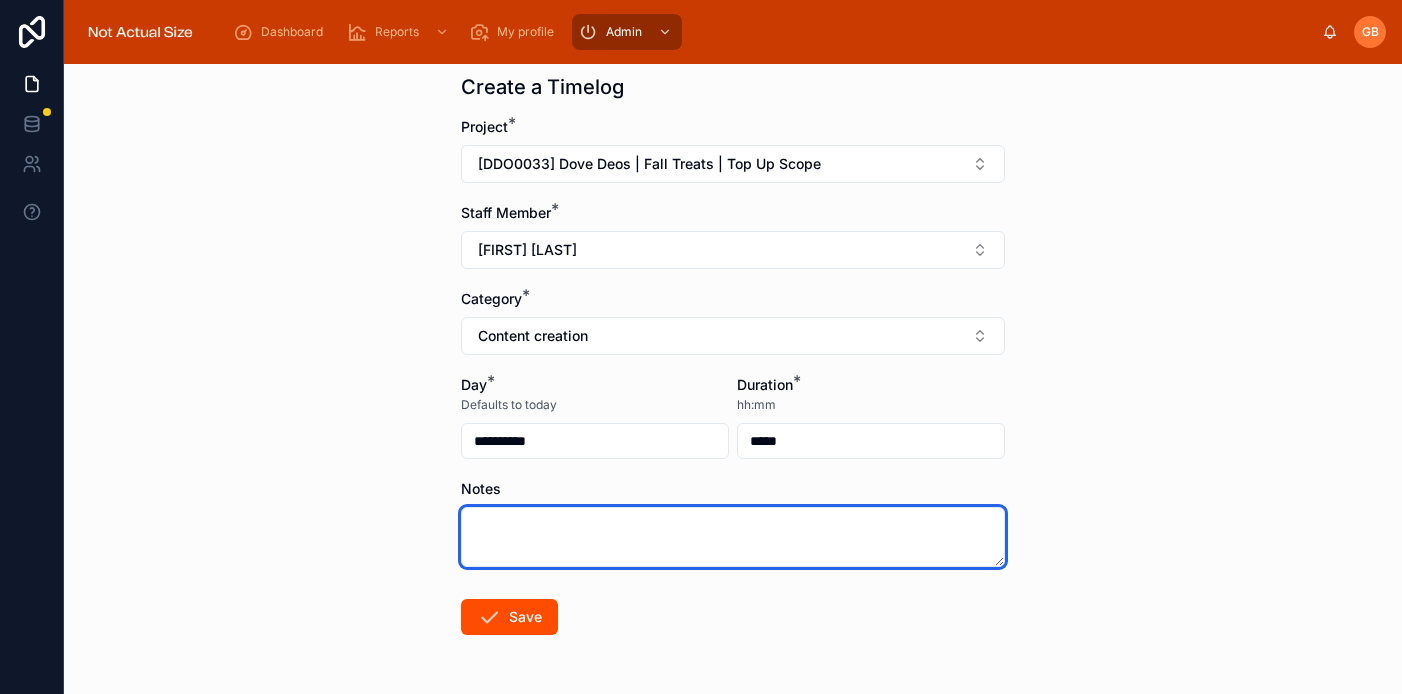 click at bounding box center (733, 537) 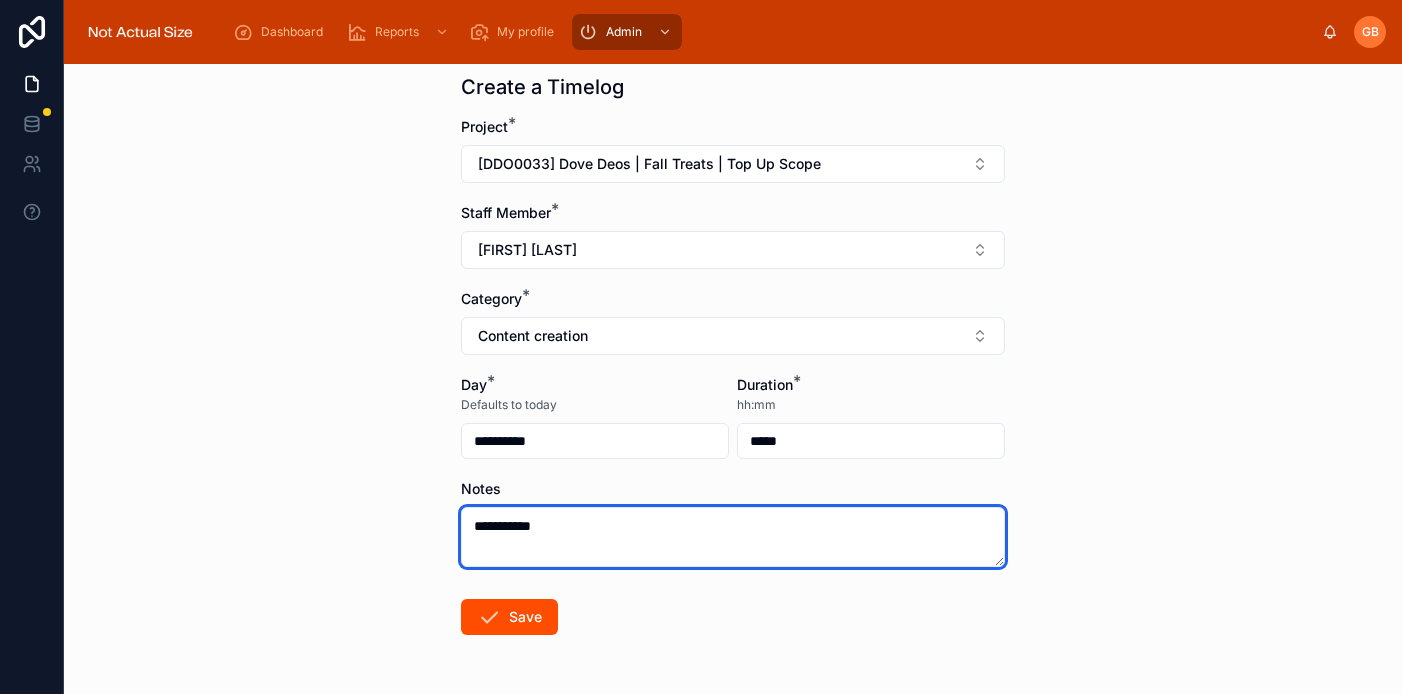 type on "**********" 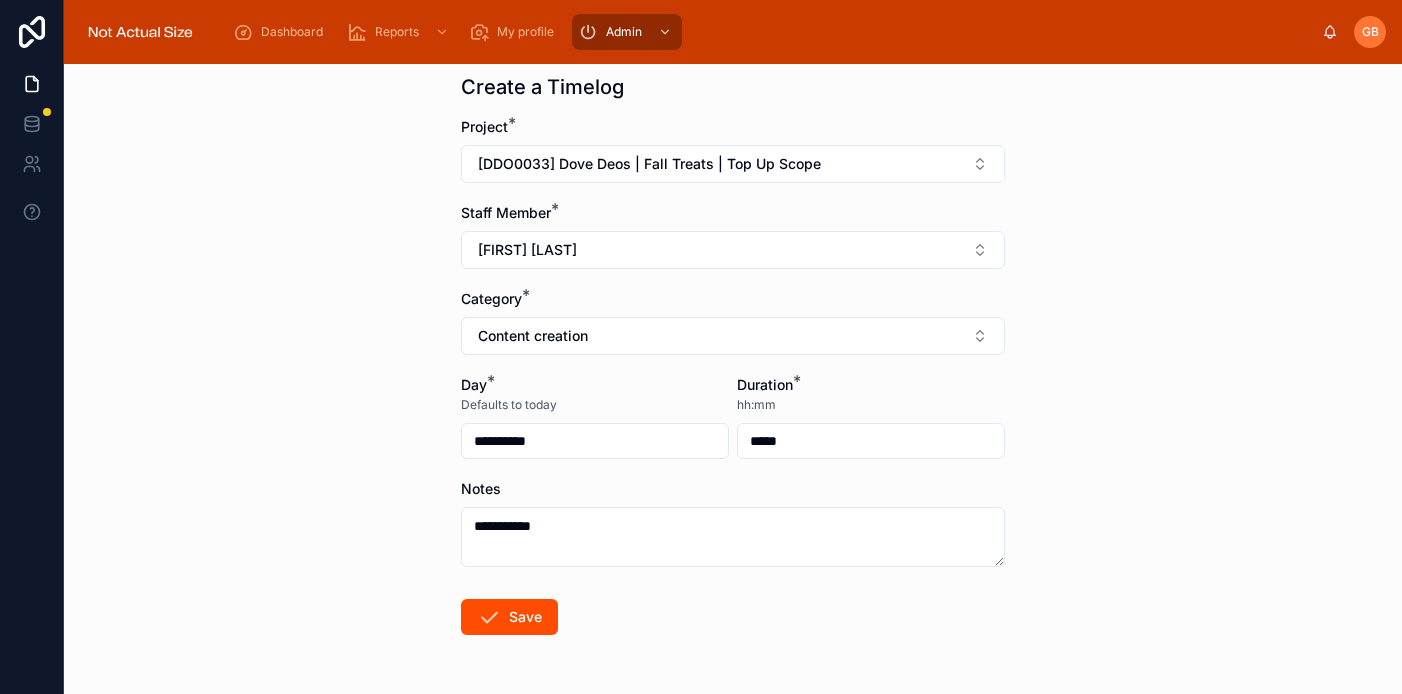 click on "**********" at bounding box center [595, 441] 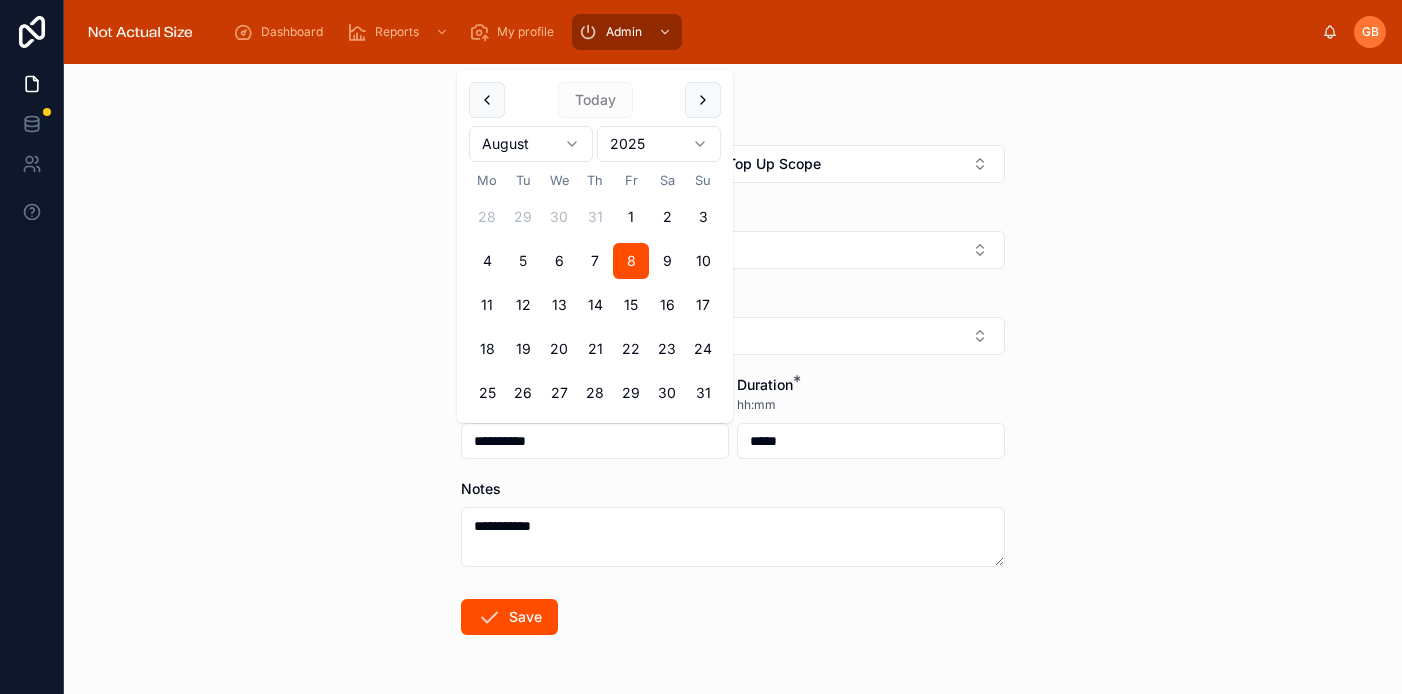 click on "5" at bounding box center (523, 261) 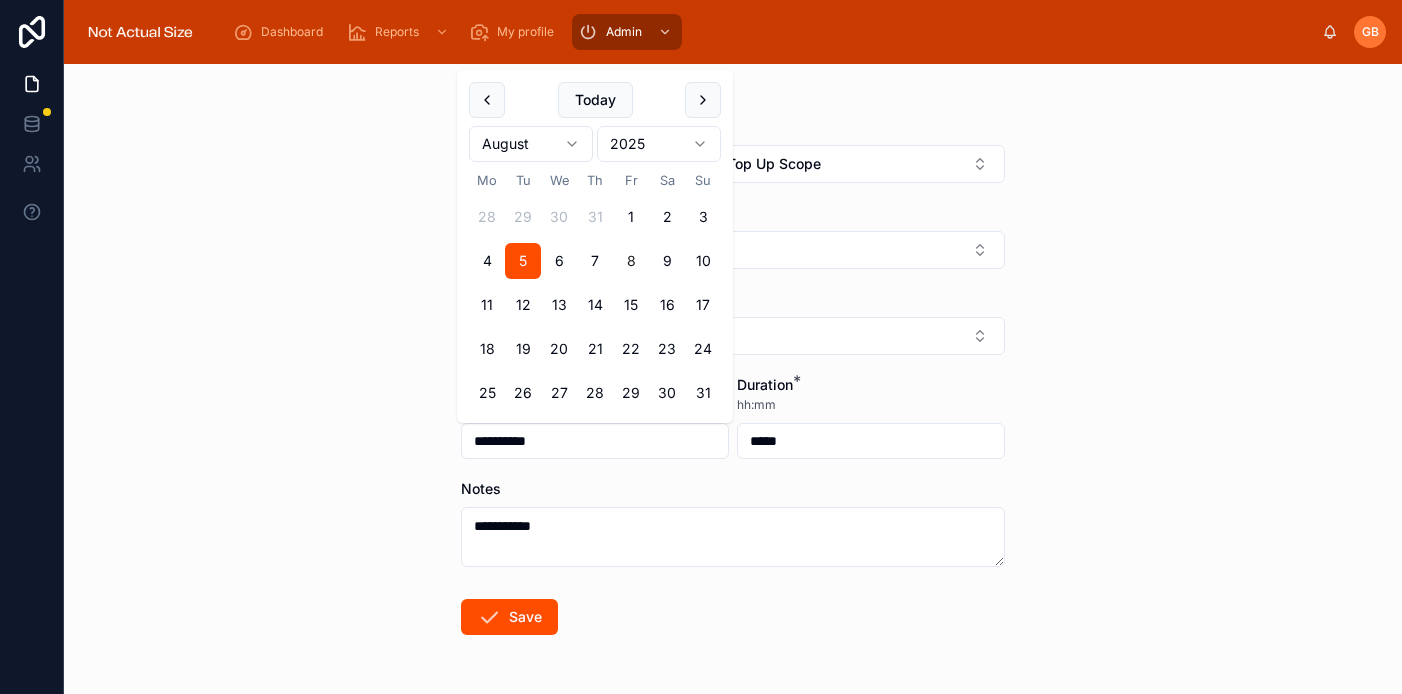 click on "**********" at bounding box center (733, 379) 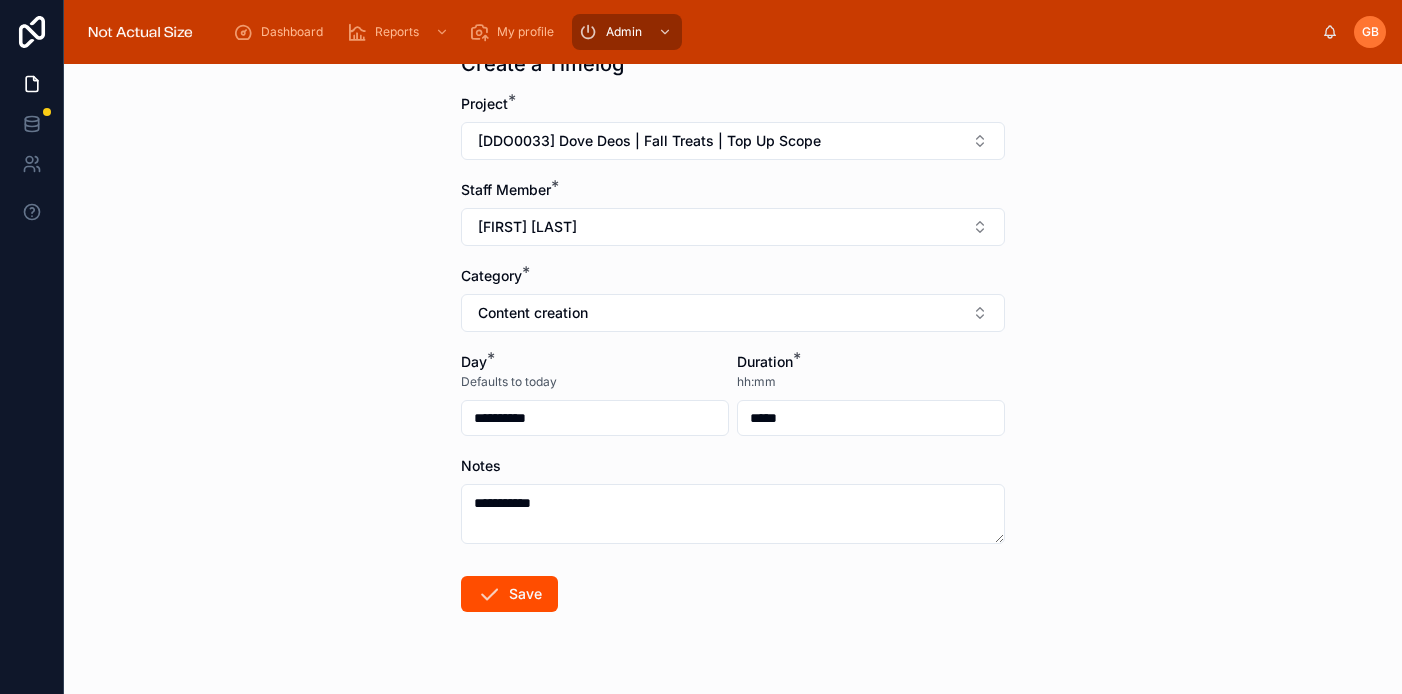 scroll, scrollTop: 118, scrollLeft: 0, axis: vertical 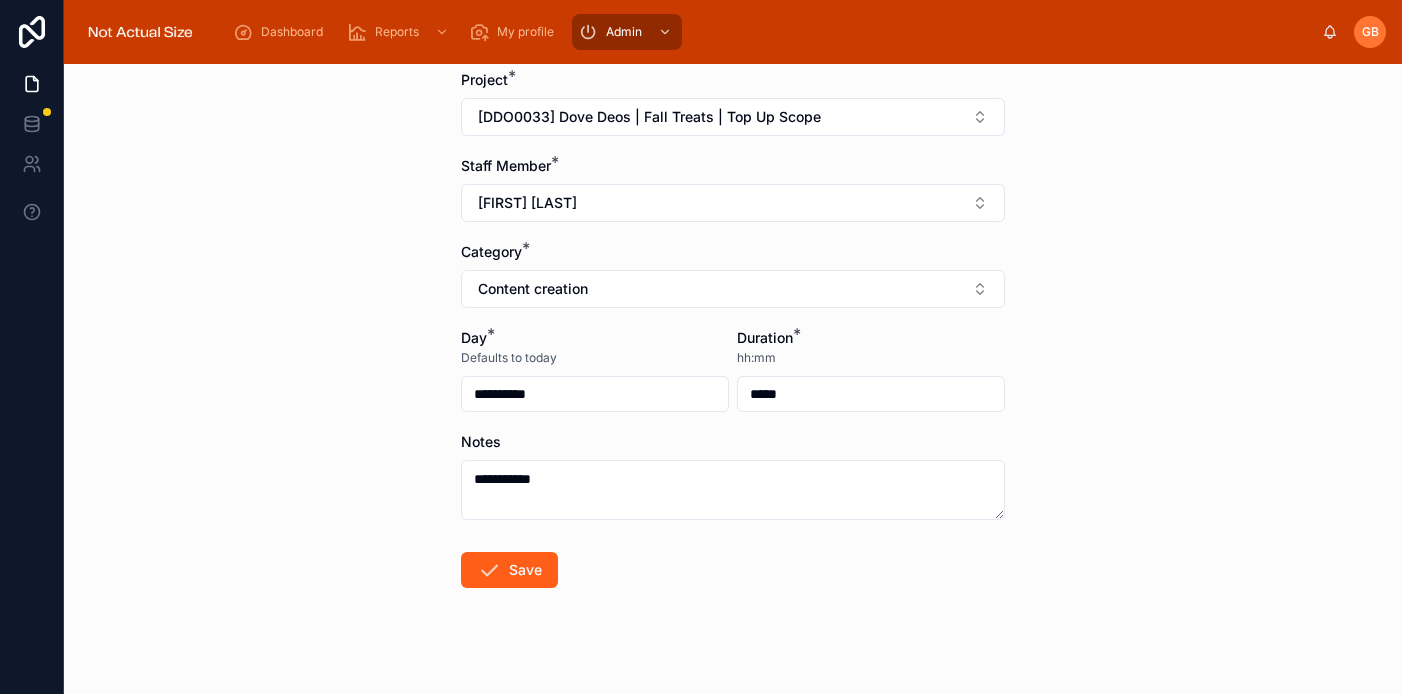 click at bounding box center [489, 570] 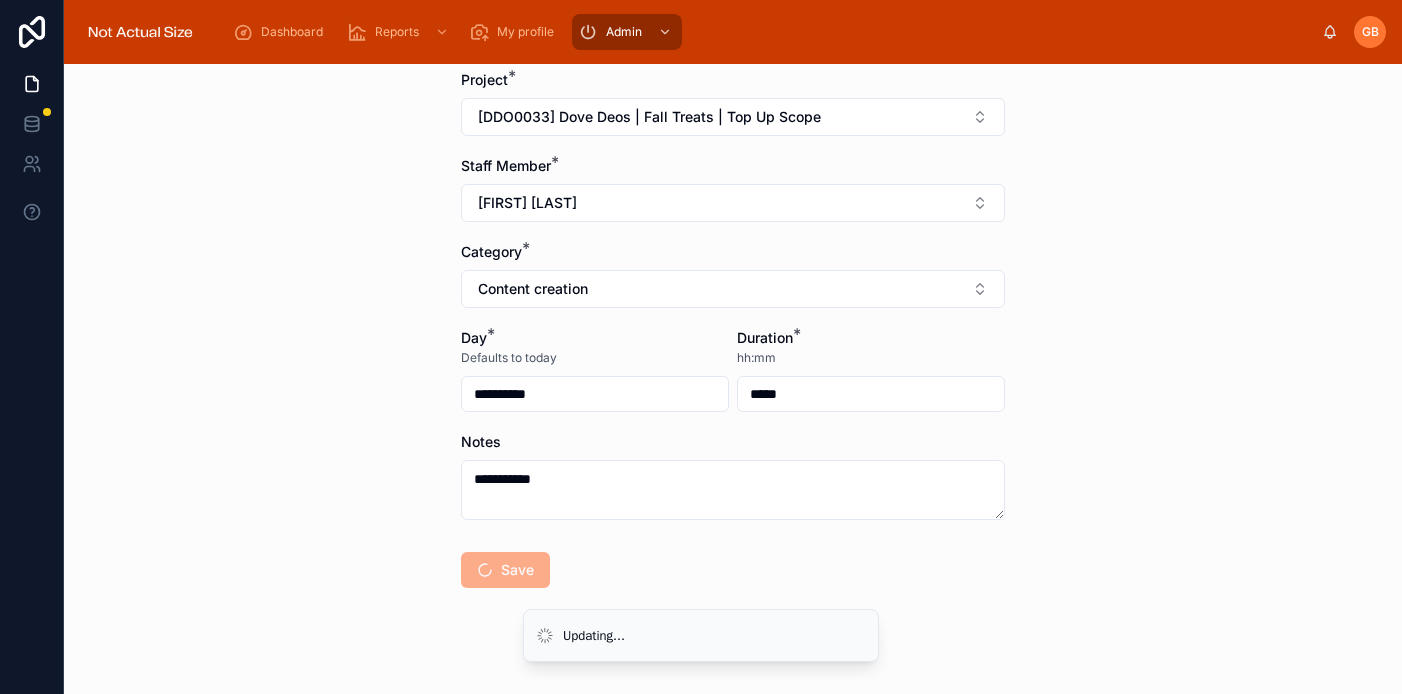 scroll, scrollTop: 0, scrollLeft: 0, axis: both 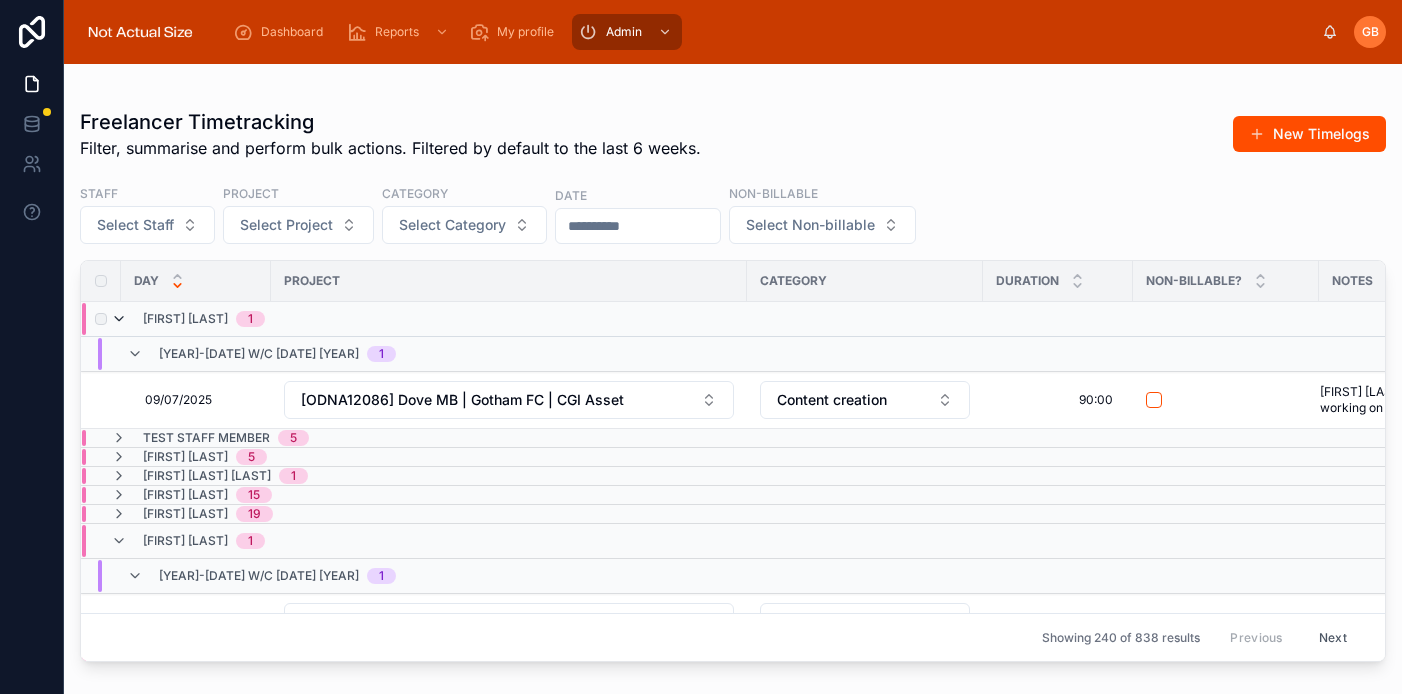 click at bounding box center (119, 319) 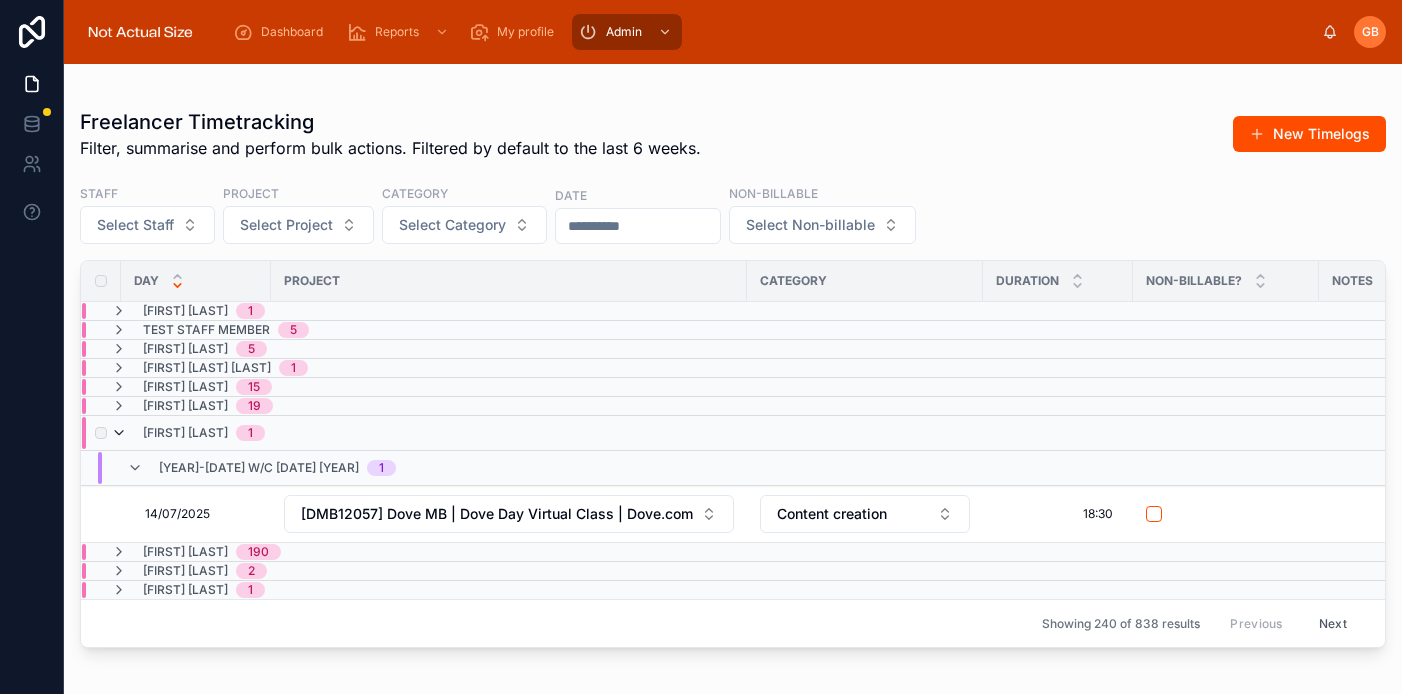 click at bounding box center [119, 433] 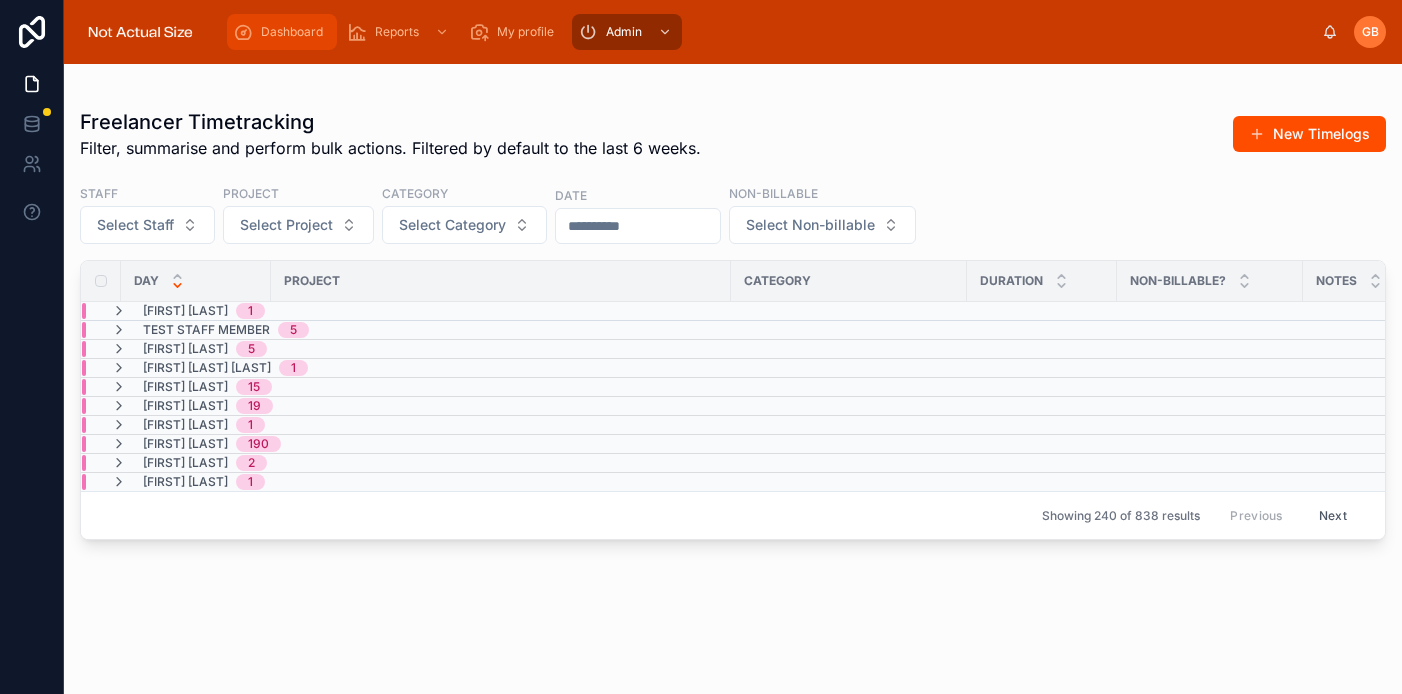 click on "Dashboard" at bounding box center [292, 32] 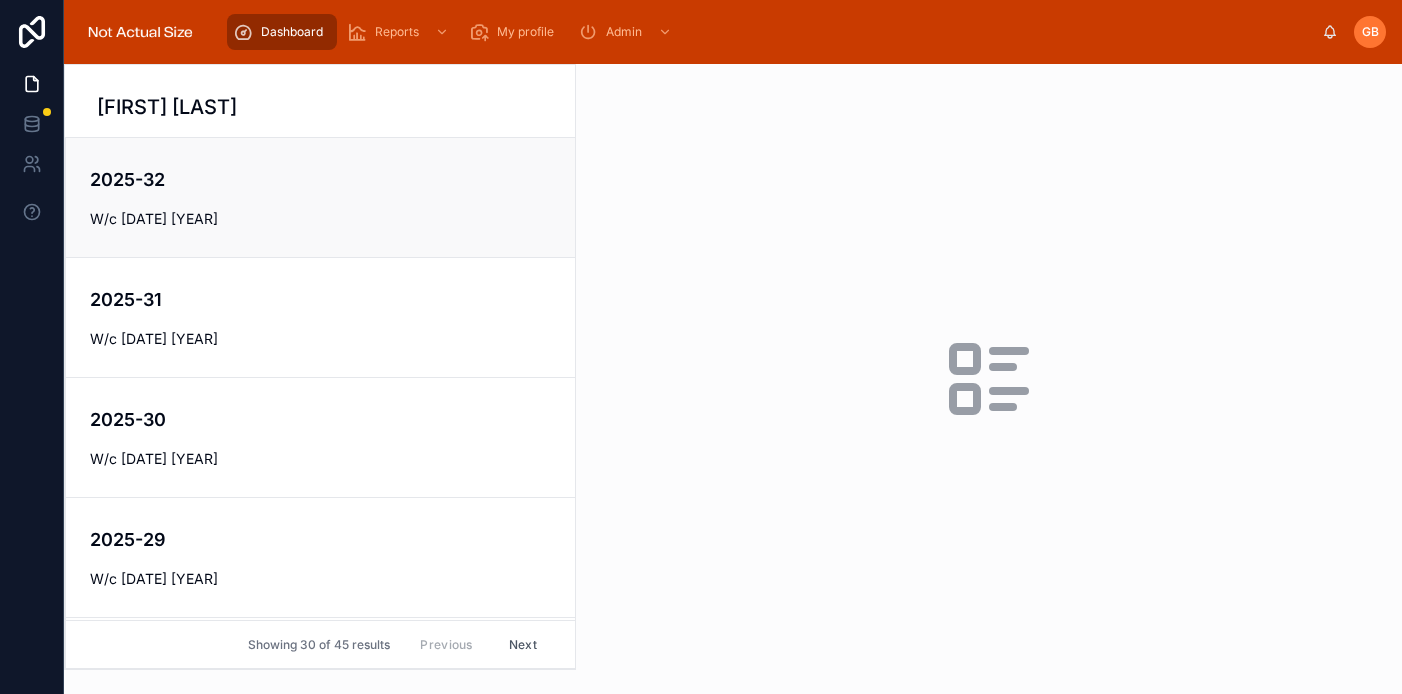 click on "W/c [DATE] [YEAR]" at bounding box center [320, 219] 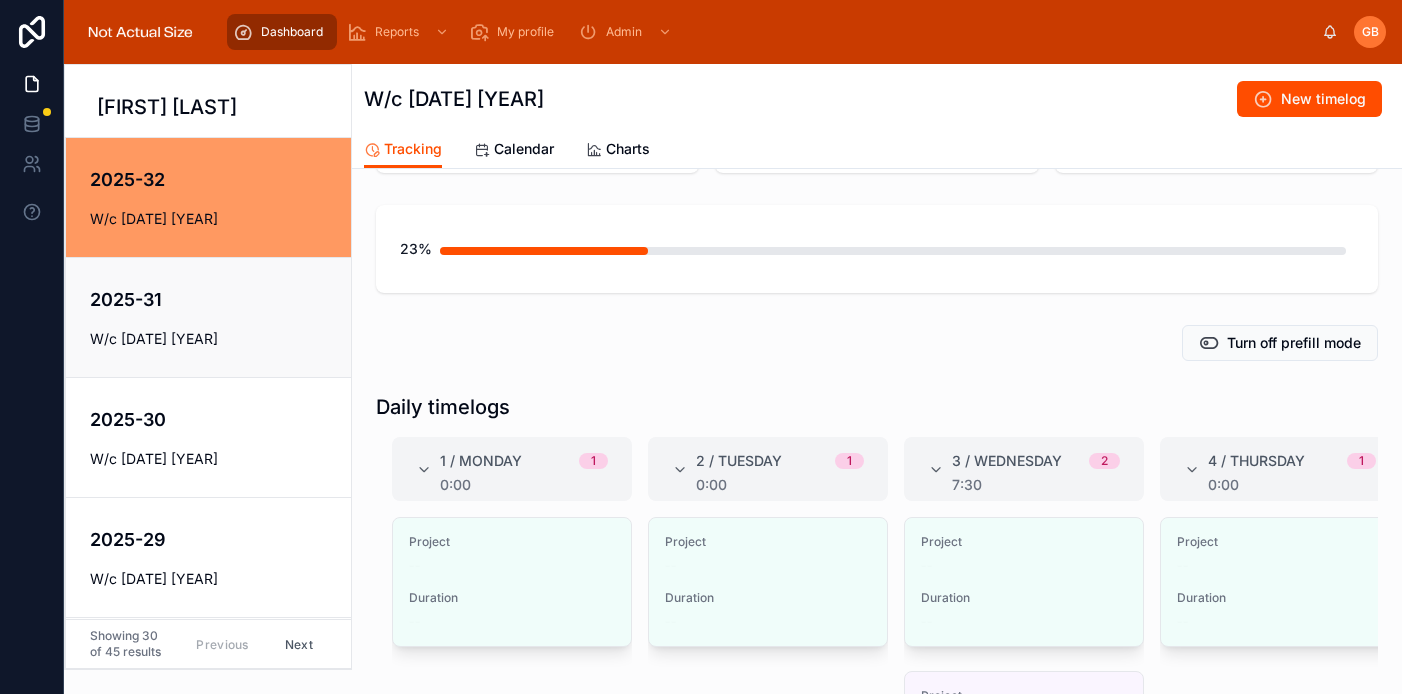 scroll, scrollTop: 140, scrollLeft: 0, axis: vertical 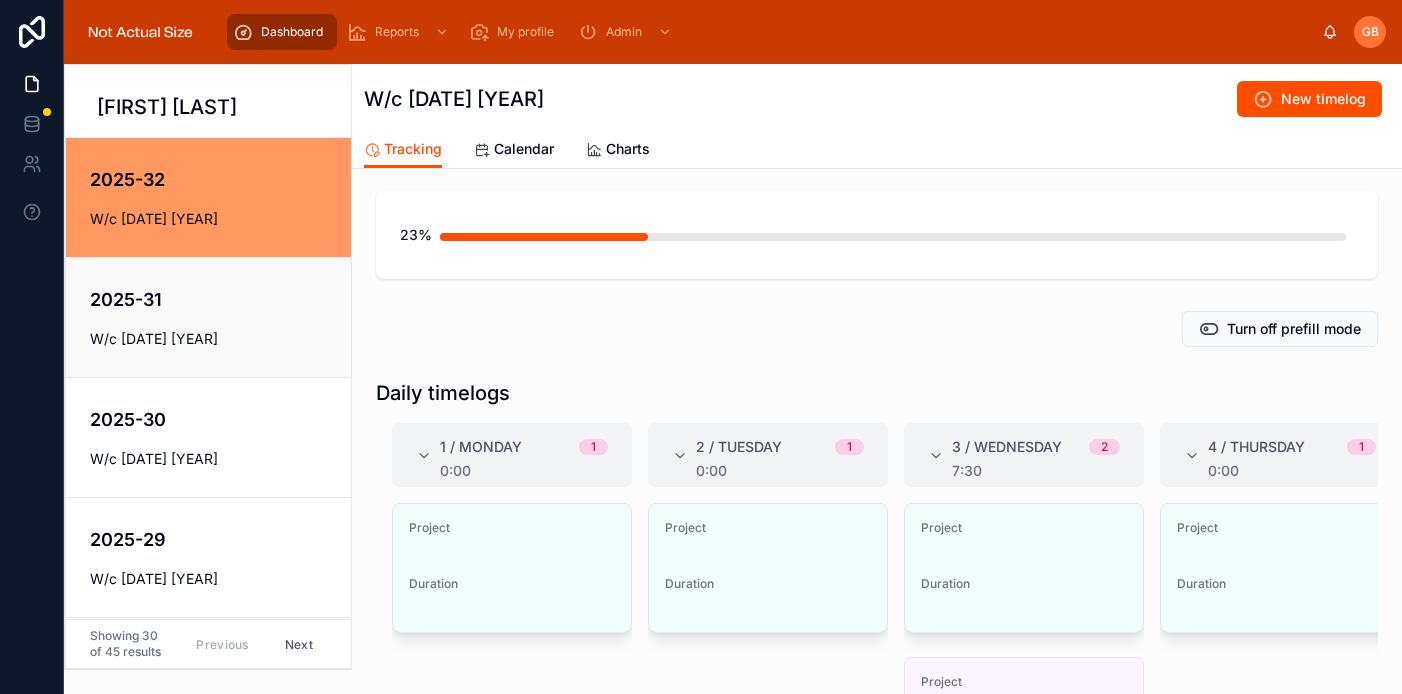 click on "[YEAR]-[DATE] W/c [DATE] [YEAR]" at bounding box center [208, 317] 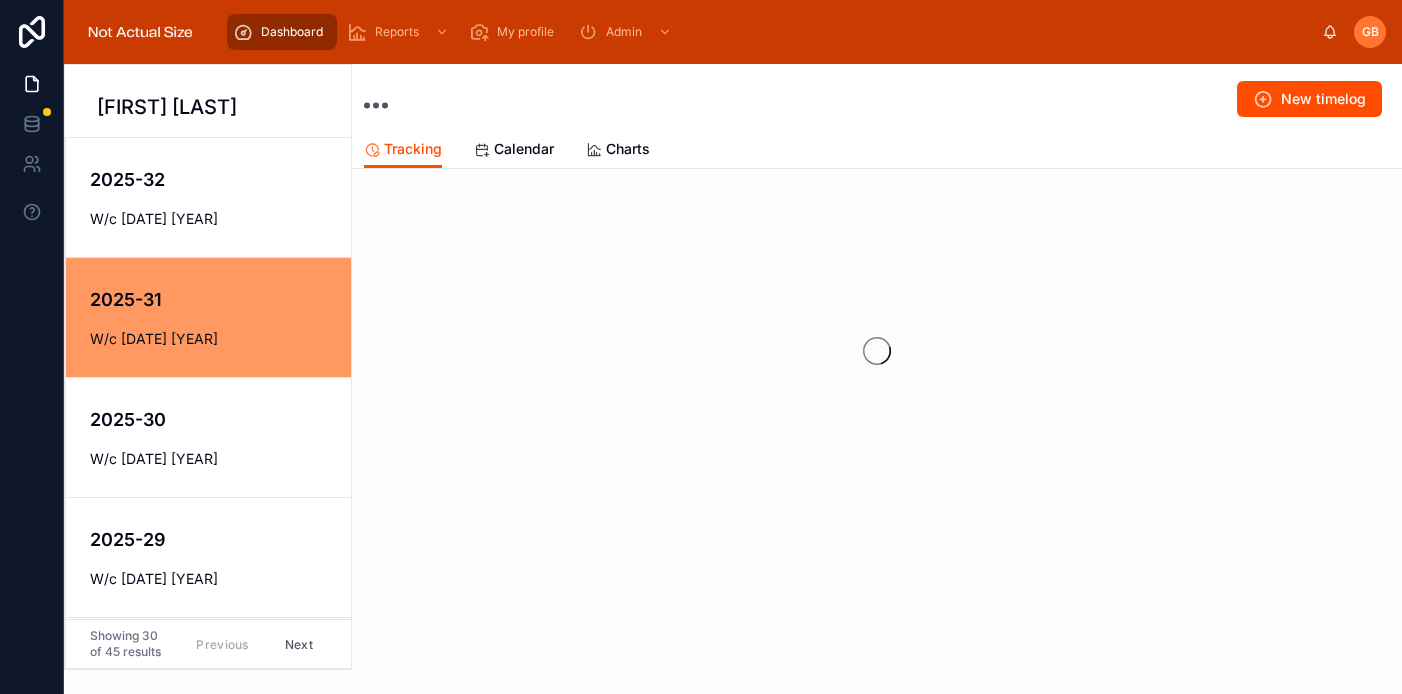 scroll, scrollTop: 0, scrollLeft: 0, axis: both 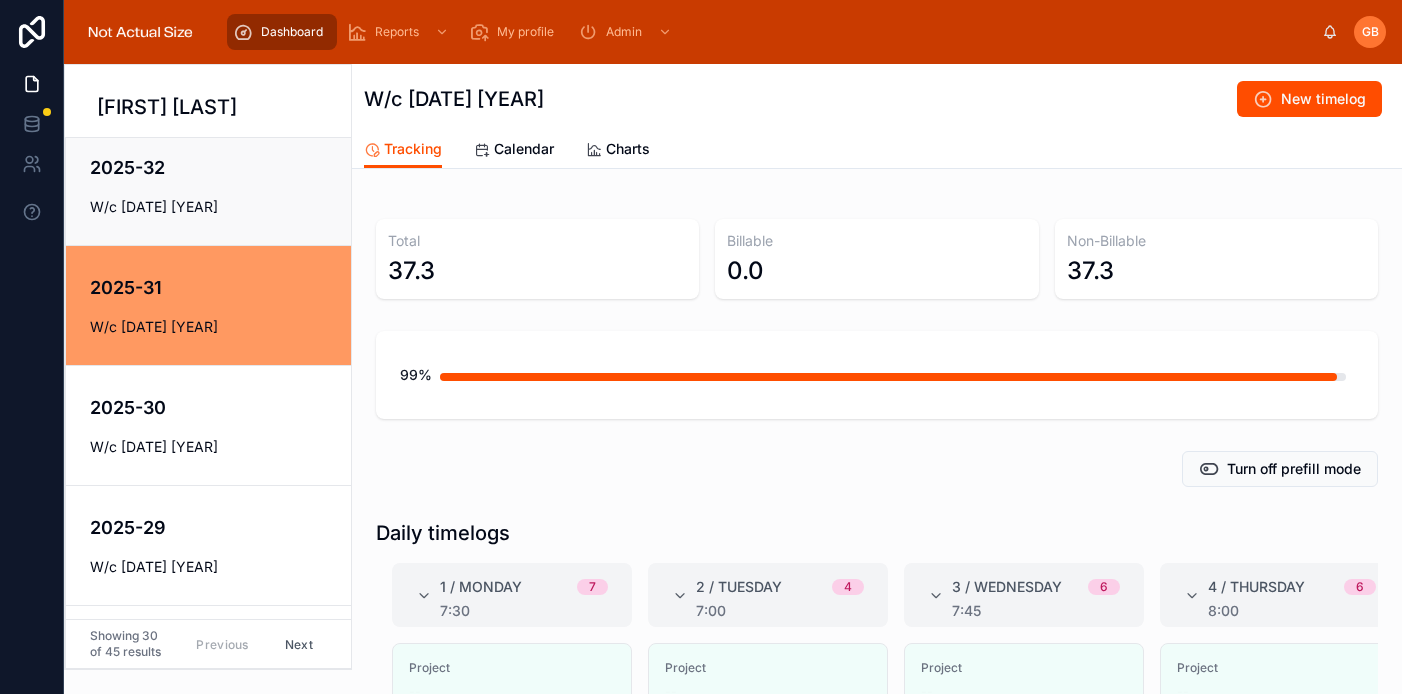 click on "W/c [DATE] [YEAR]" at bounding box center [222, 207] 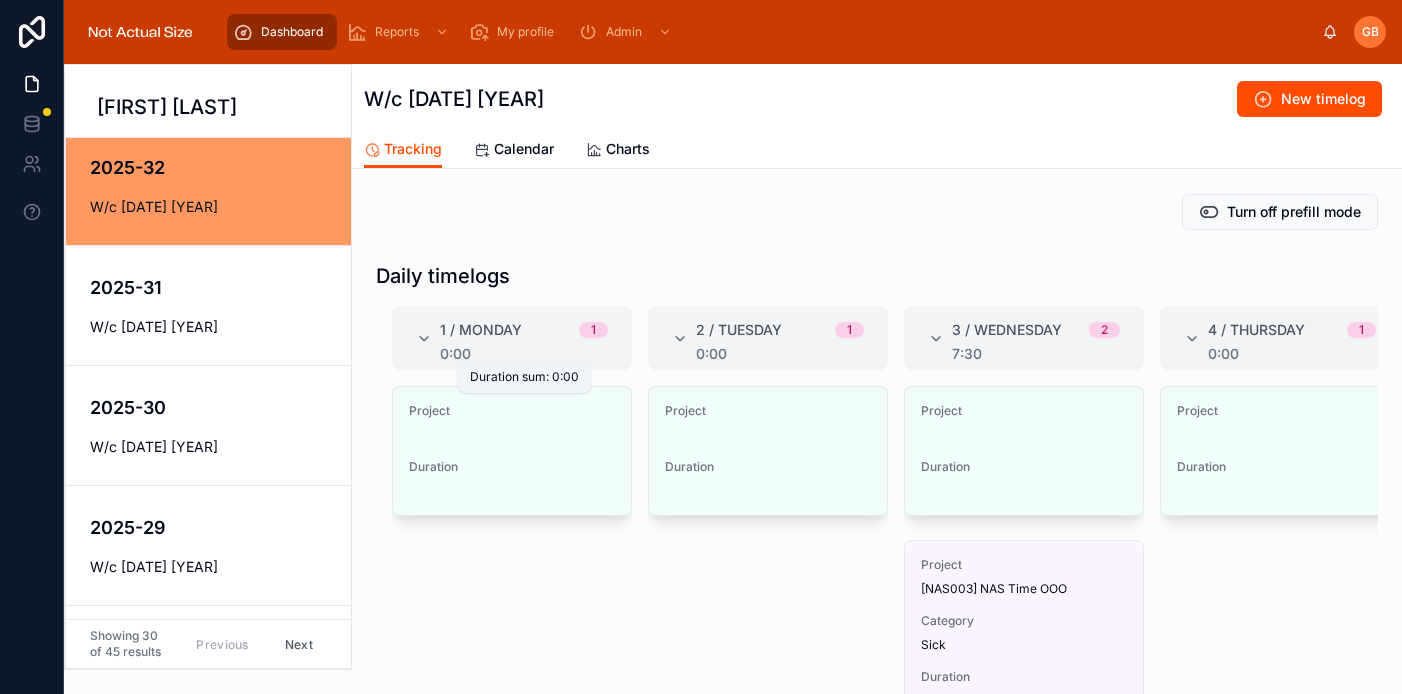 scroll, scrollTop: 232, scrollLeft: 0, axis: vertical 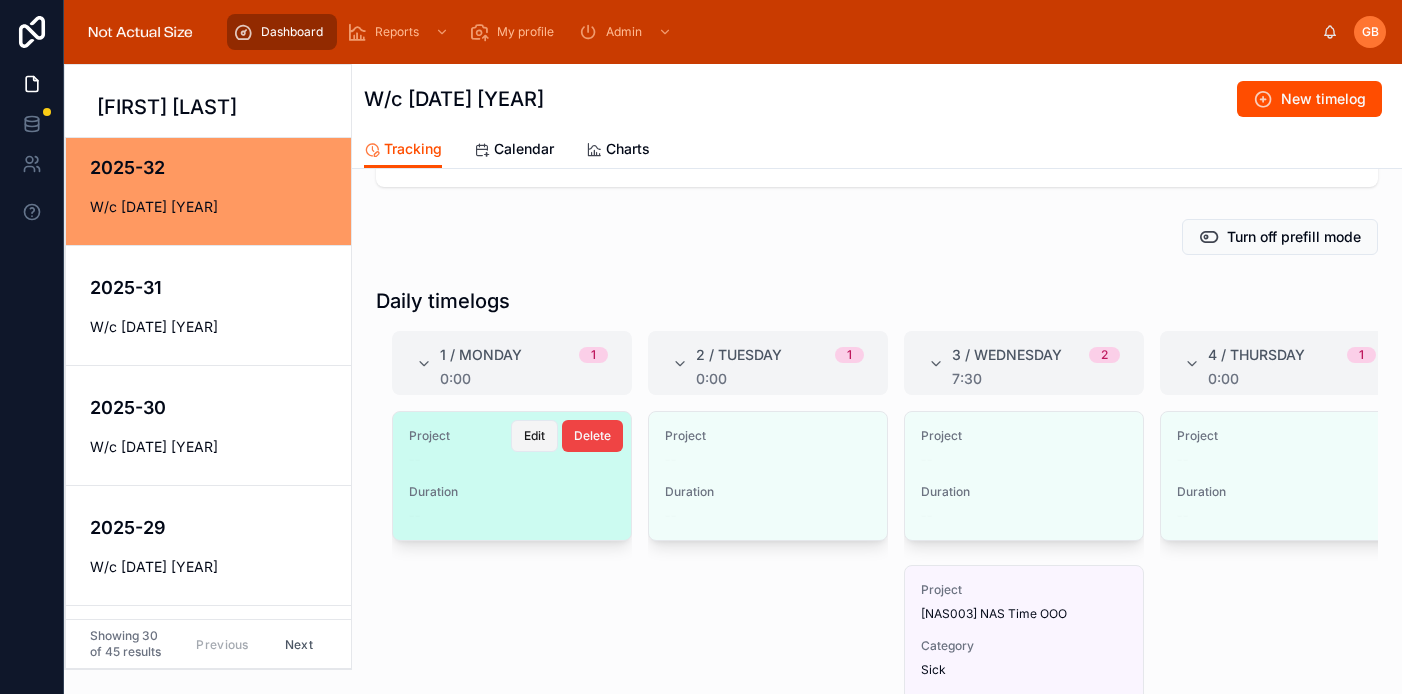 click on "Edit" at bounding box center (534, 436) 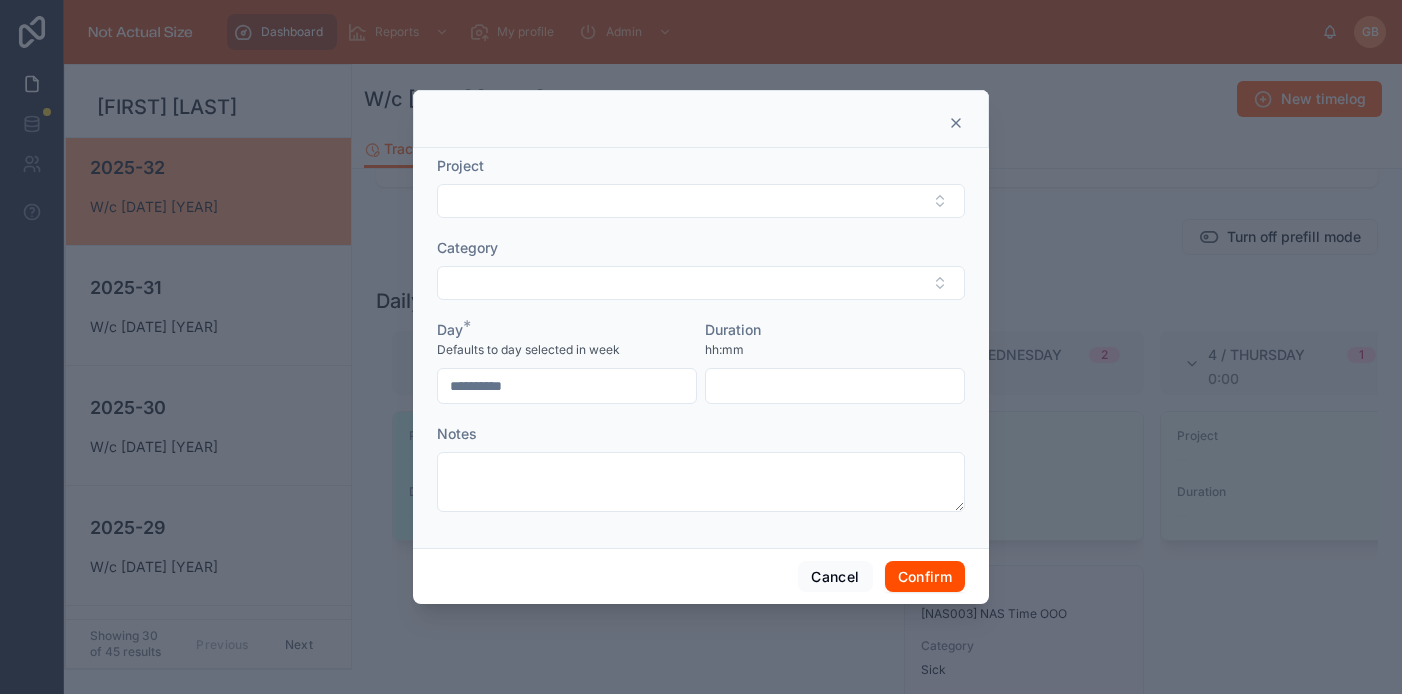 click at bounding box center (701, 201) 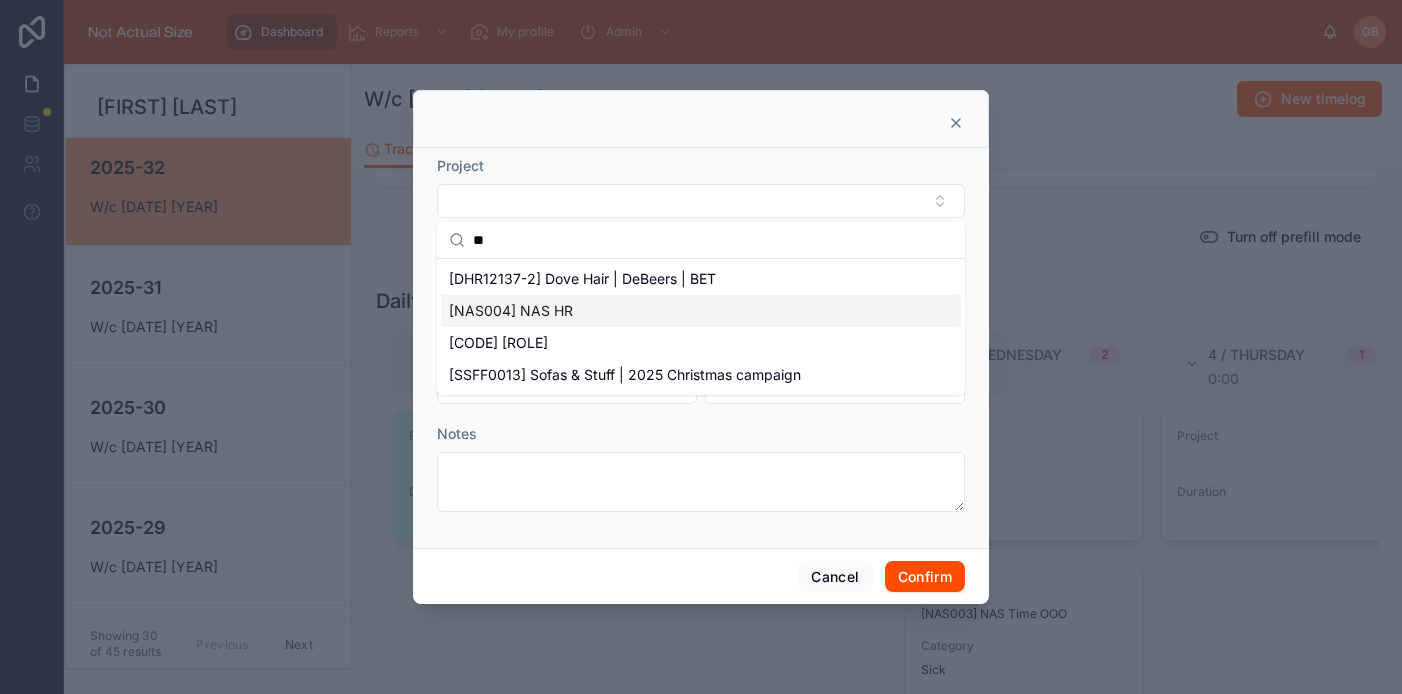type on "**" 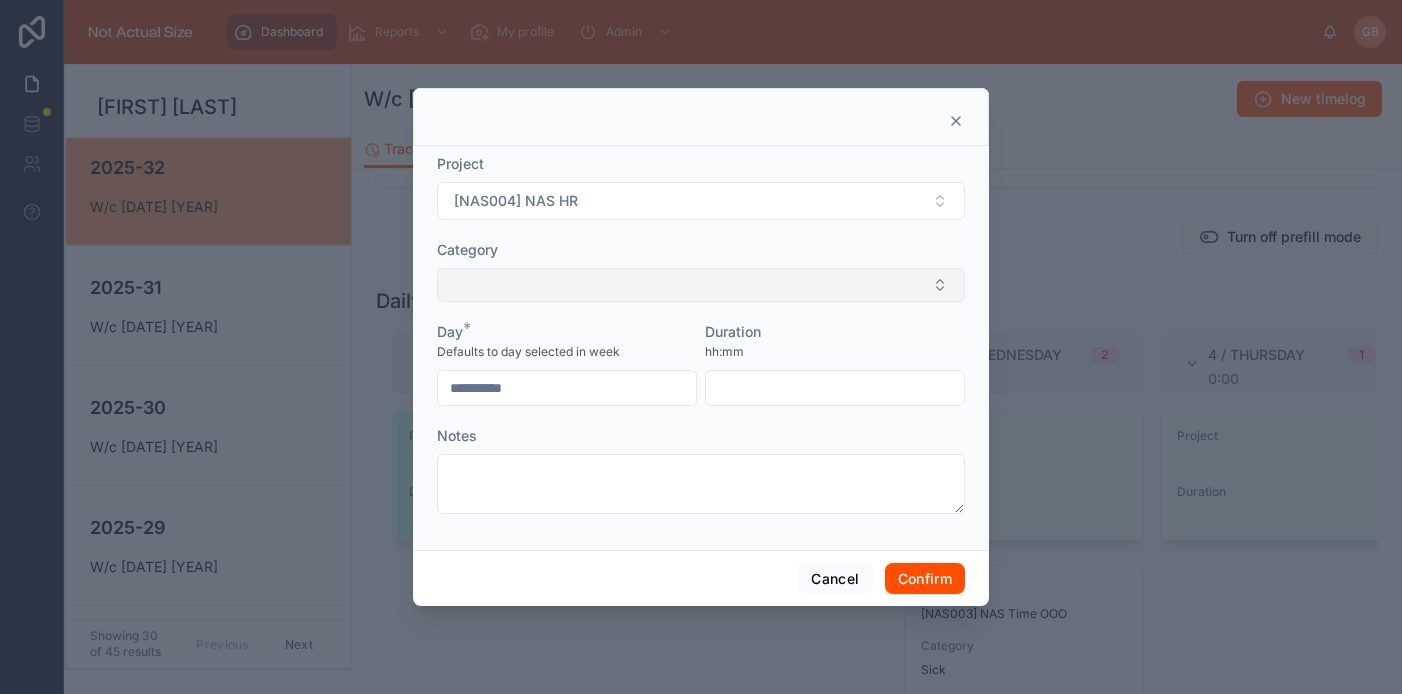 click at bounding box center (701, 285) 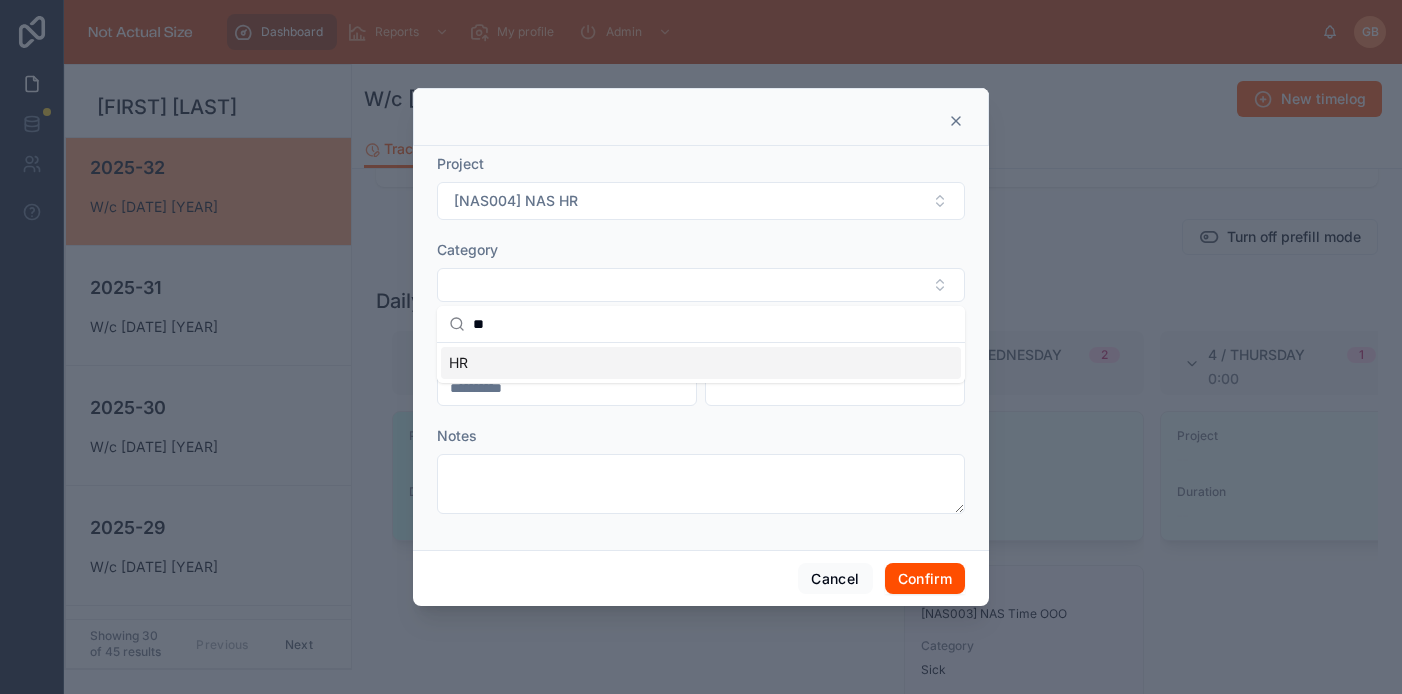type on "**" 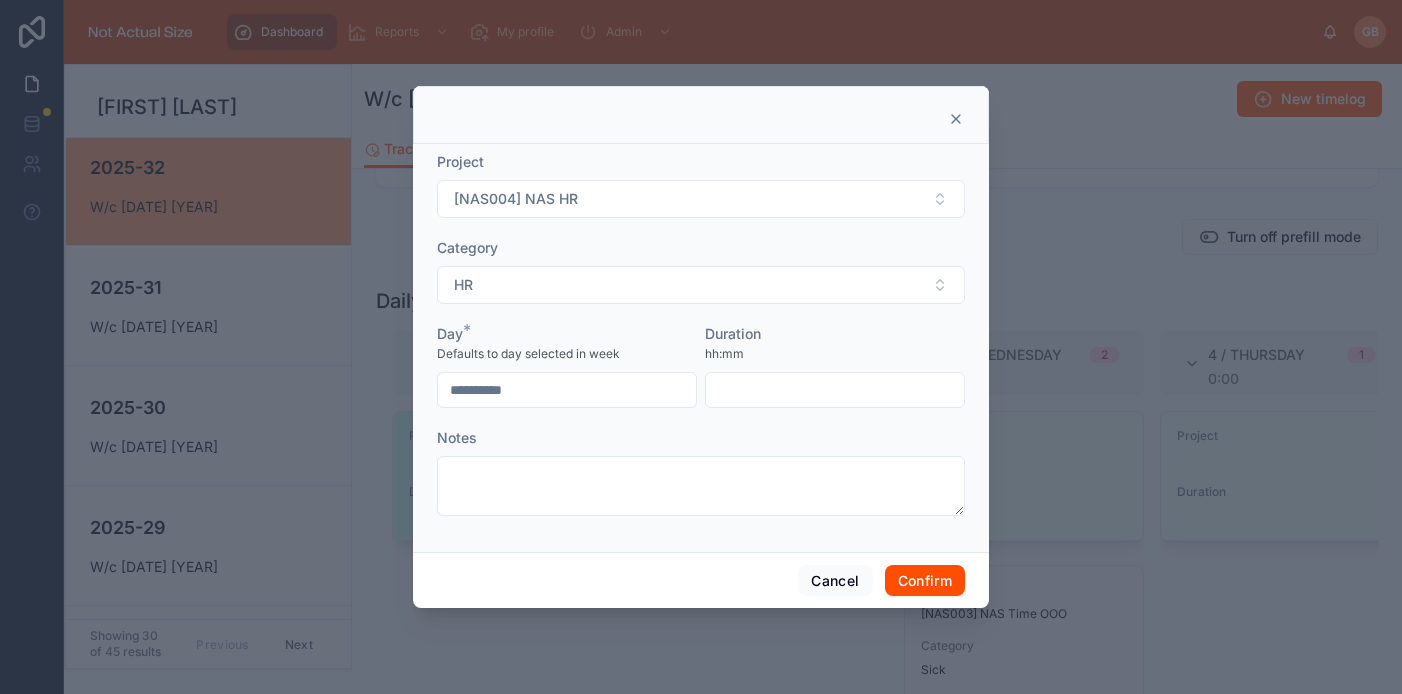 click at bounding box center [835, 390] 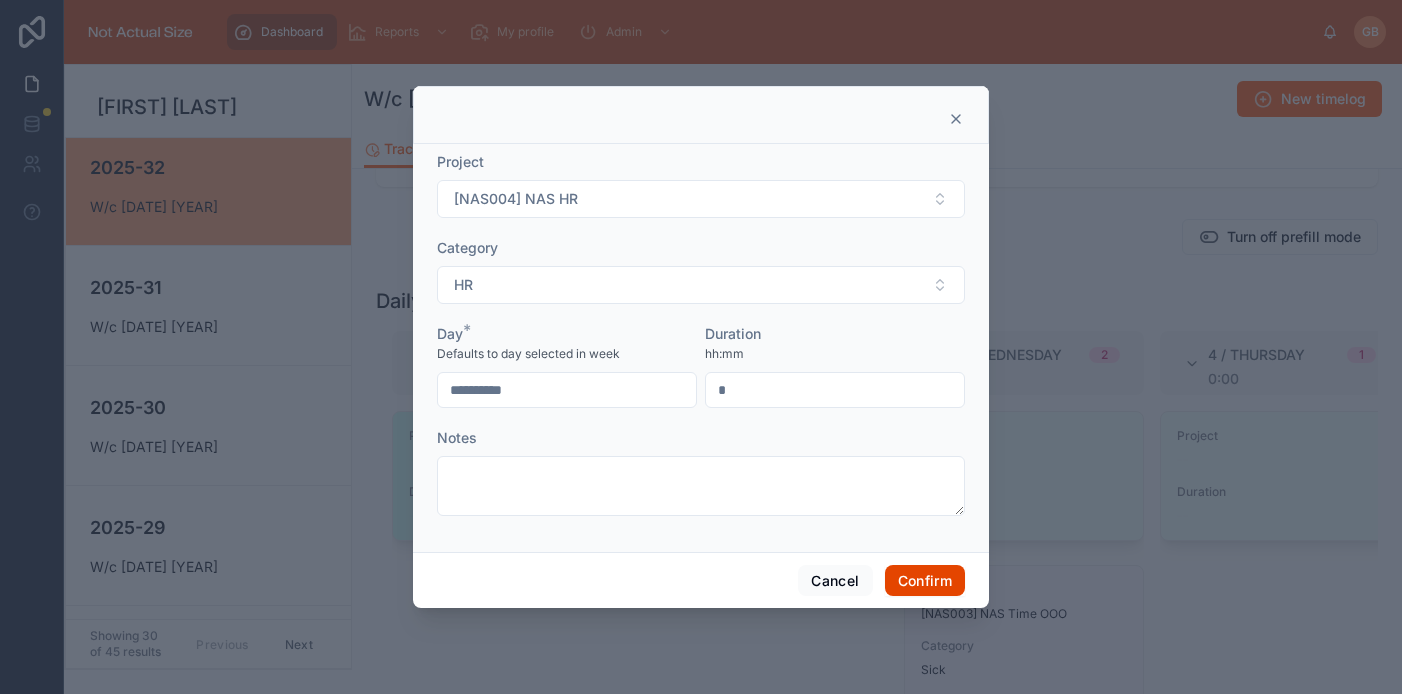 type on "****" 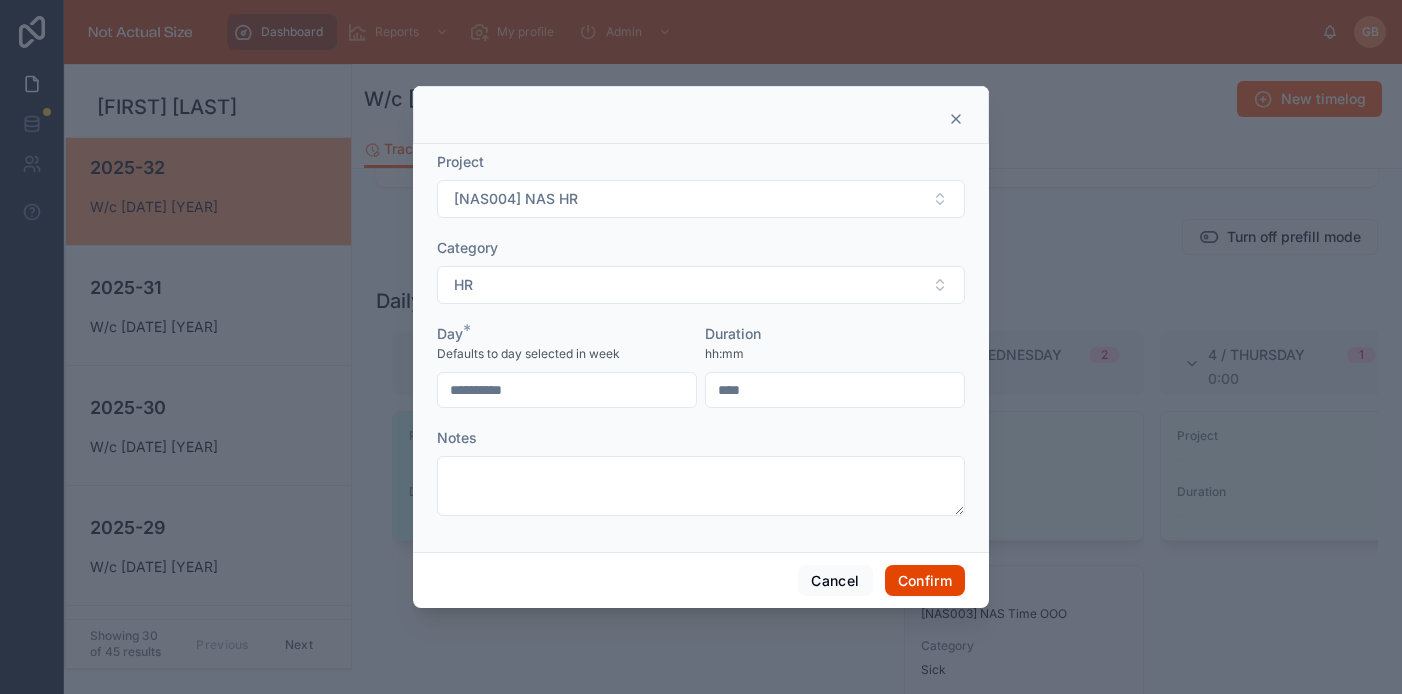 click on "Confirm" at bounding box center (925, 581) 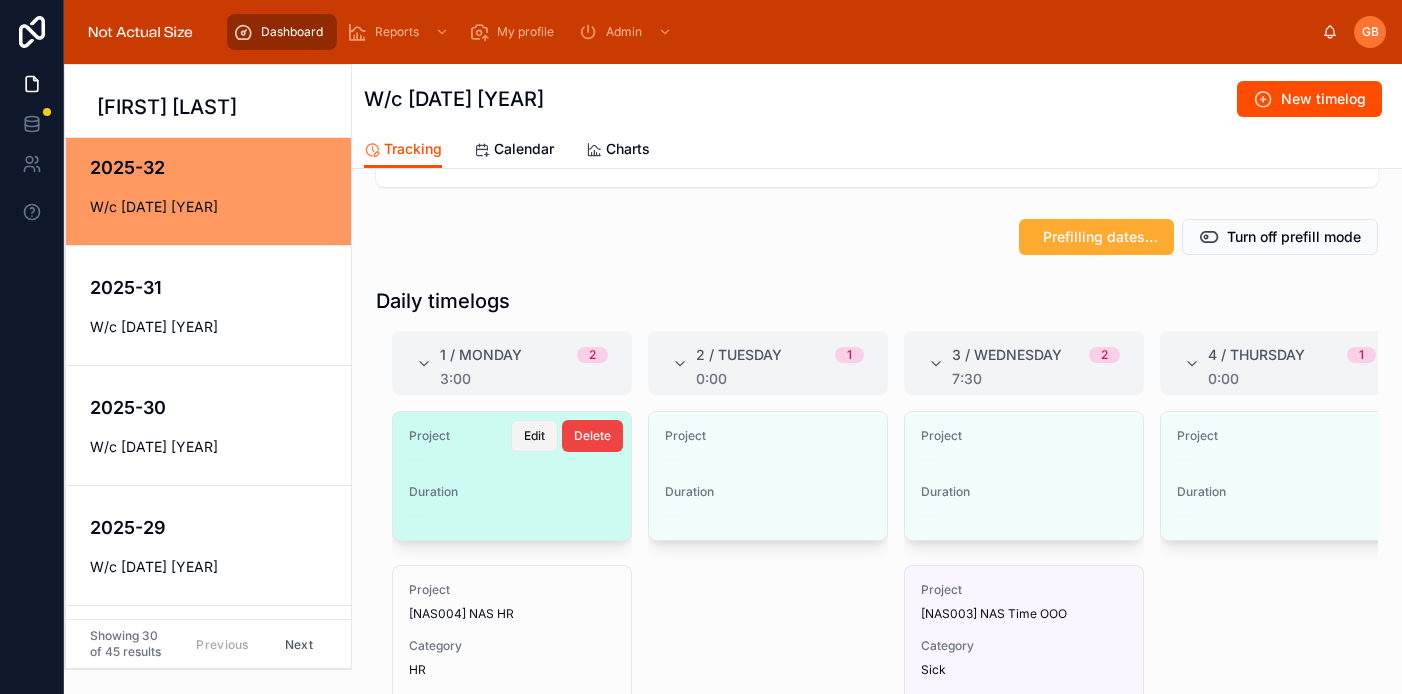 click on "Edit" at bounding box center (534, 436) 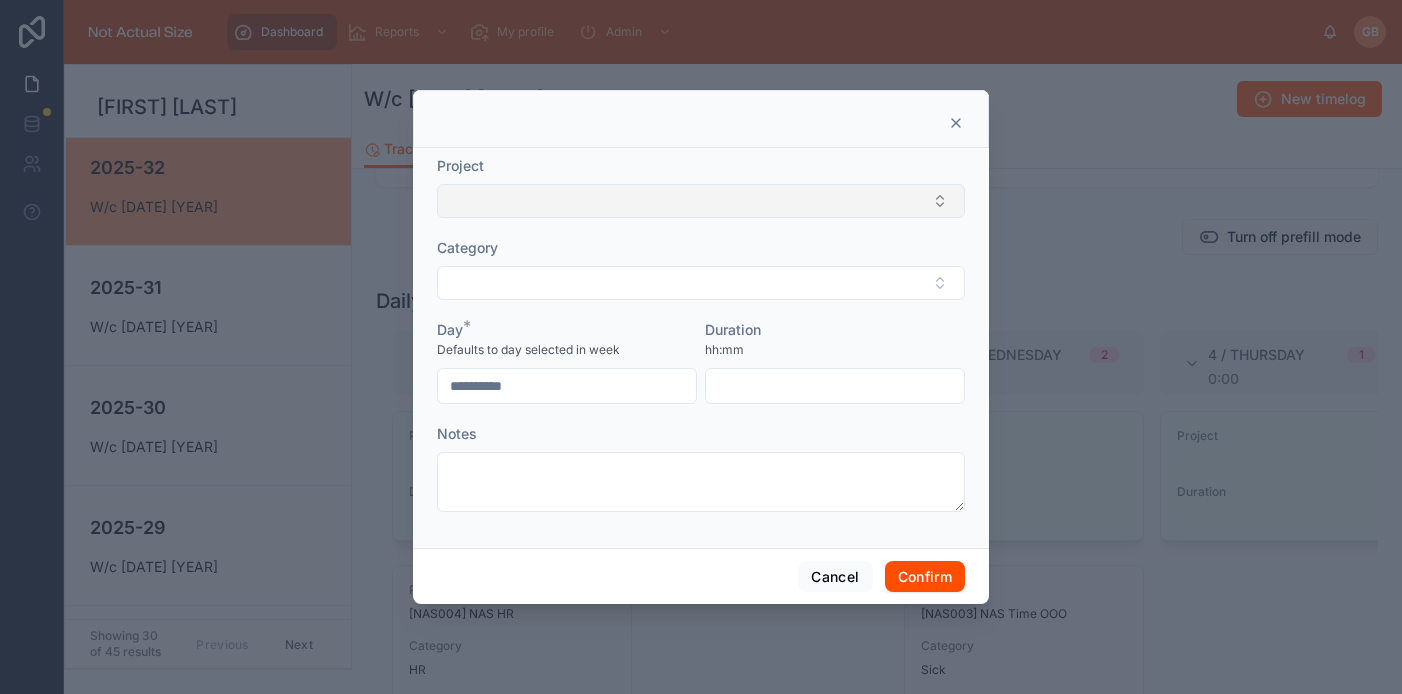 click at bounding box center [701, 201] 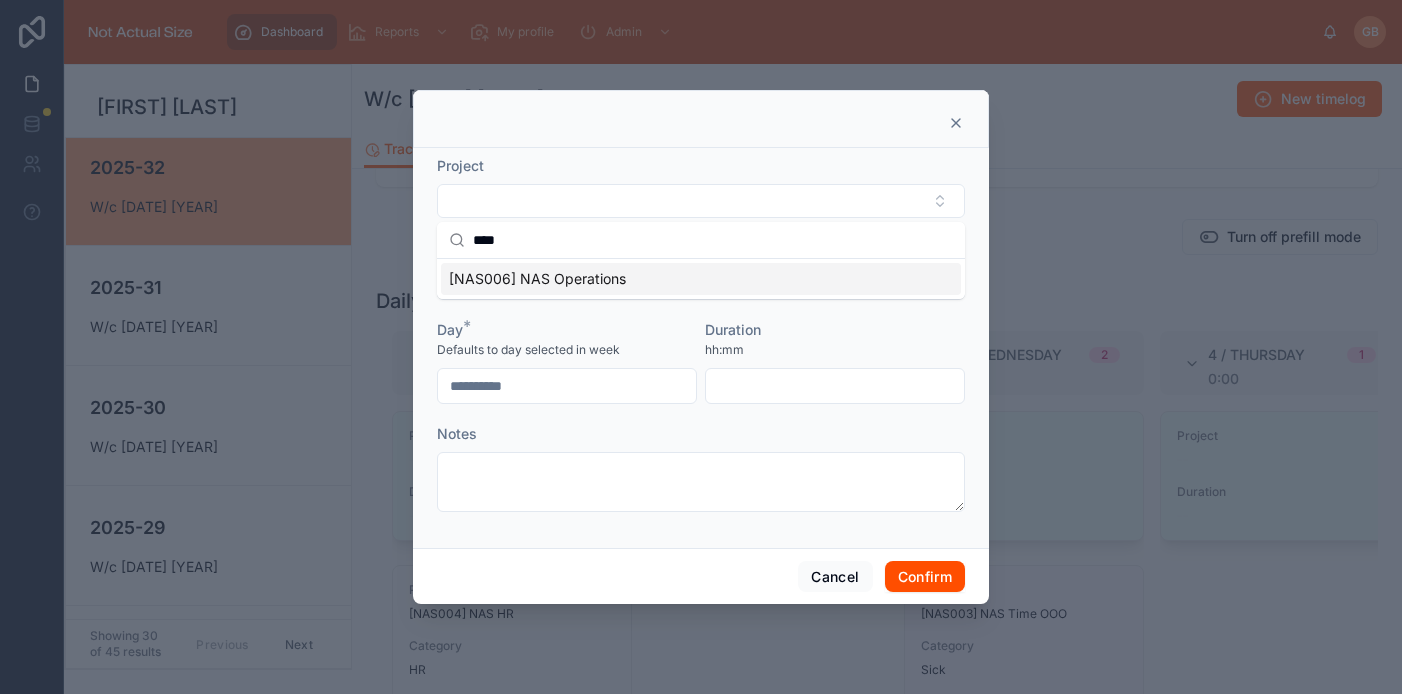 type on "****" 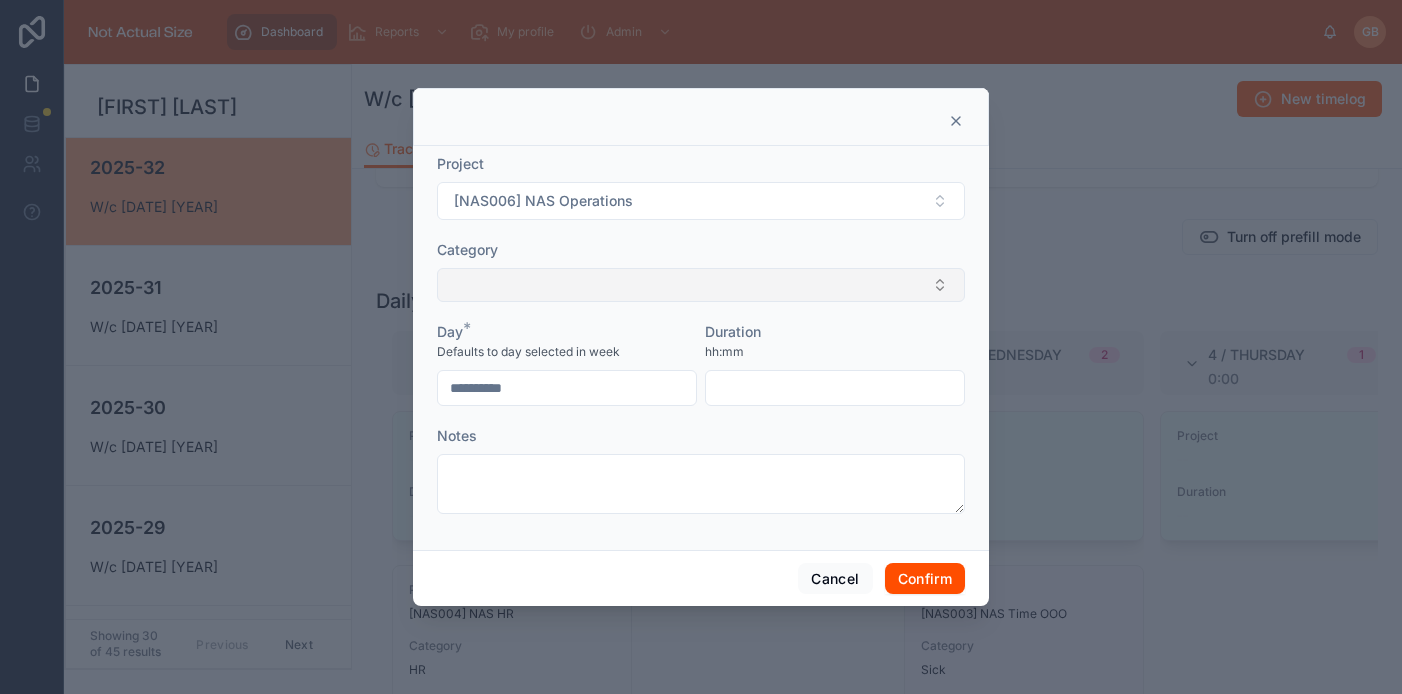 click at bounding box center (701, 285) 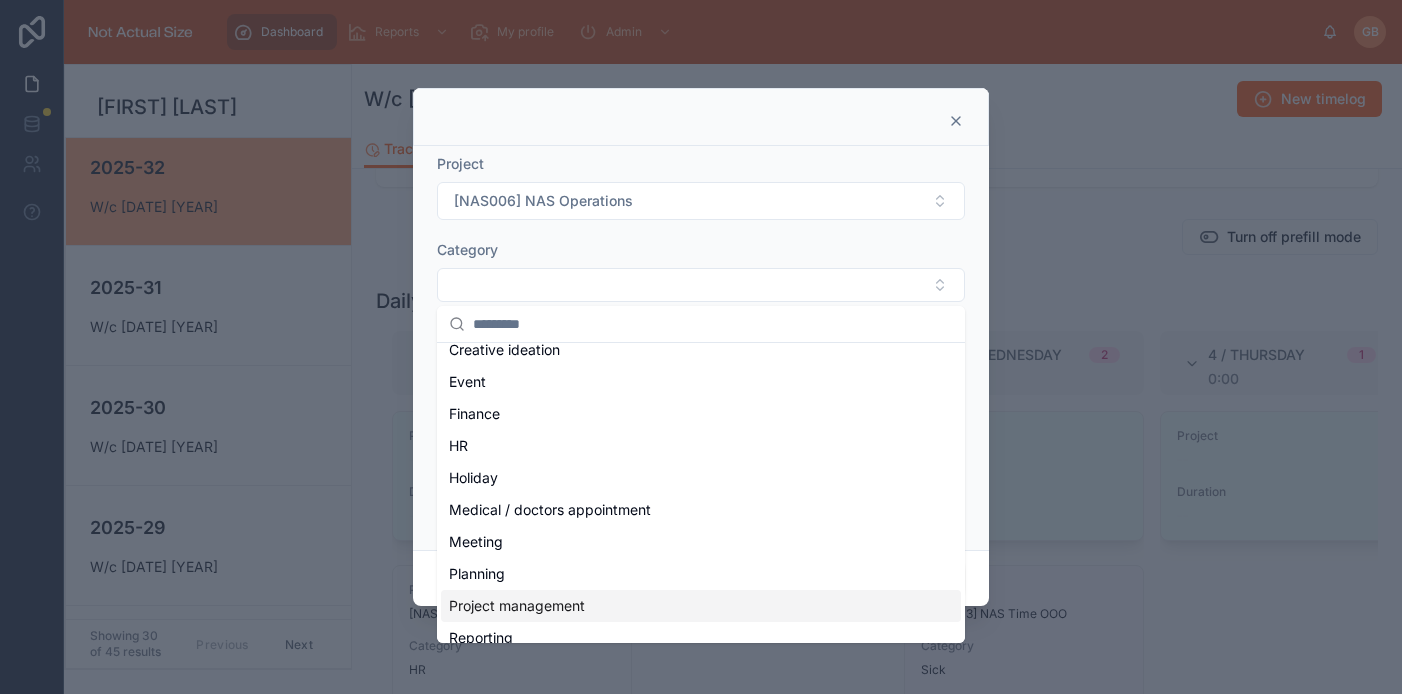 scroll, scrollTop: 177, scrollLeft: 0, axis: vertical 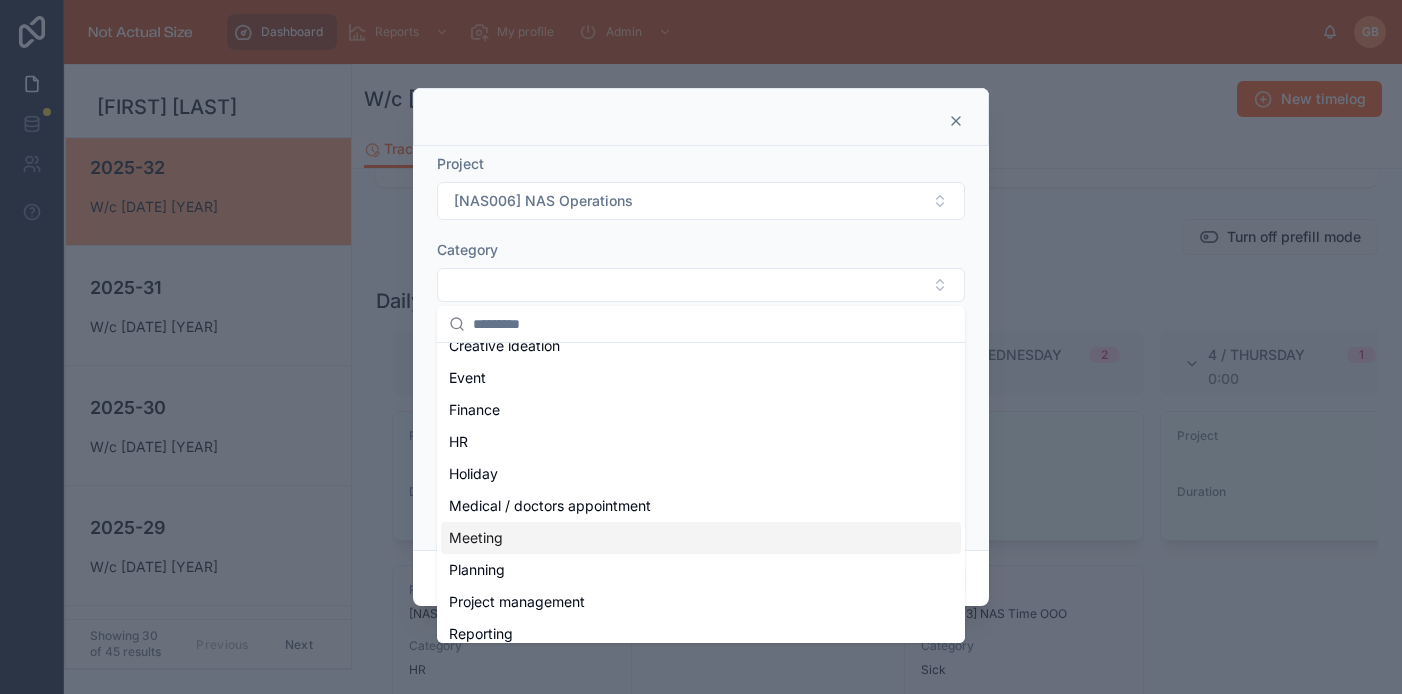 click on "Meeting" at bounding box center (701, 538) 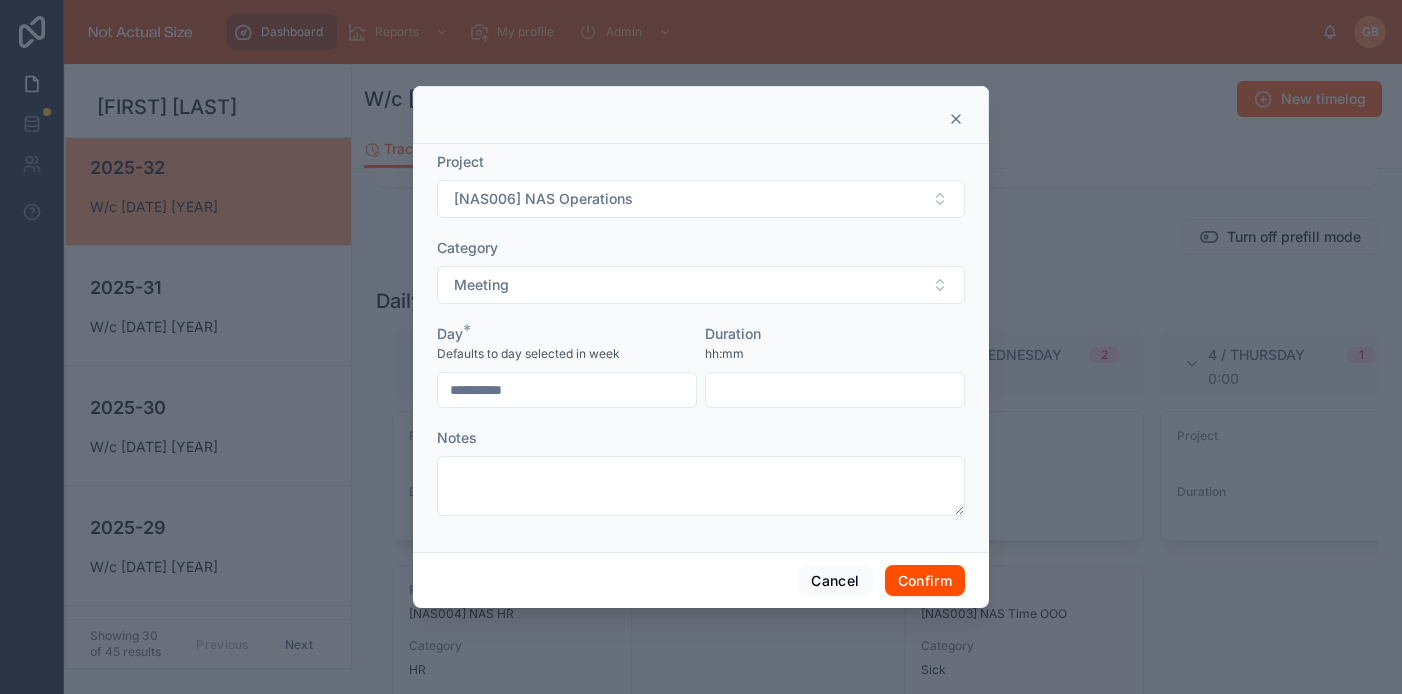 click on "Duration hh:mm" at bounding box center (835, 366) 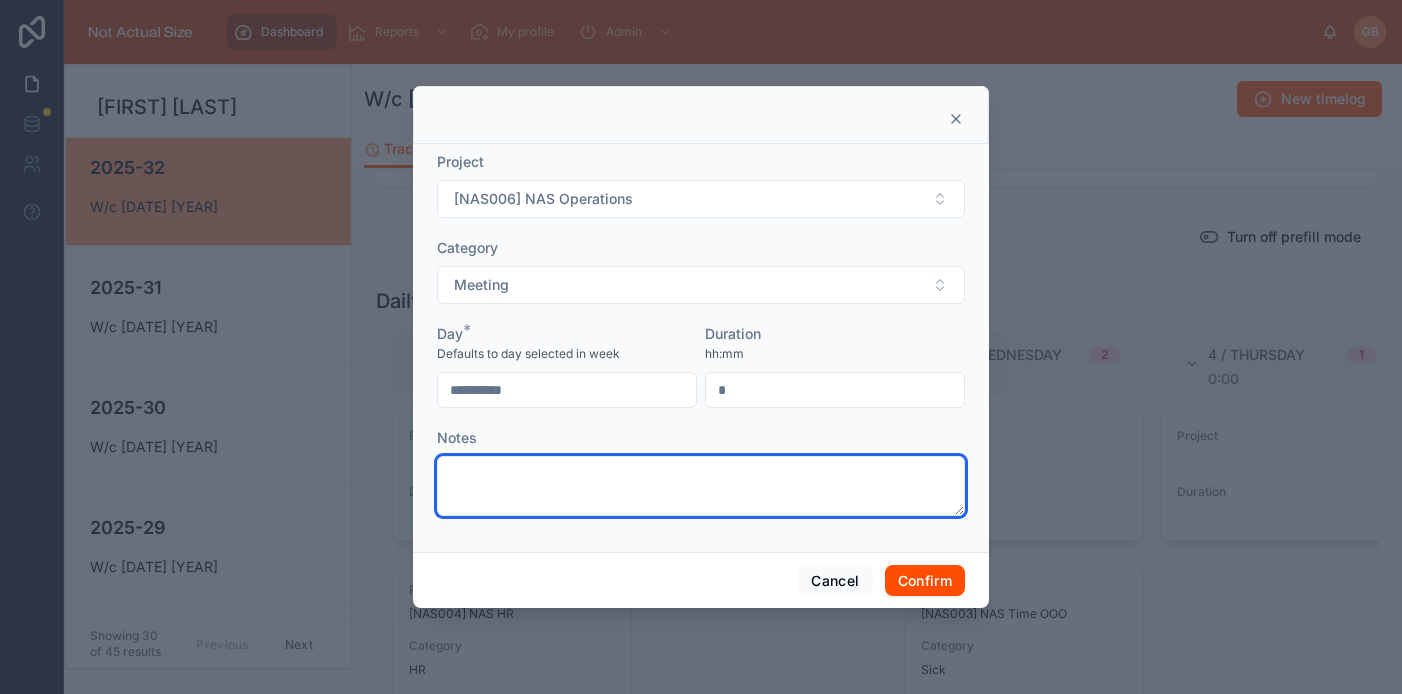 type on "****" 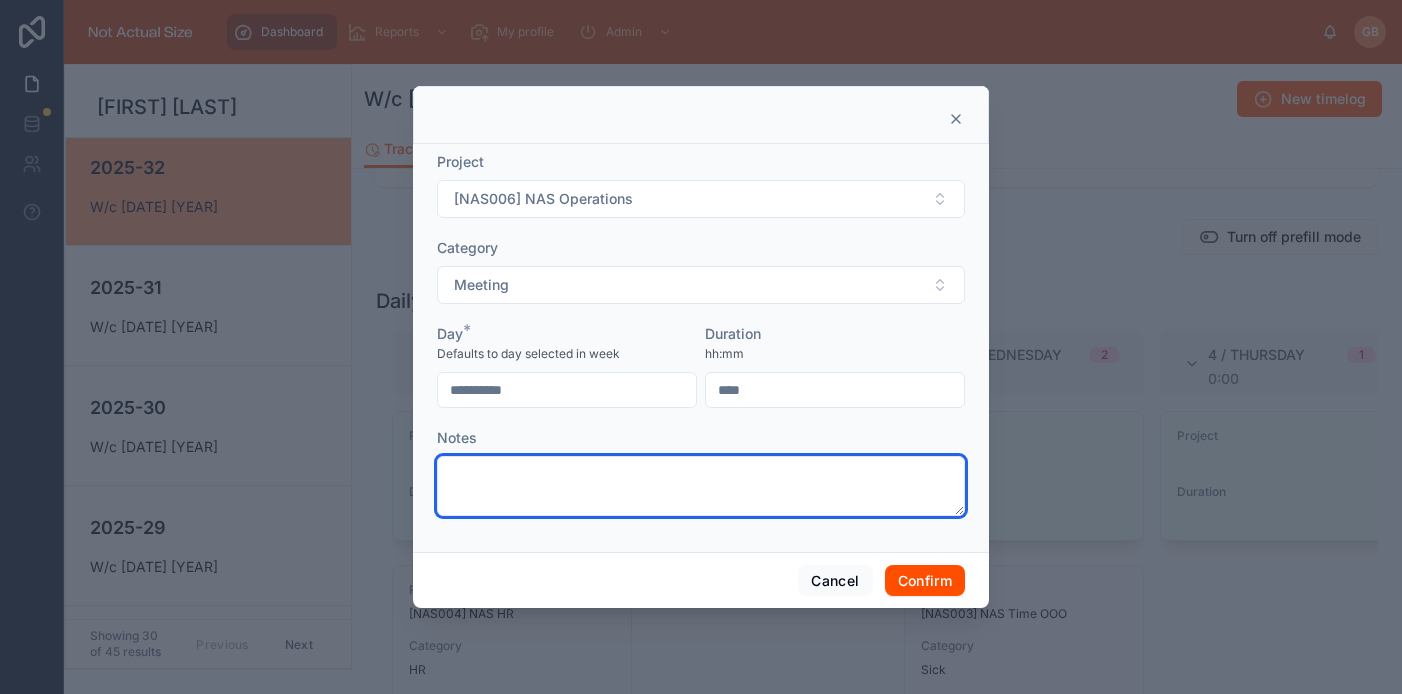 click at bounding box center [701, 486] 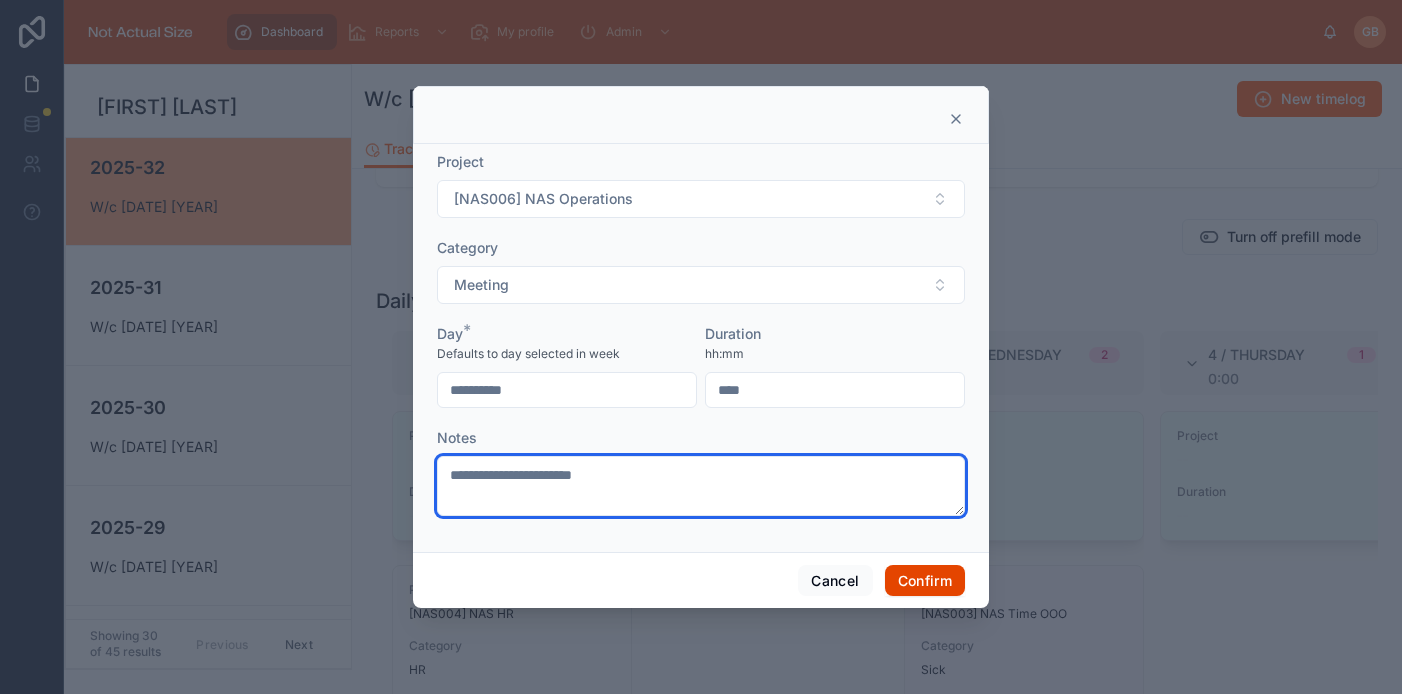 type on "**********" 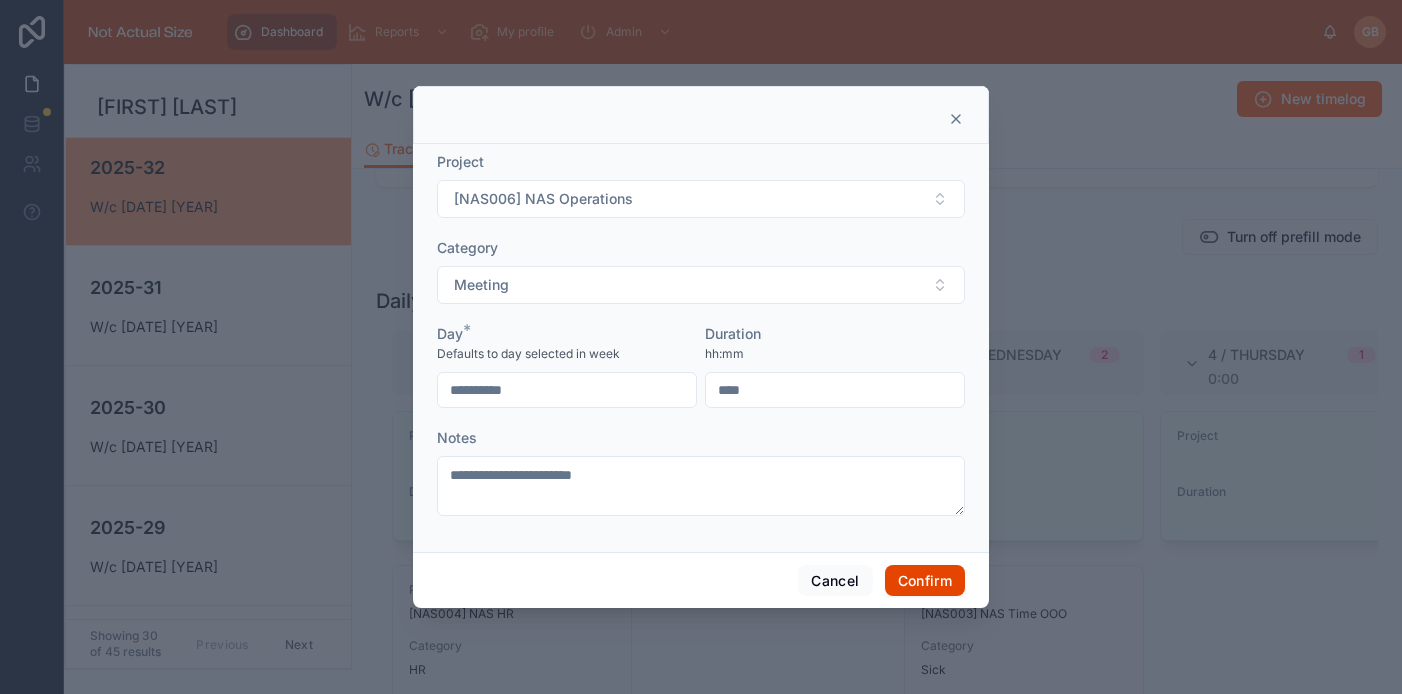 click on "Confirm" at bounding box center [925, 581] 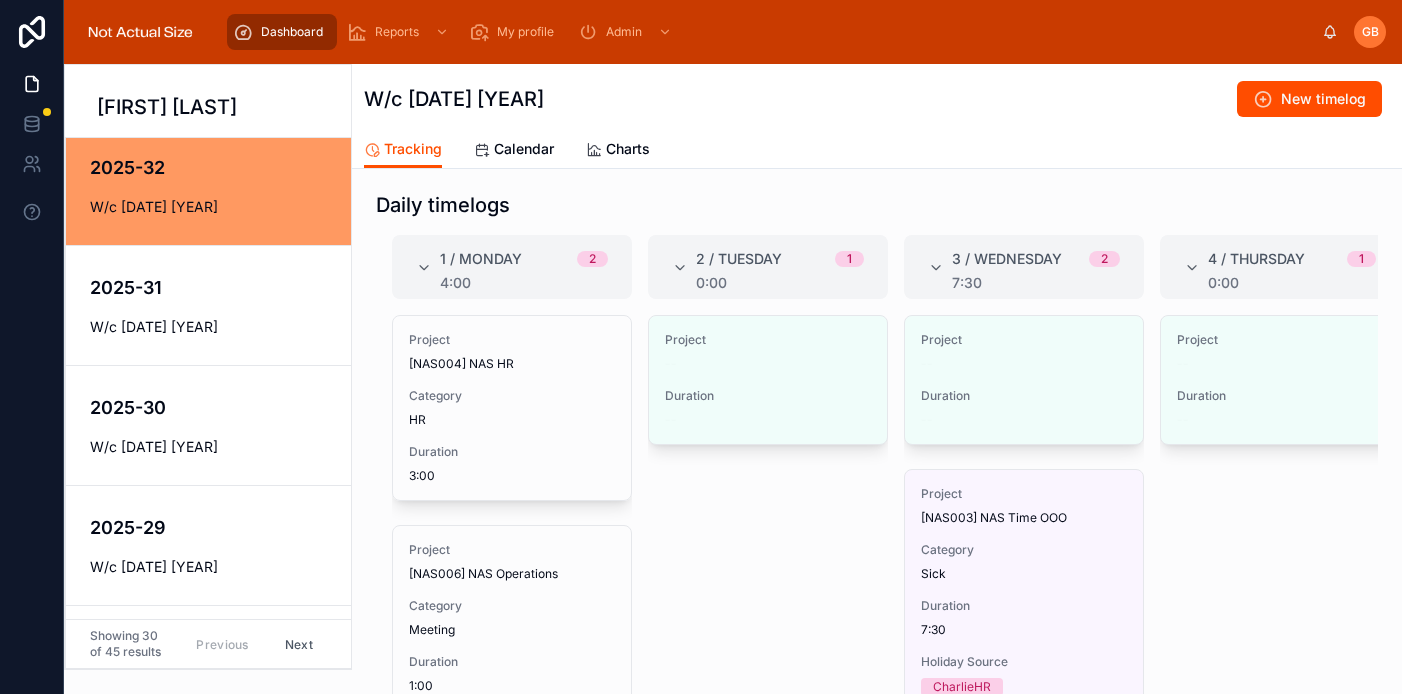 scroll, scrollTop: 292, scrollLeft: 0, axis: vertical 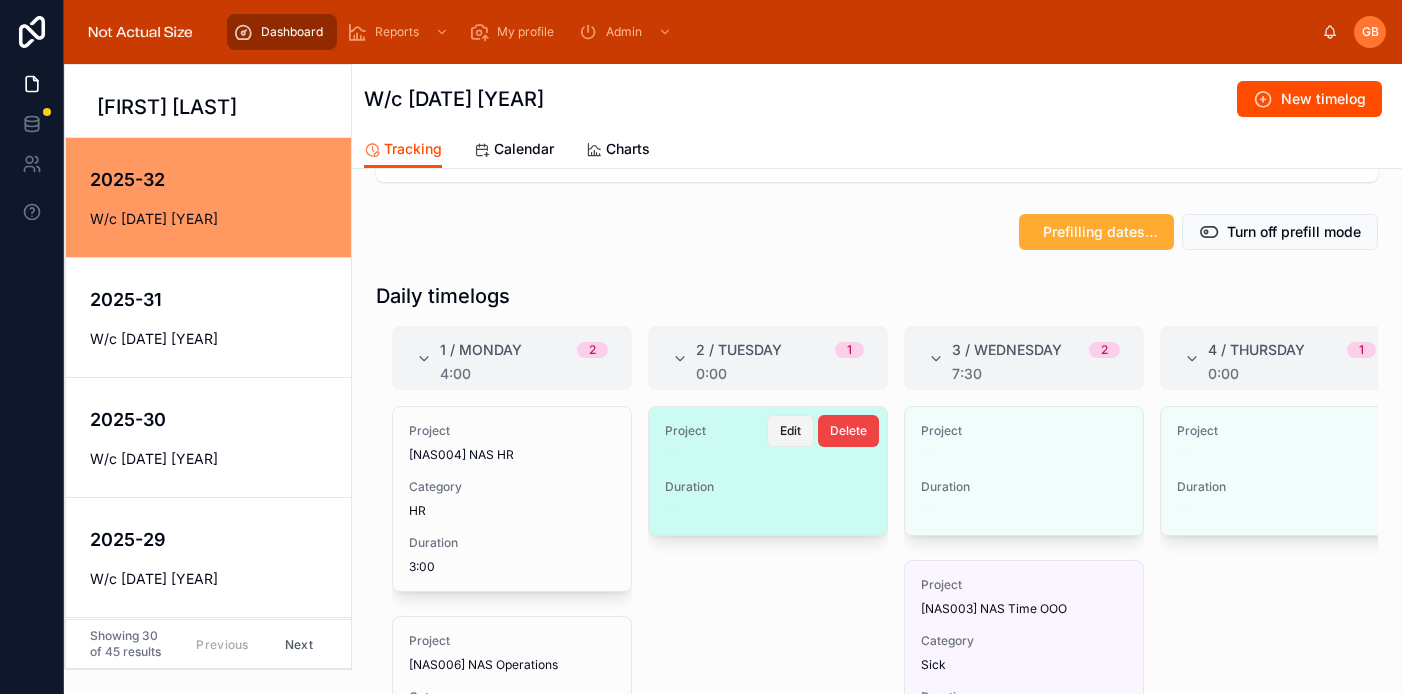 click on "Edit" at bounding box center (790, 431) 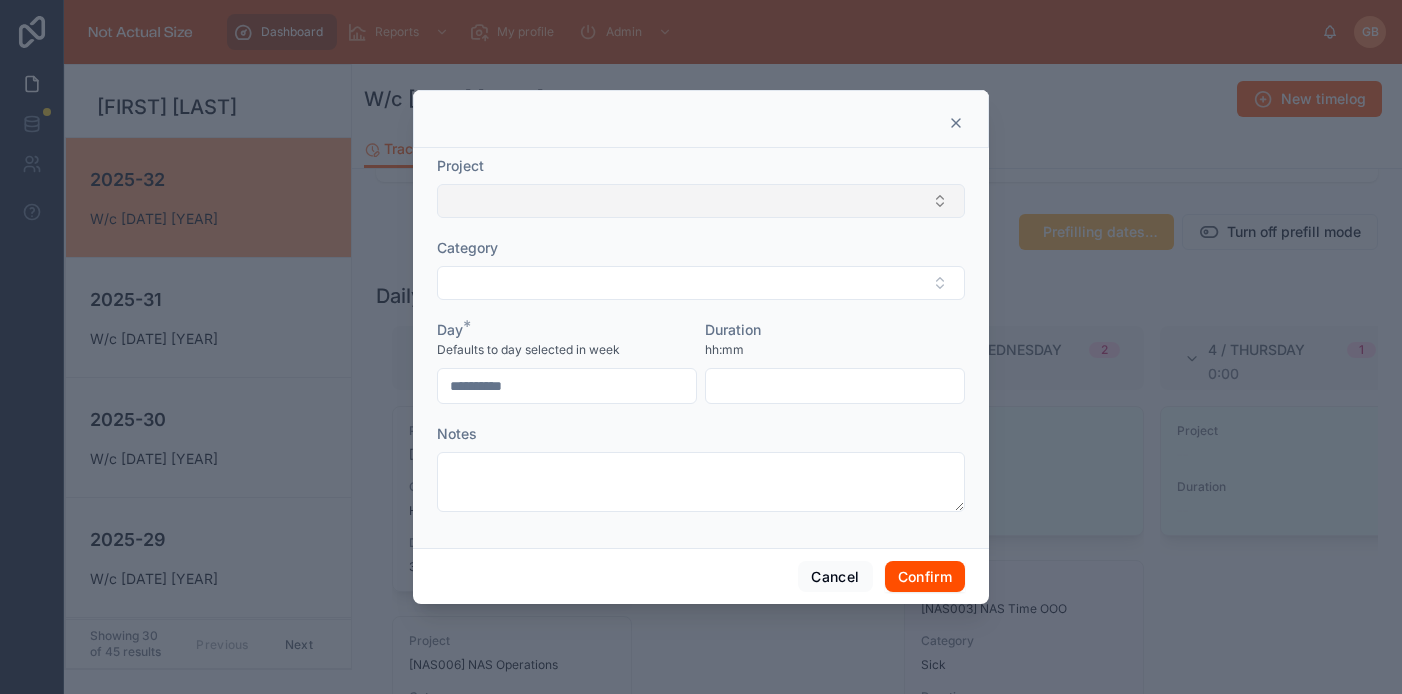 click at bounding box center [701, 201] 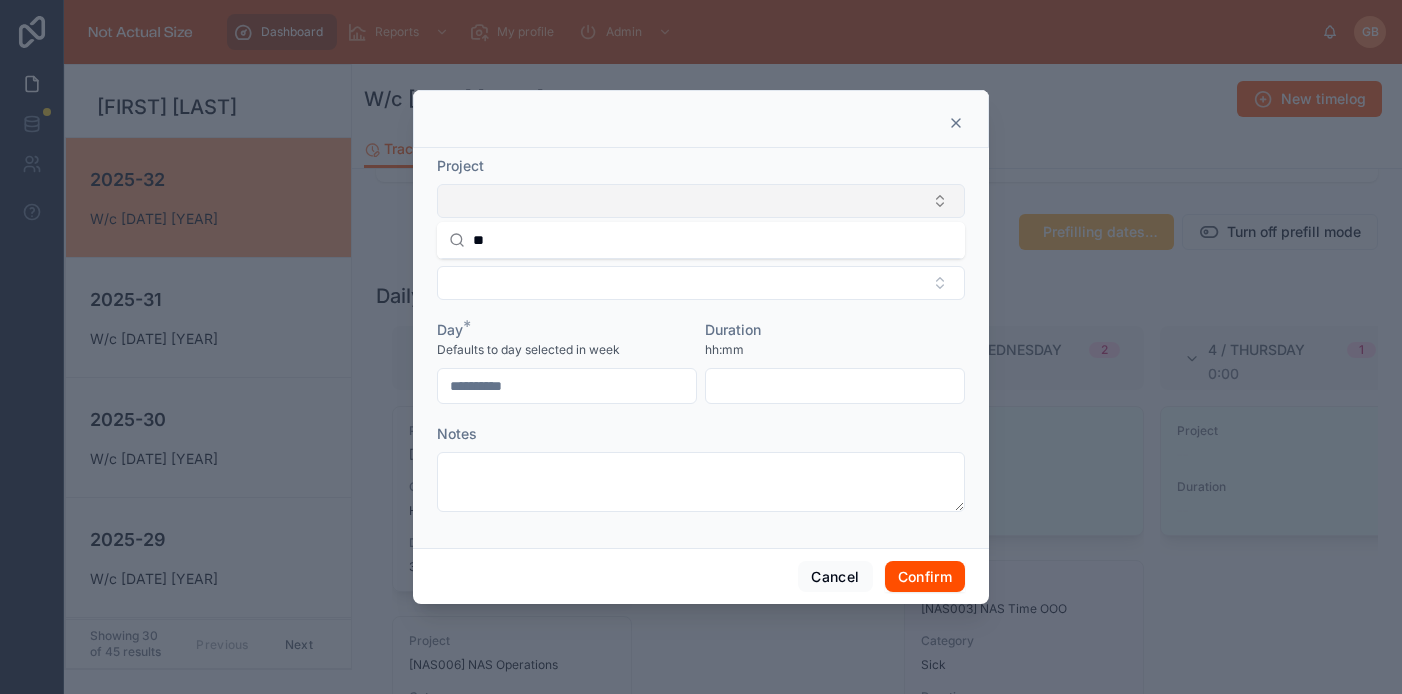 type on "*" 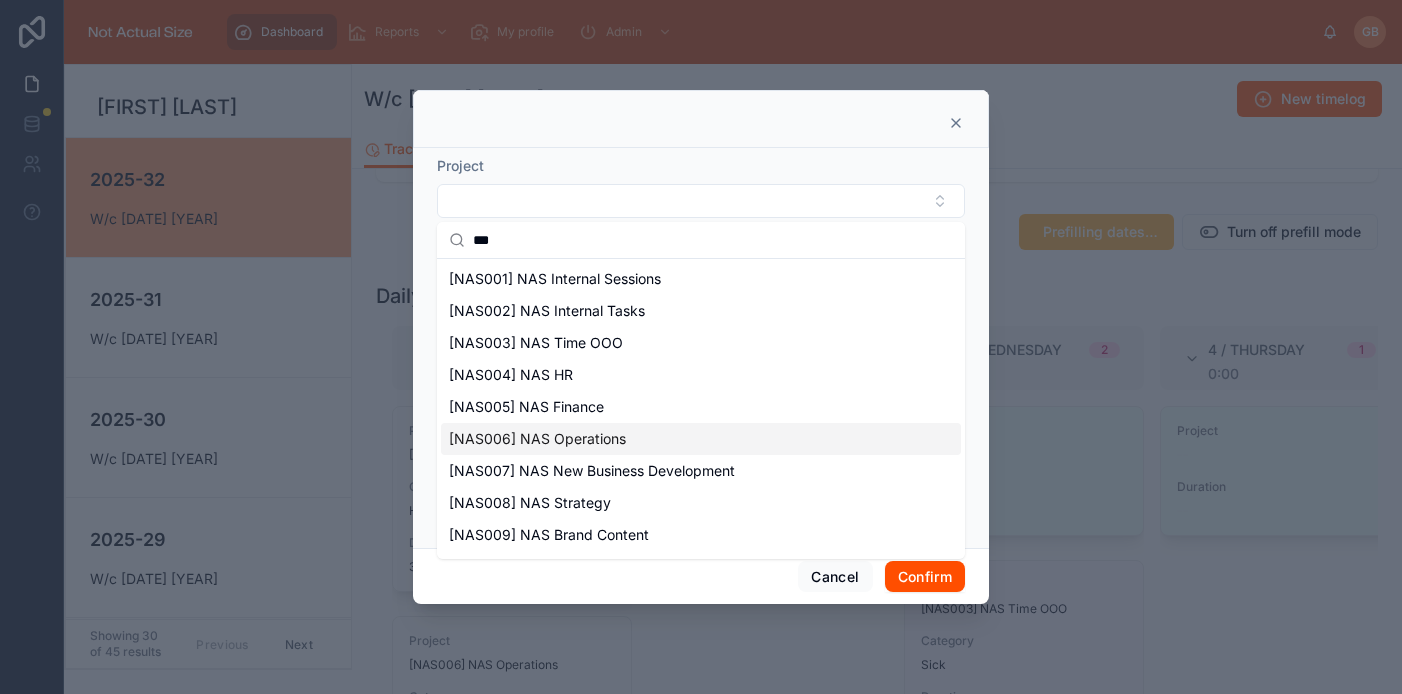 type on "***" 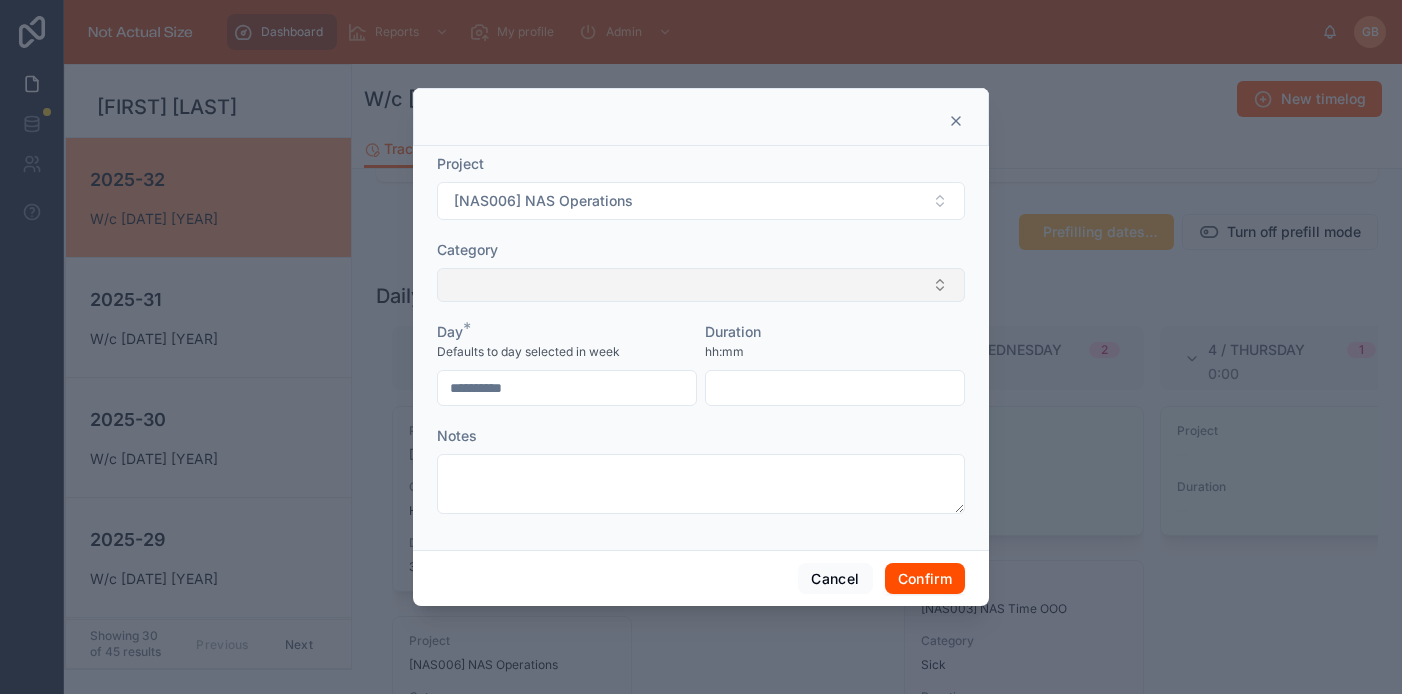 click at bounding box center (701, 285) 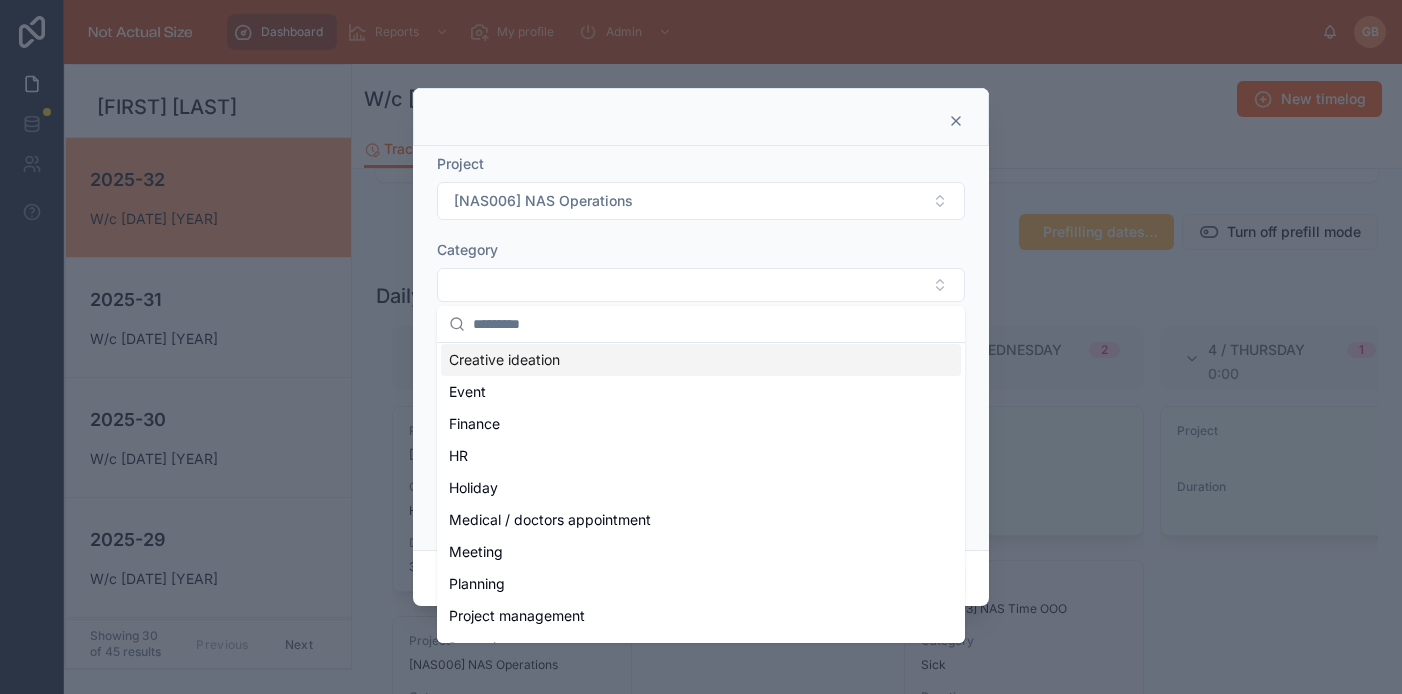scroll, scrollTop: 203, scrollLeft: 0, axis: vertical 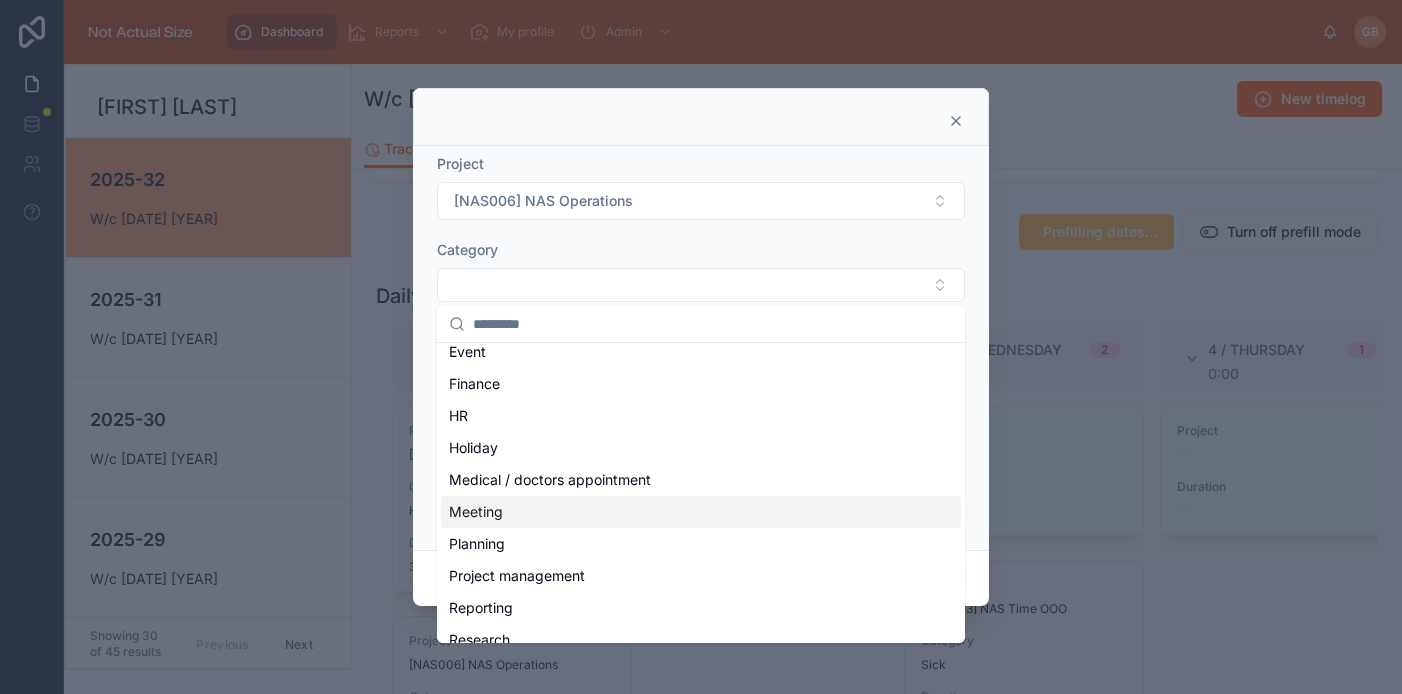 drag, startPoint x: 539, startPoint y: 510, endPoint x: 717, endPoint y: 436, distance: 192.76929 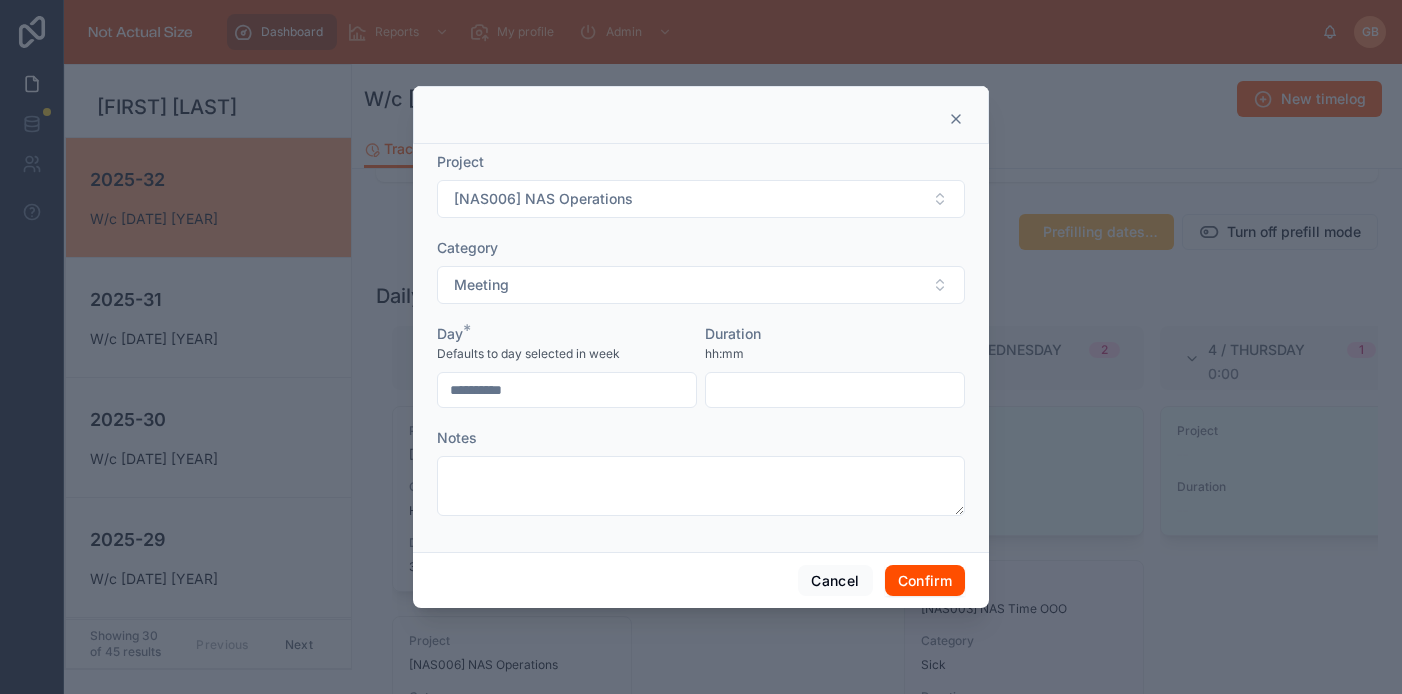 click at bounding box center [835, 390] 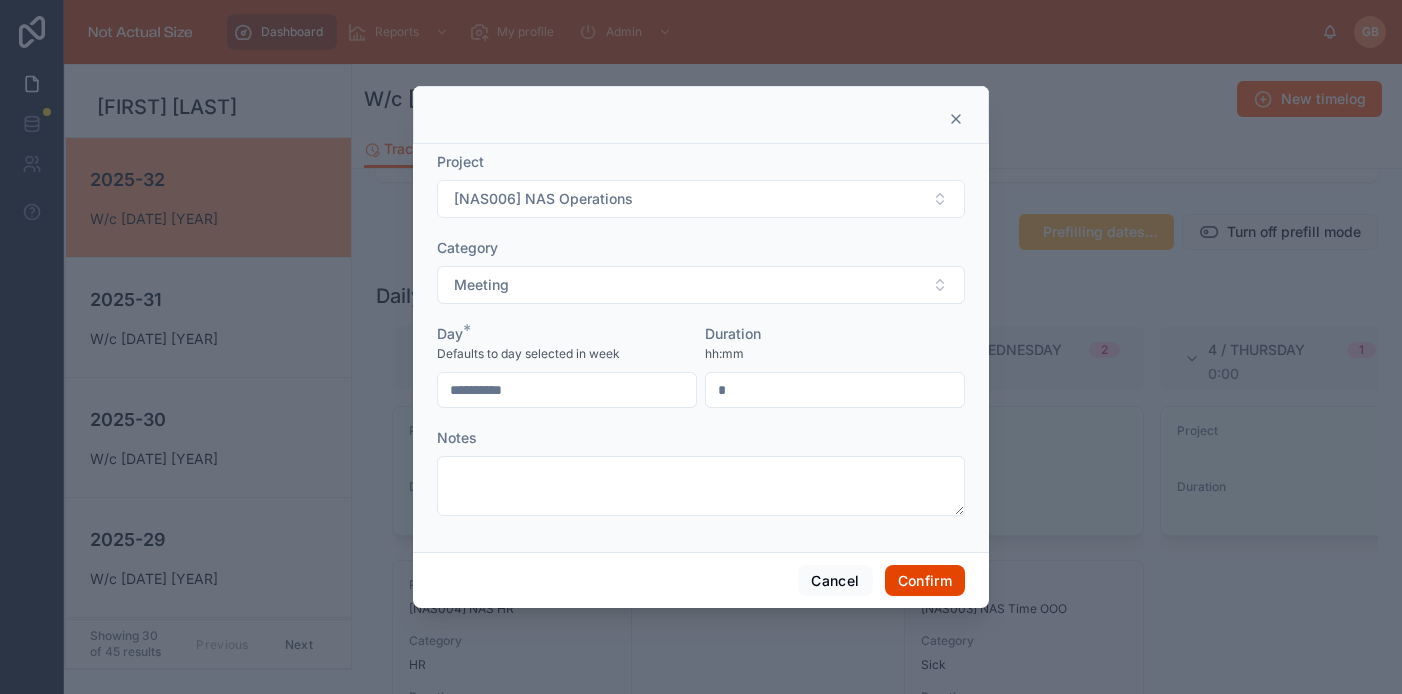 type on "****" 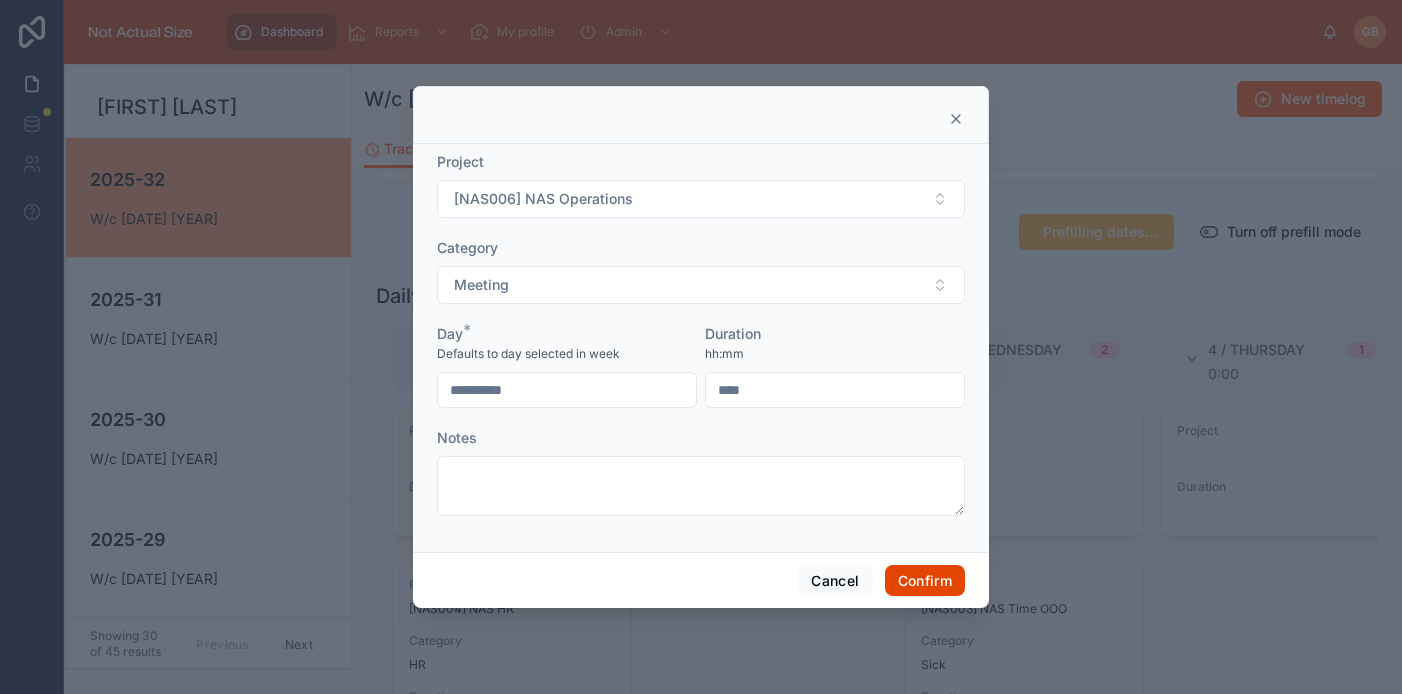 click on "Confirm" at bounding box center (925, 581) 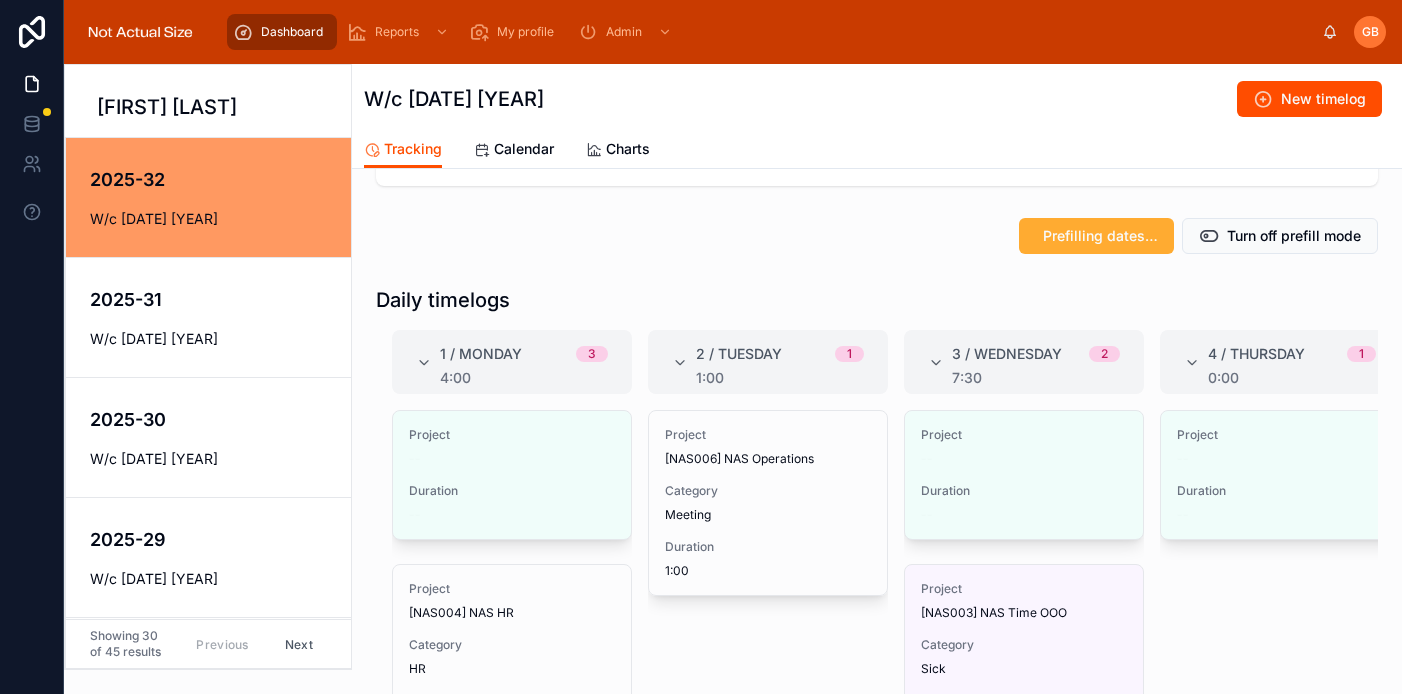 scroll, scrollTop: 239, scrollLeft: 0, axis: vertical 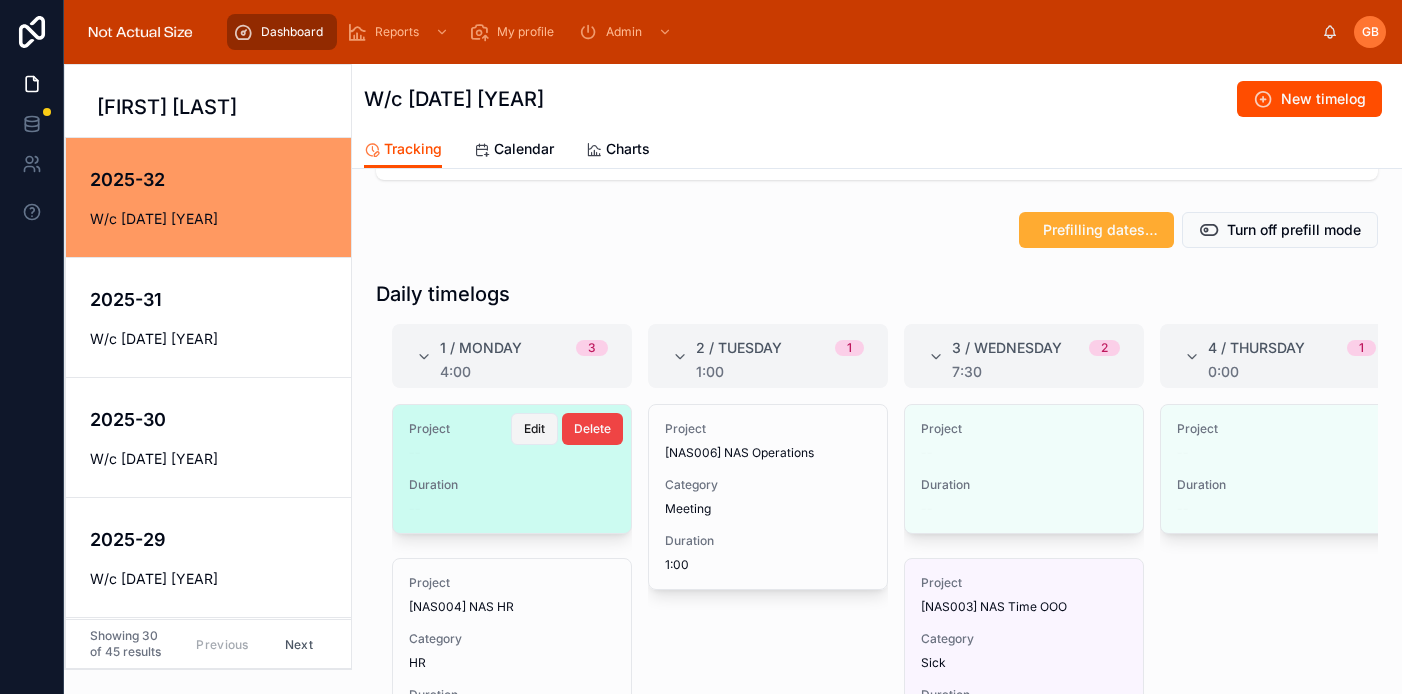 click on "Edit" at bounding box center (534, 429) 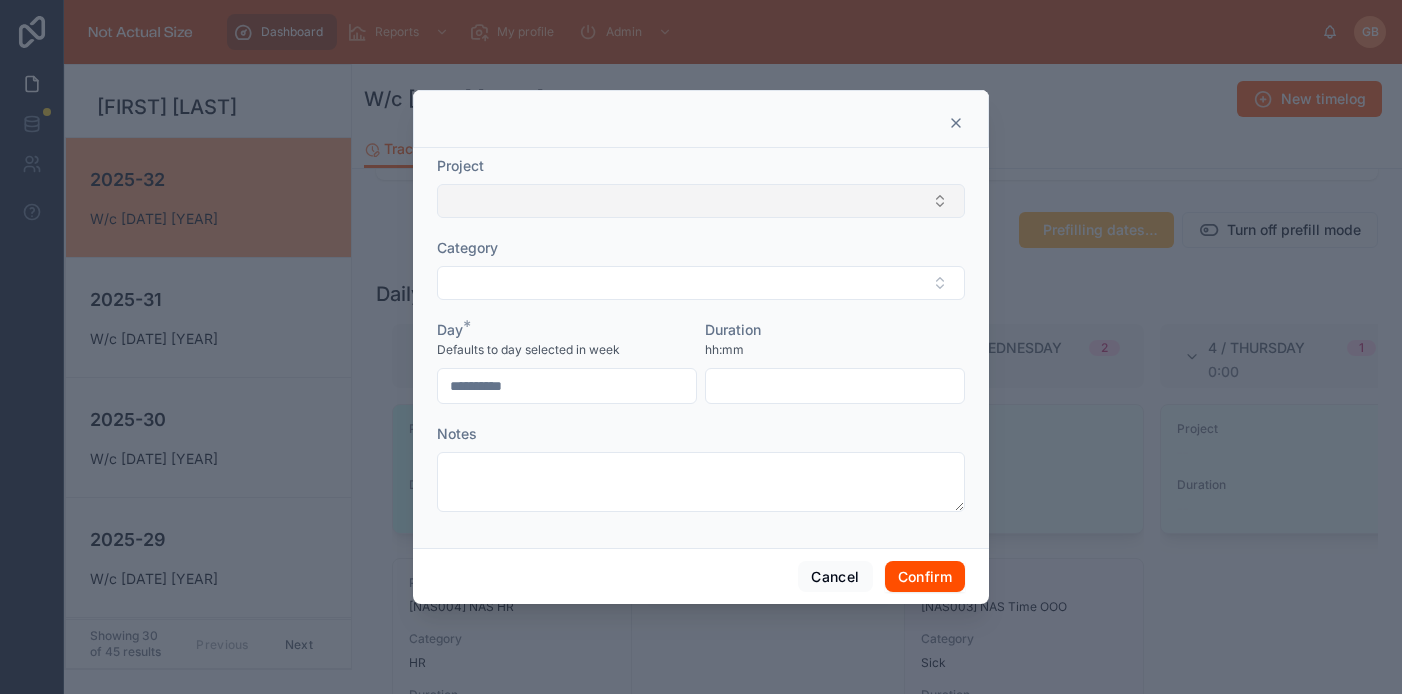 click at bounding box center [701, 201] 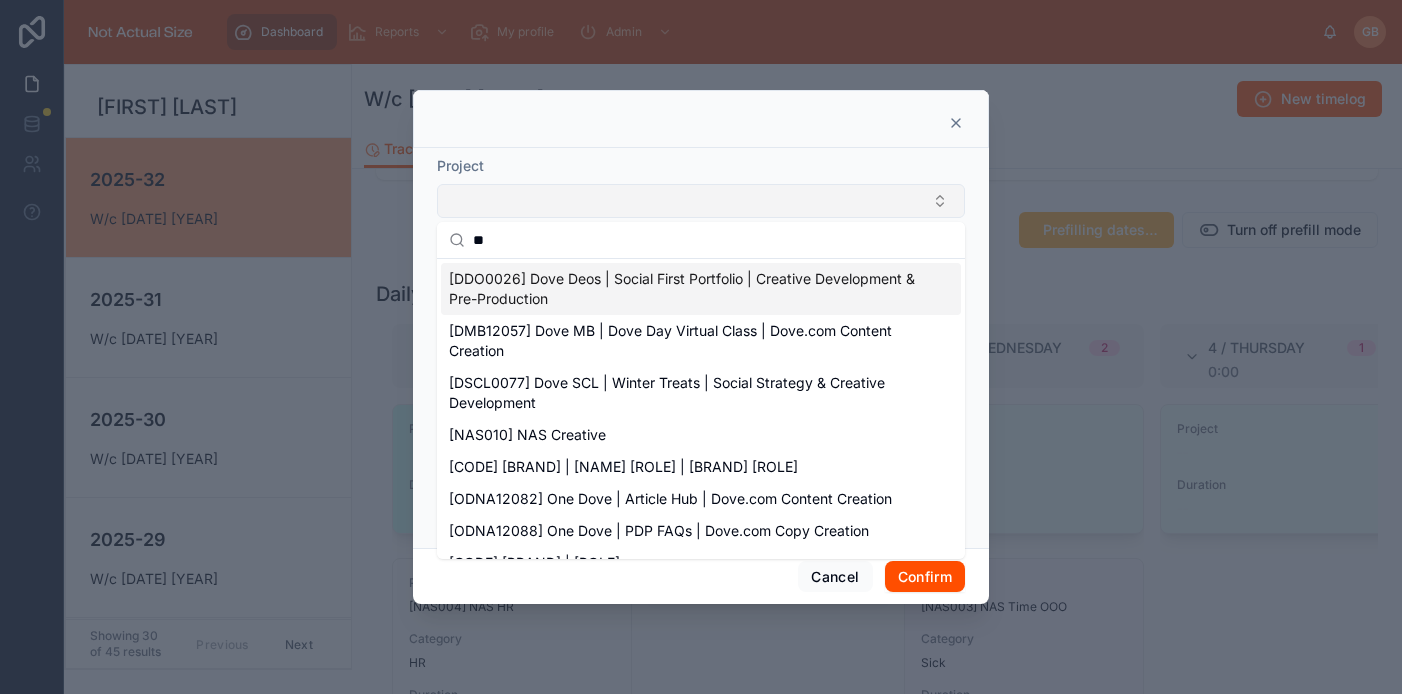 type on "*" 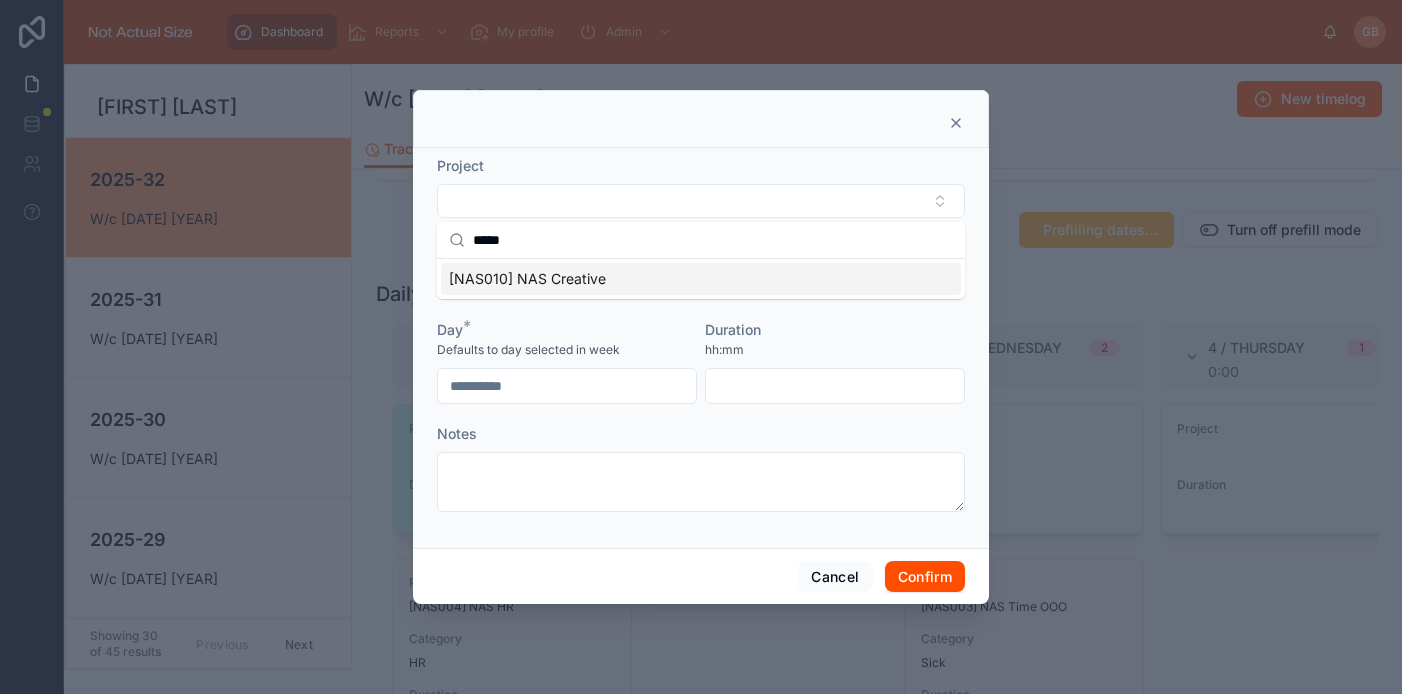 type on "*****" 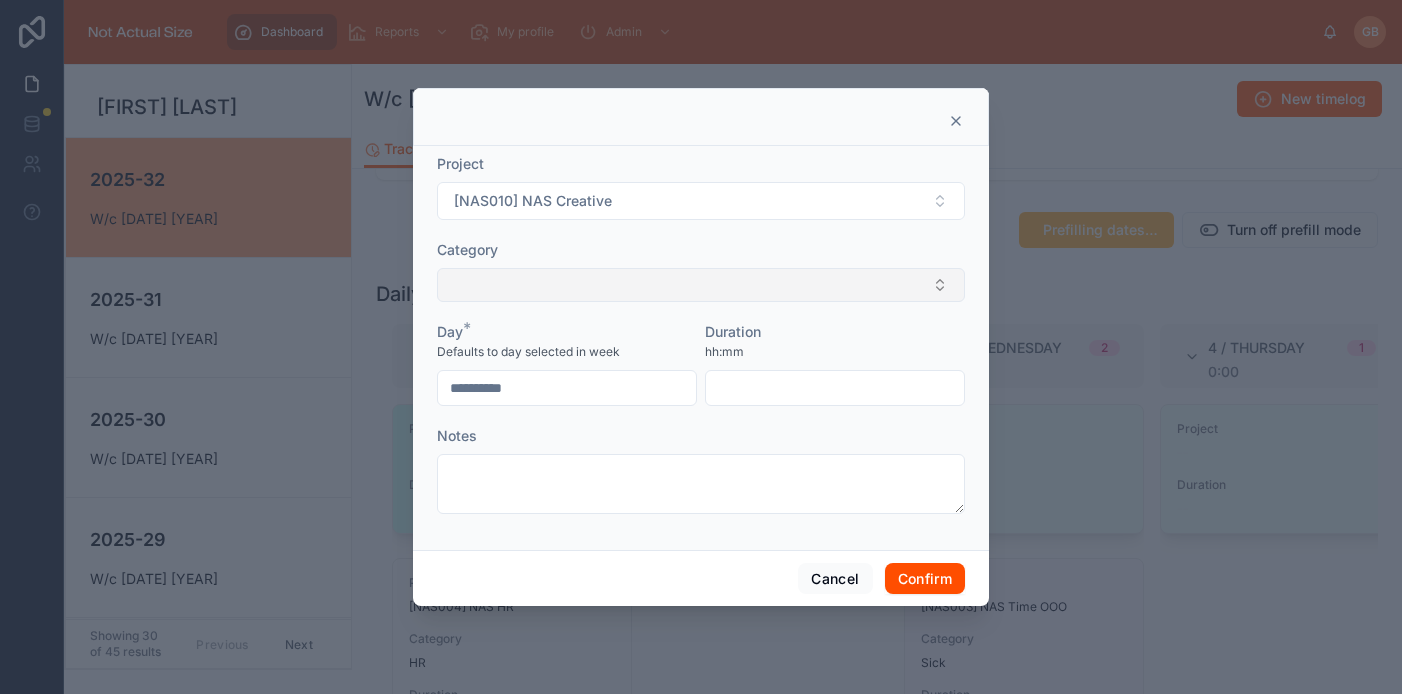 click at bounding box center (701, 285) 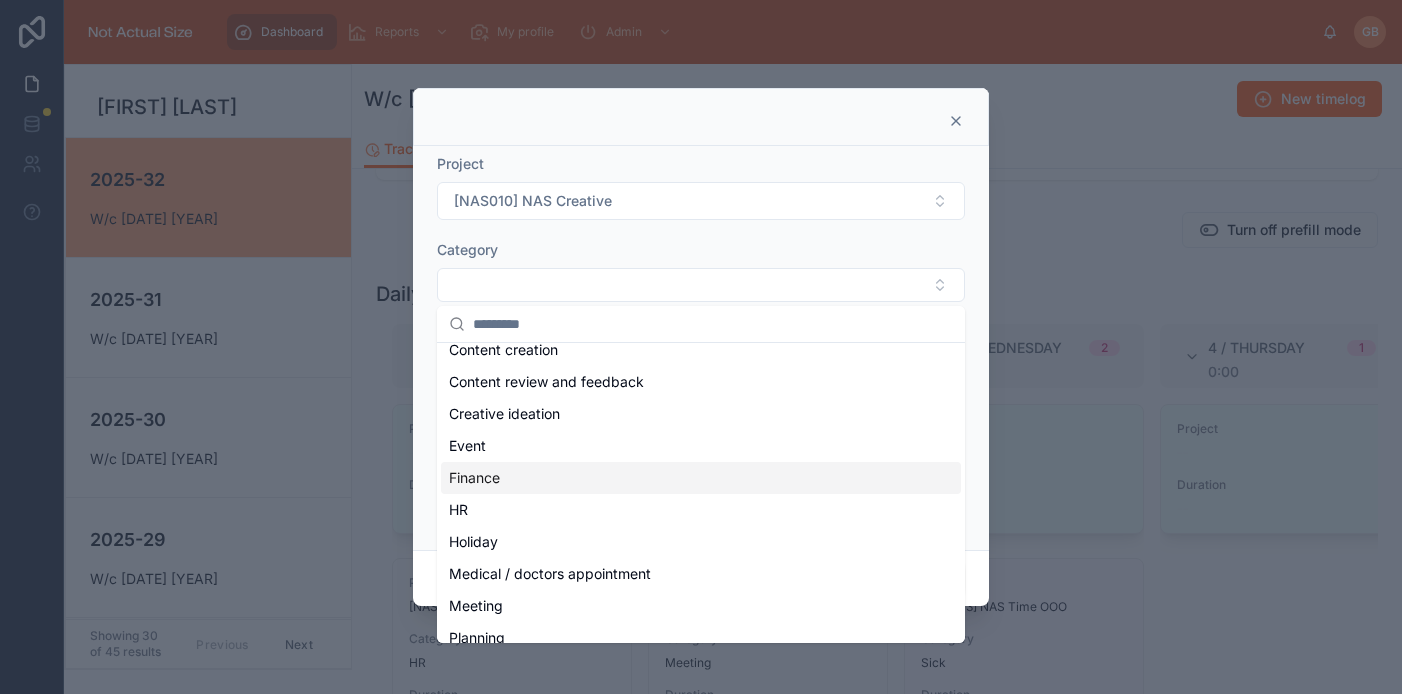 scroll, scrollTop: 118, scrollLeft: 0, axis: vertical 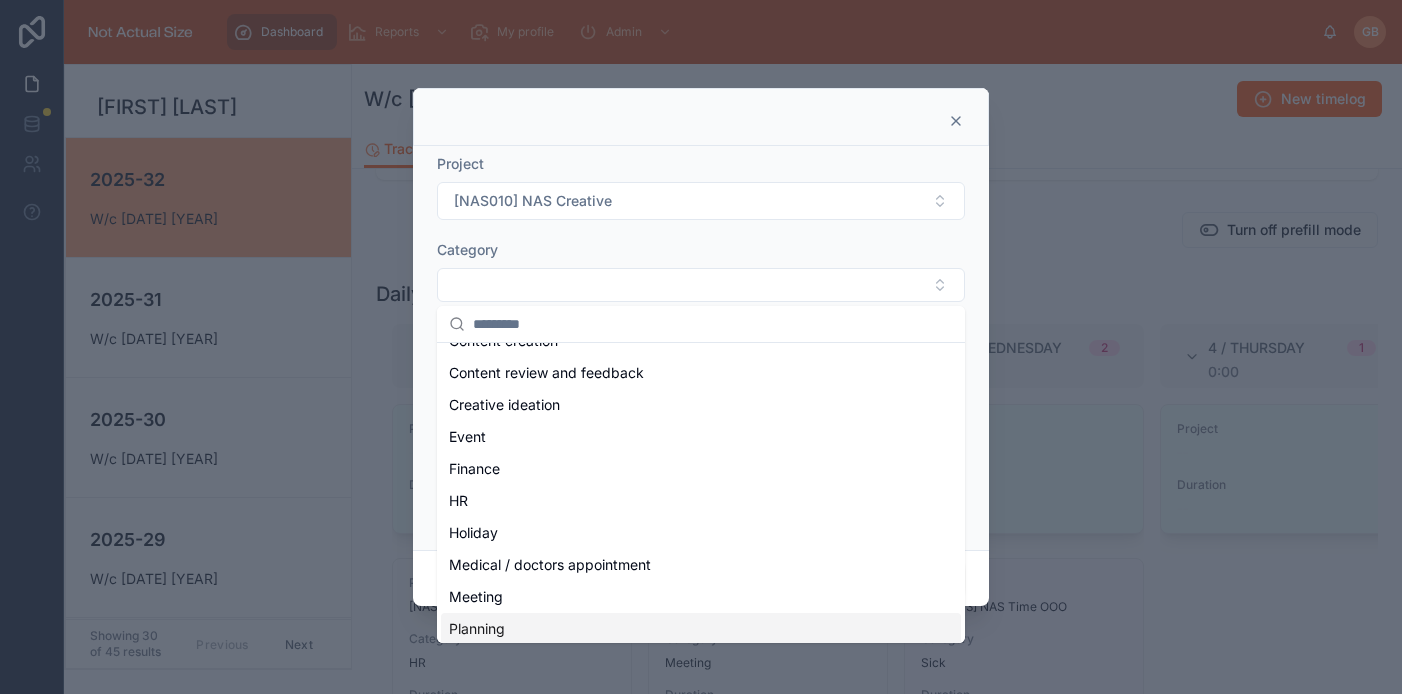 drag, startPoint x: 500, startPoint y: 628, endPoint x: 538, endPoint y: 577, distance: 63.600315 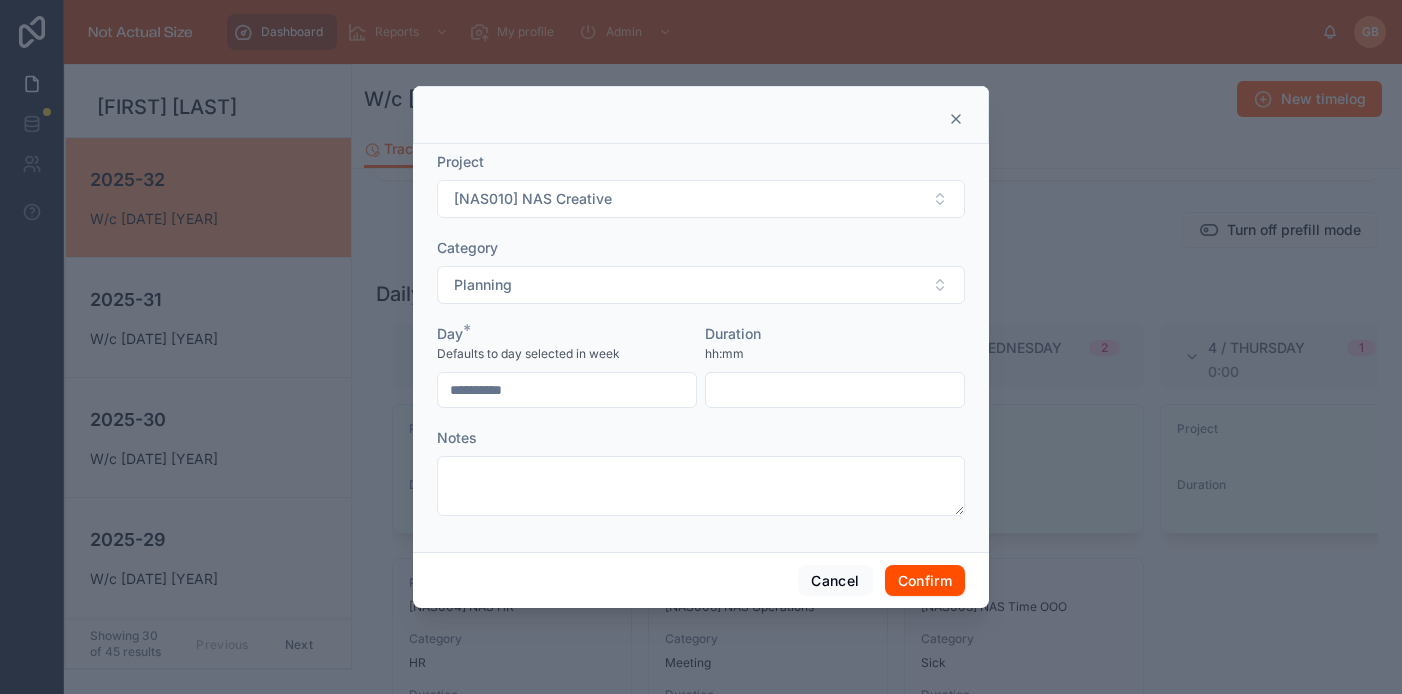 click at bounding box center [835, 390] 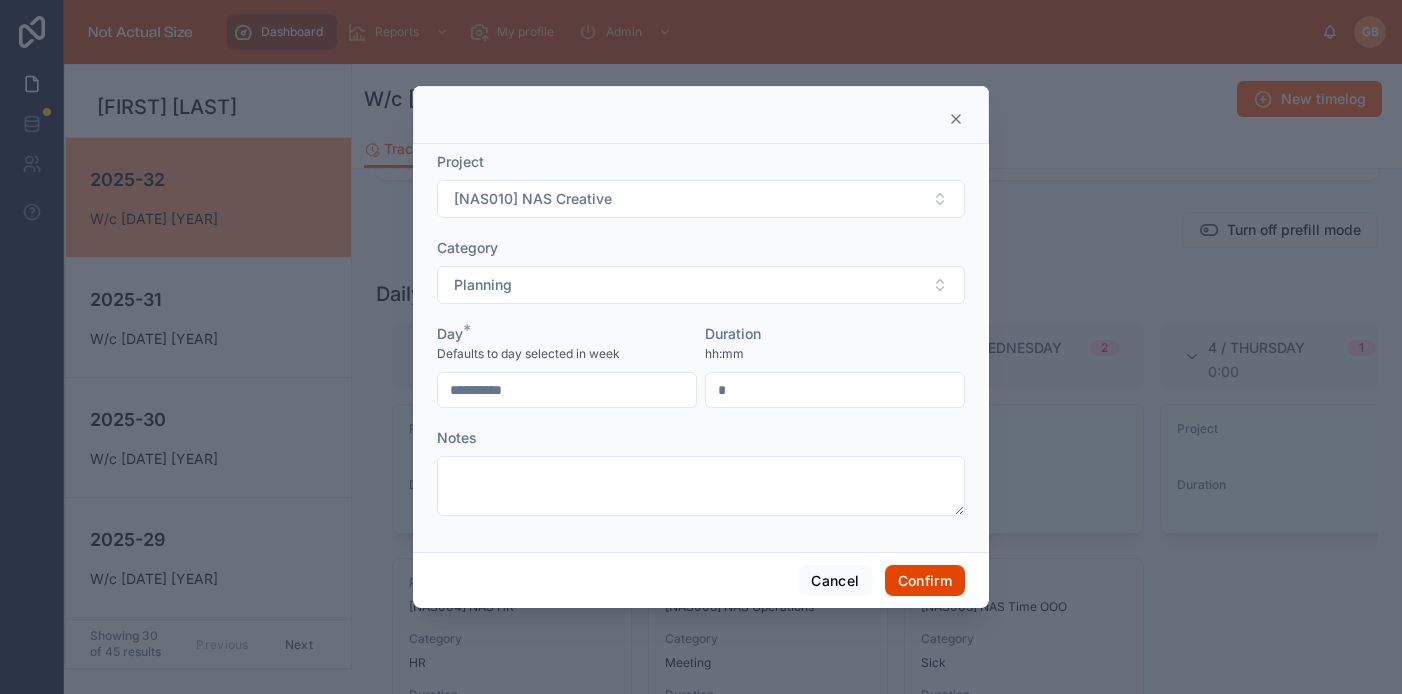 type on "****" 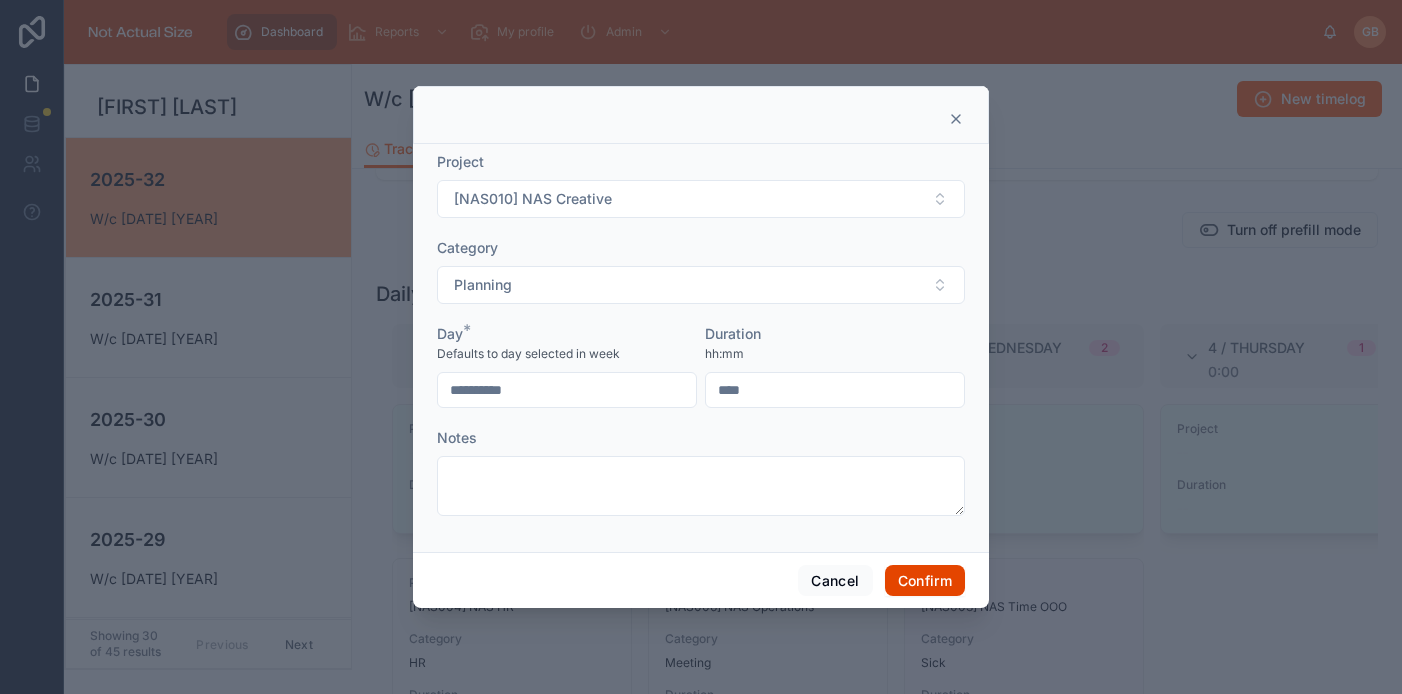click on "Confirm" at bounding box center [925, 581] 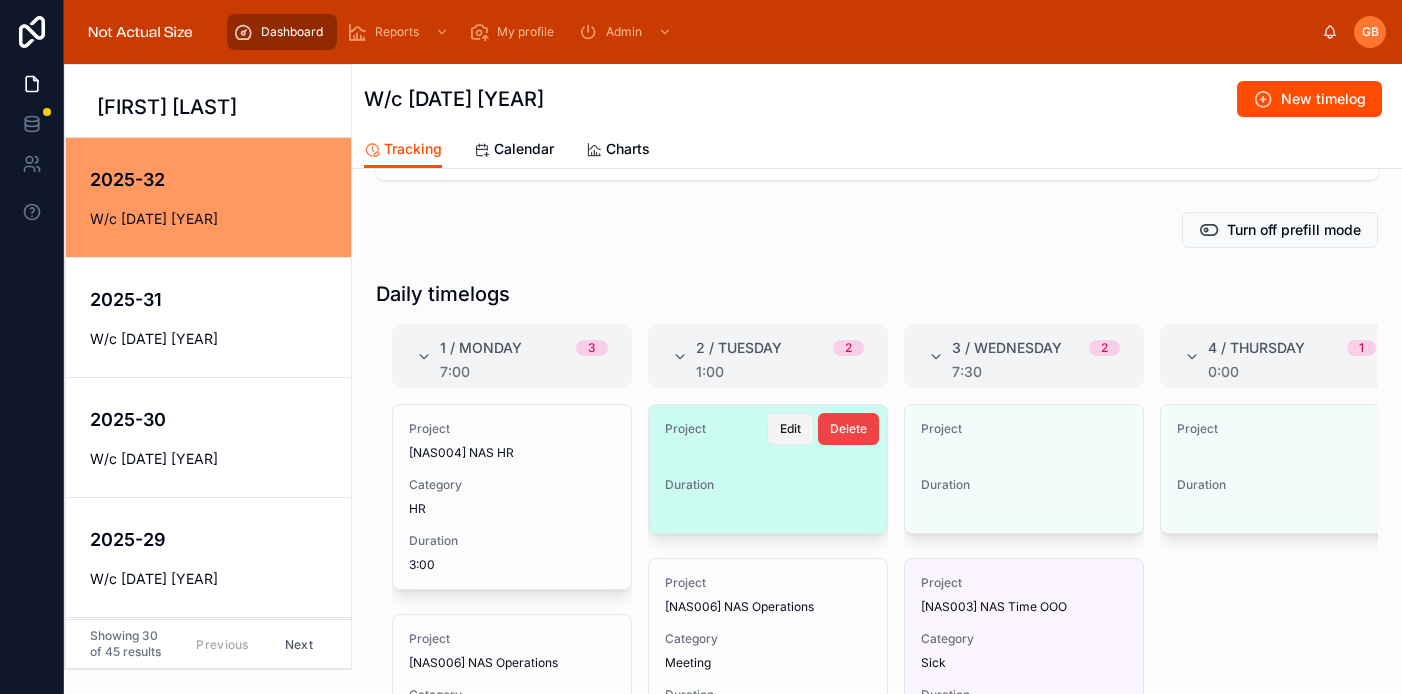 click on "Edit" at bounding box center [790, 429] 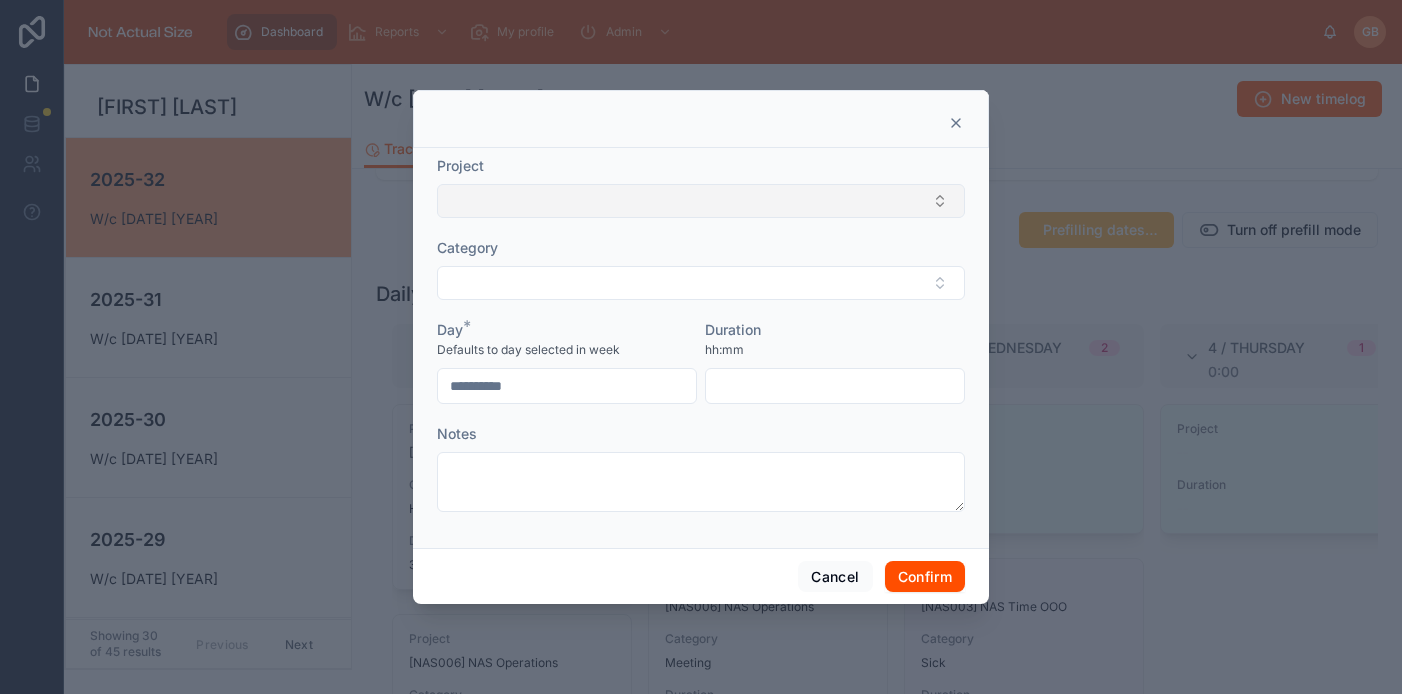 click at bounding box center (701, 201) 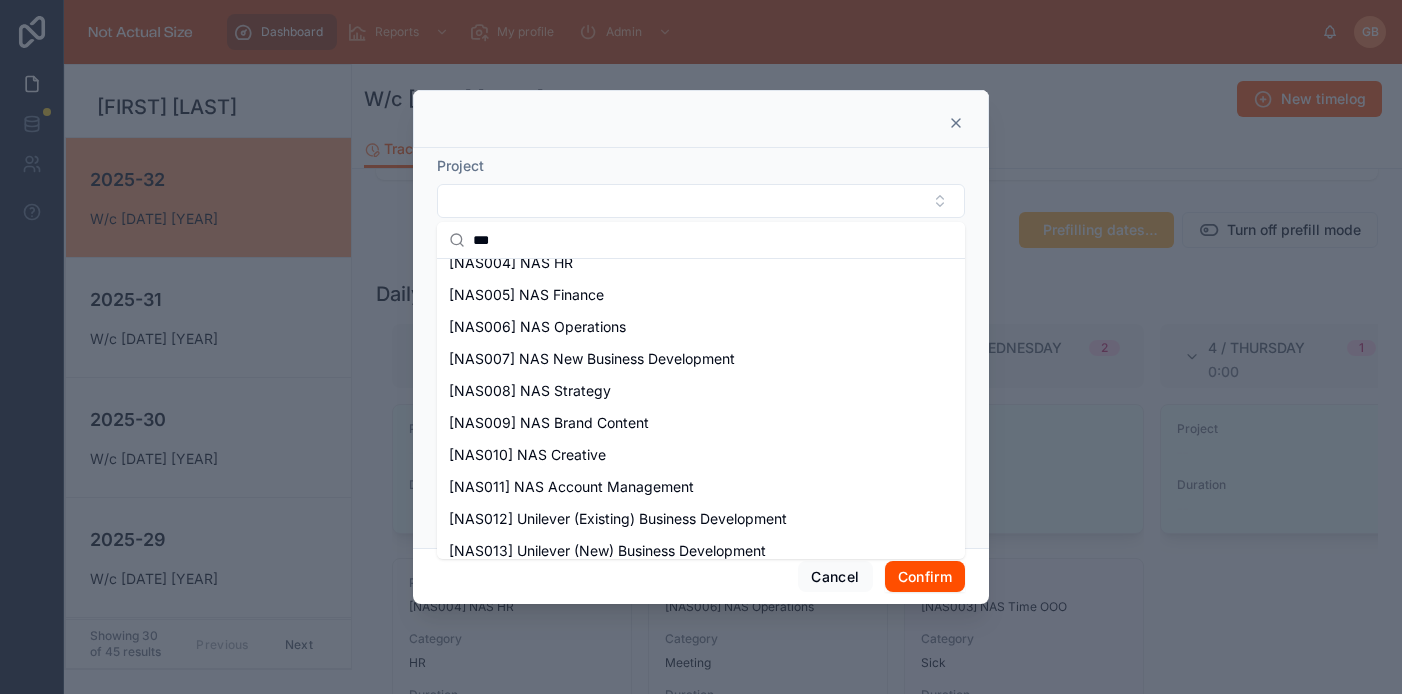 scroll, scrollTop: 136, scrollLeft: 0, axis: vertical 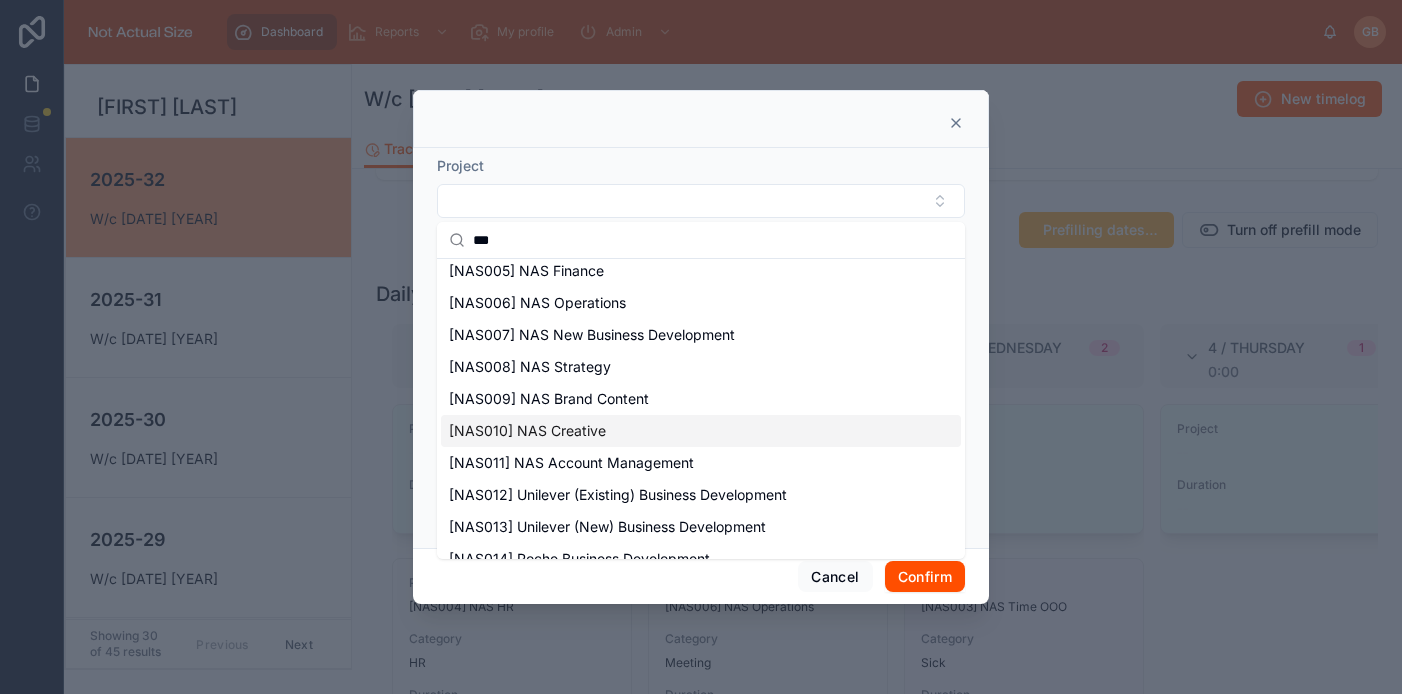 type on "***" 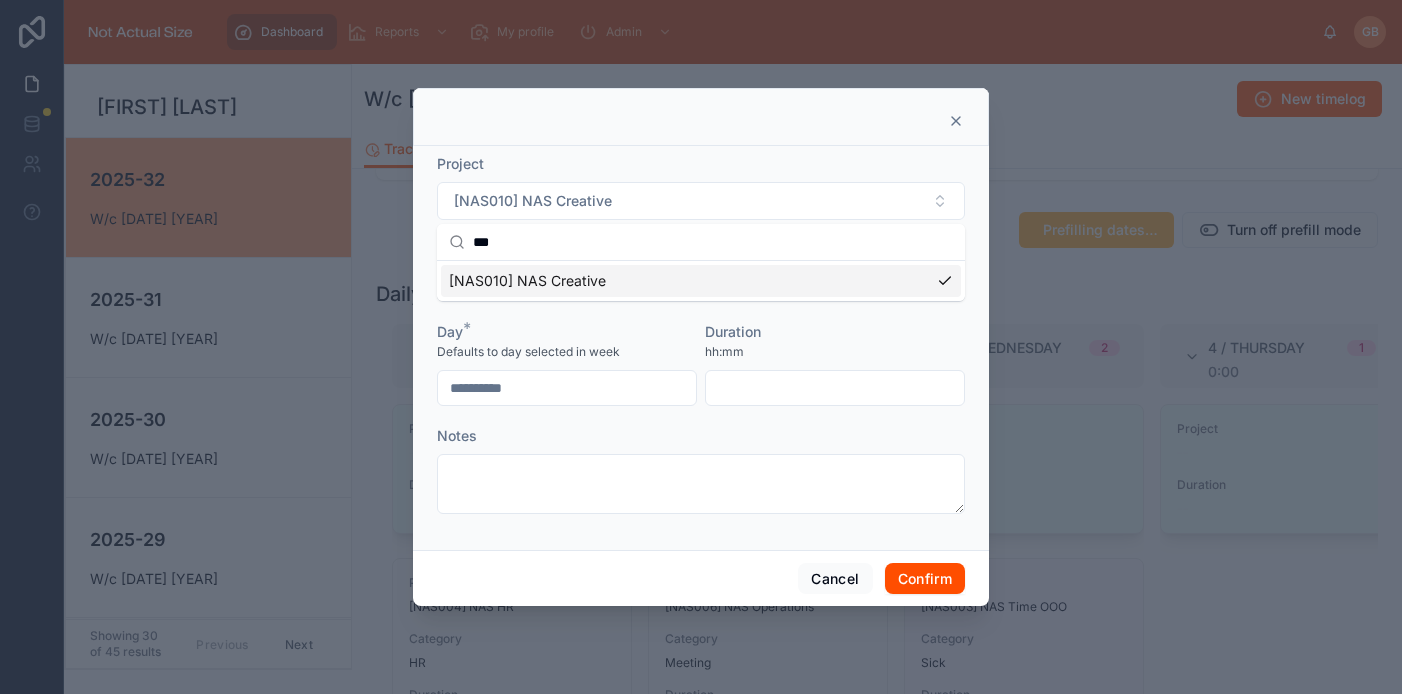 scroll, scrollTop: 0, scrollLeft: 0, axis: both 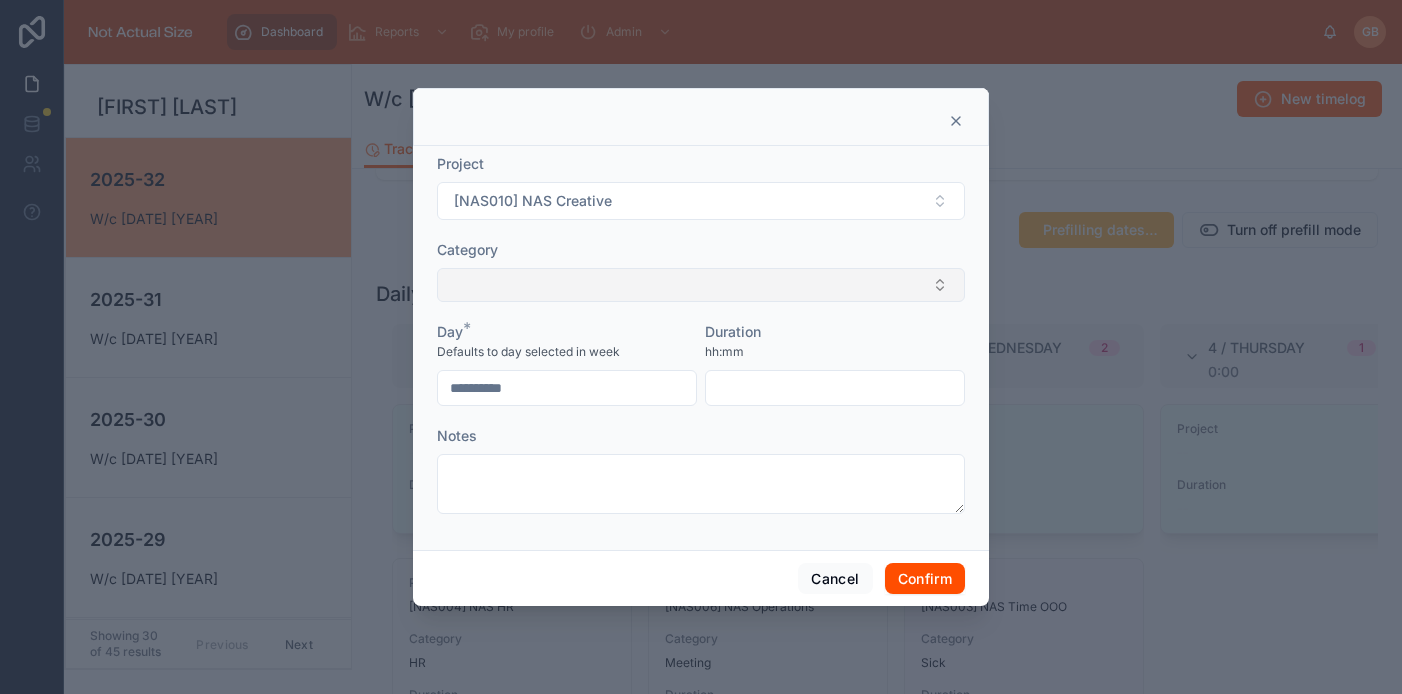 click at bounding box center (701, 285) 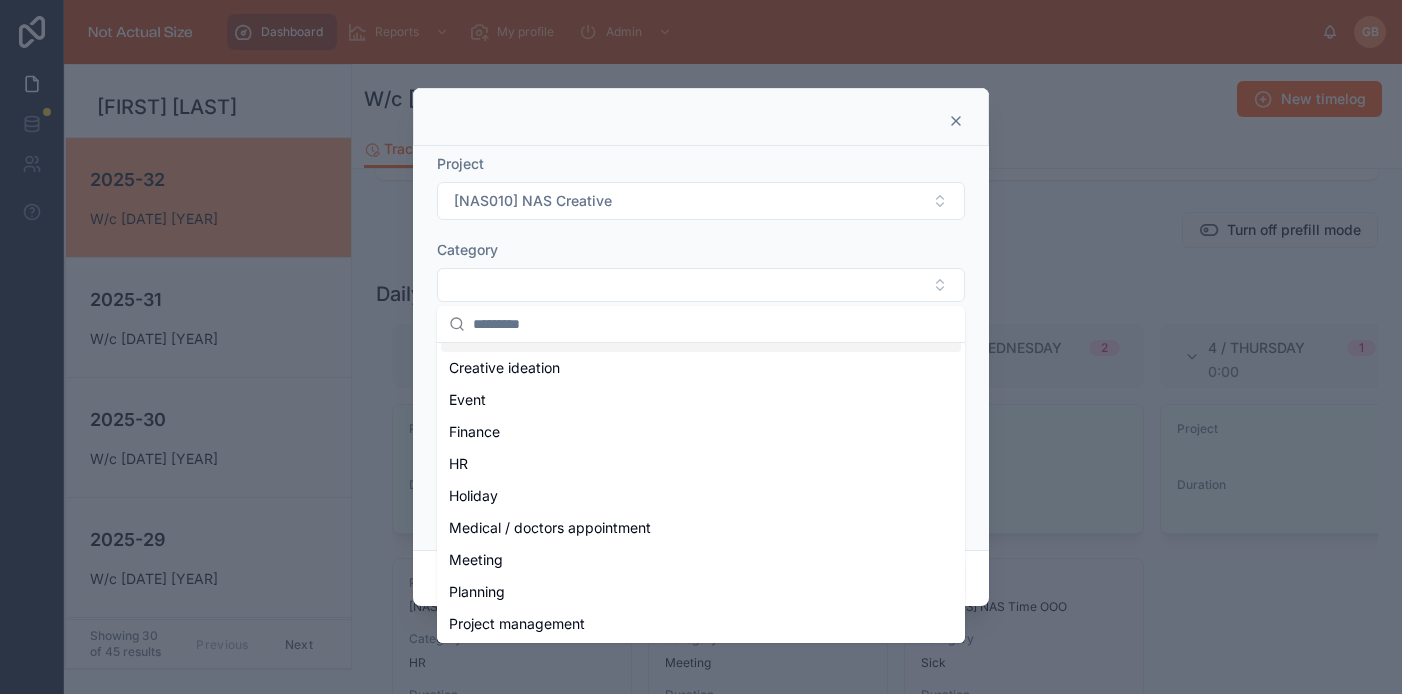 scroll, scrollTop: 212, scrollLeft: 0, axis: vertical 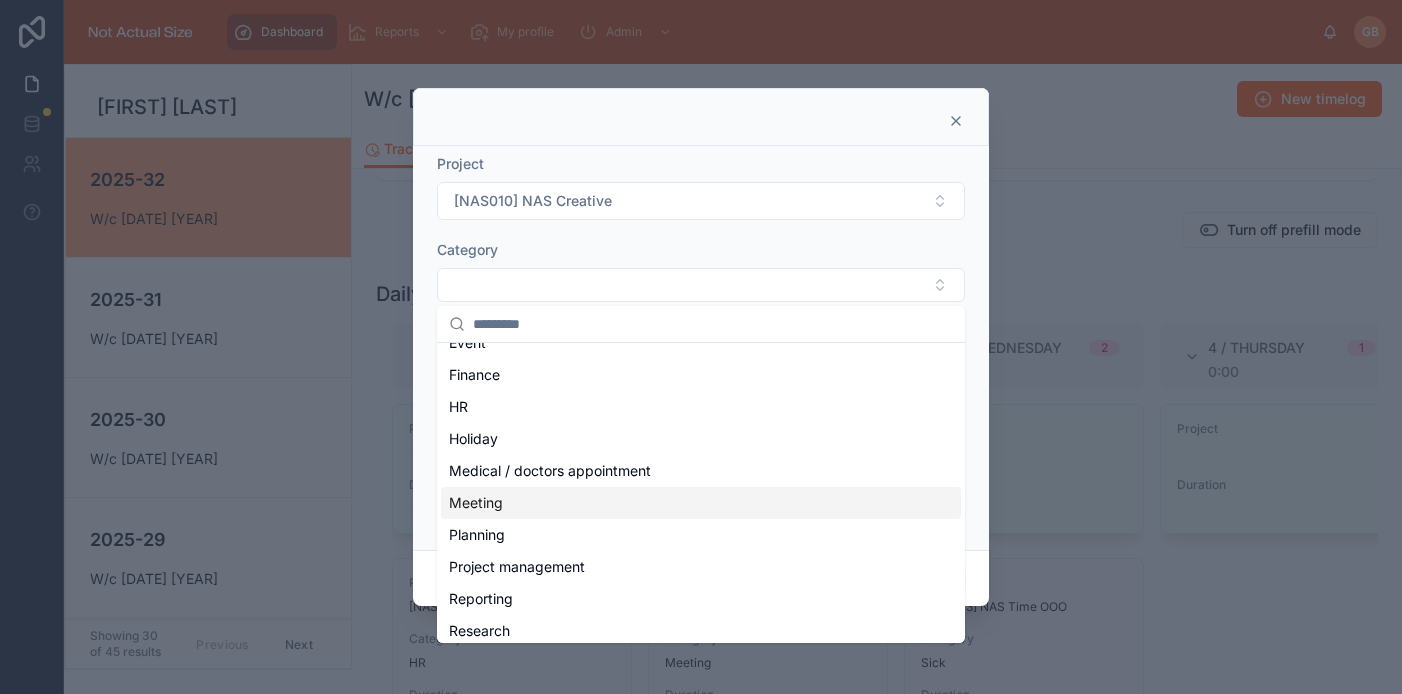 click on "Meeting" at bounding box center (701, 503) 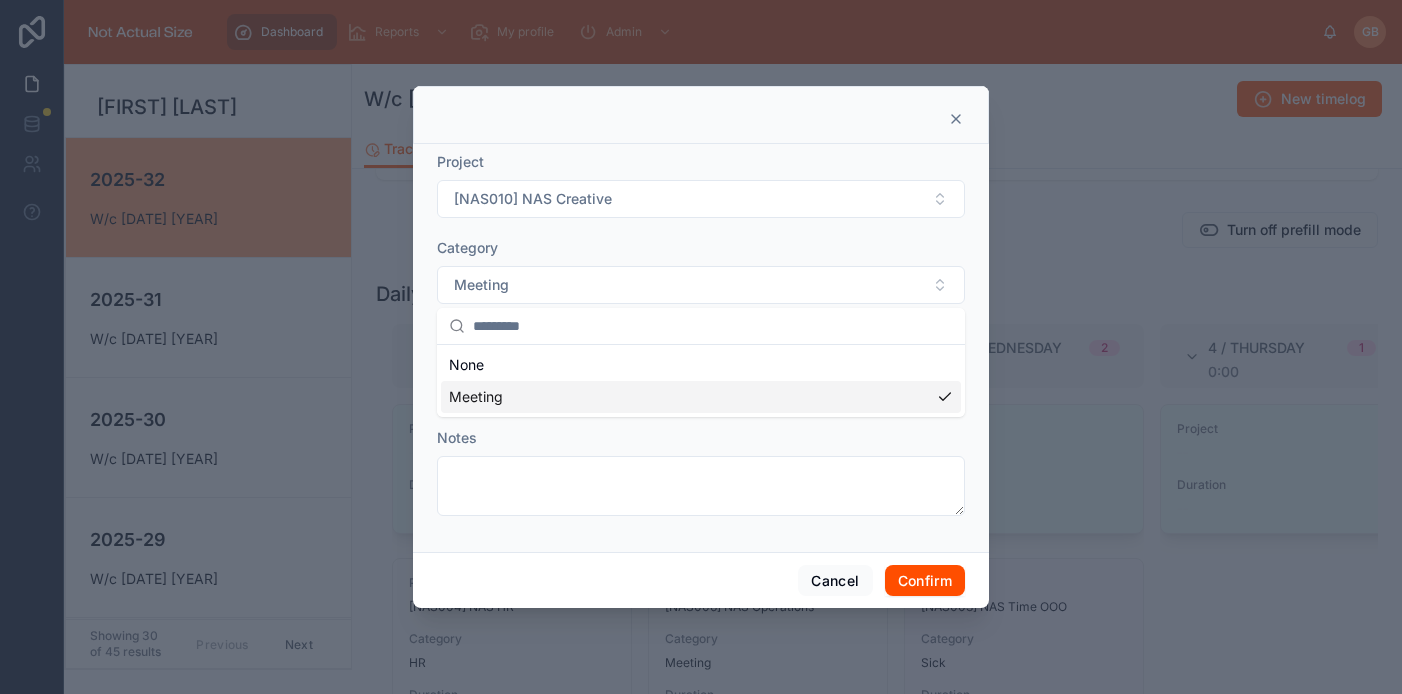 scroll, scrollTop: 0, scrollLeft: 0, axis: both 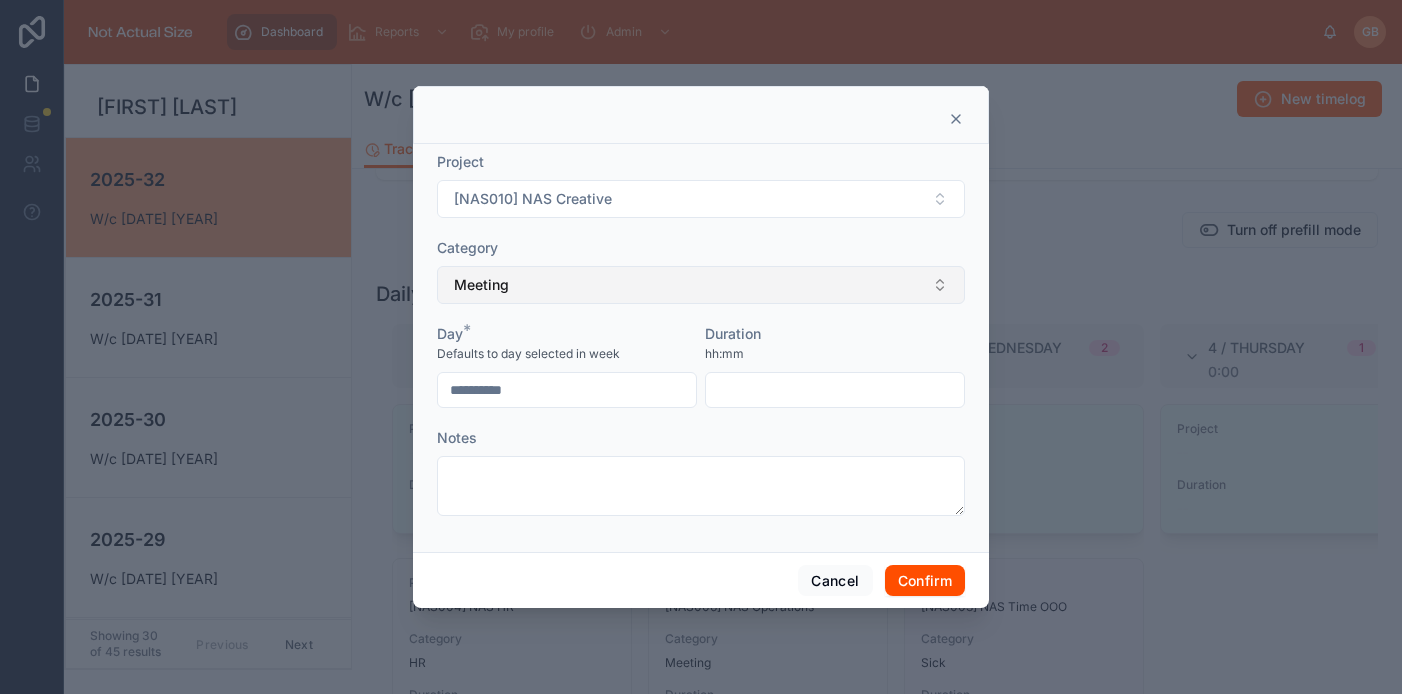 click on "Meeting" at bounding box center (701, 285) 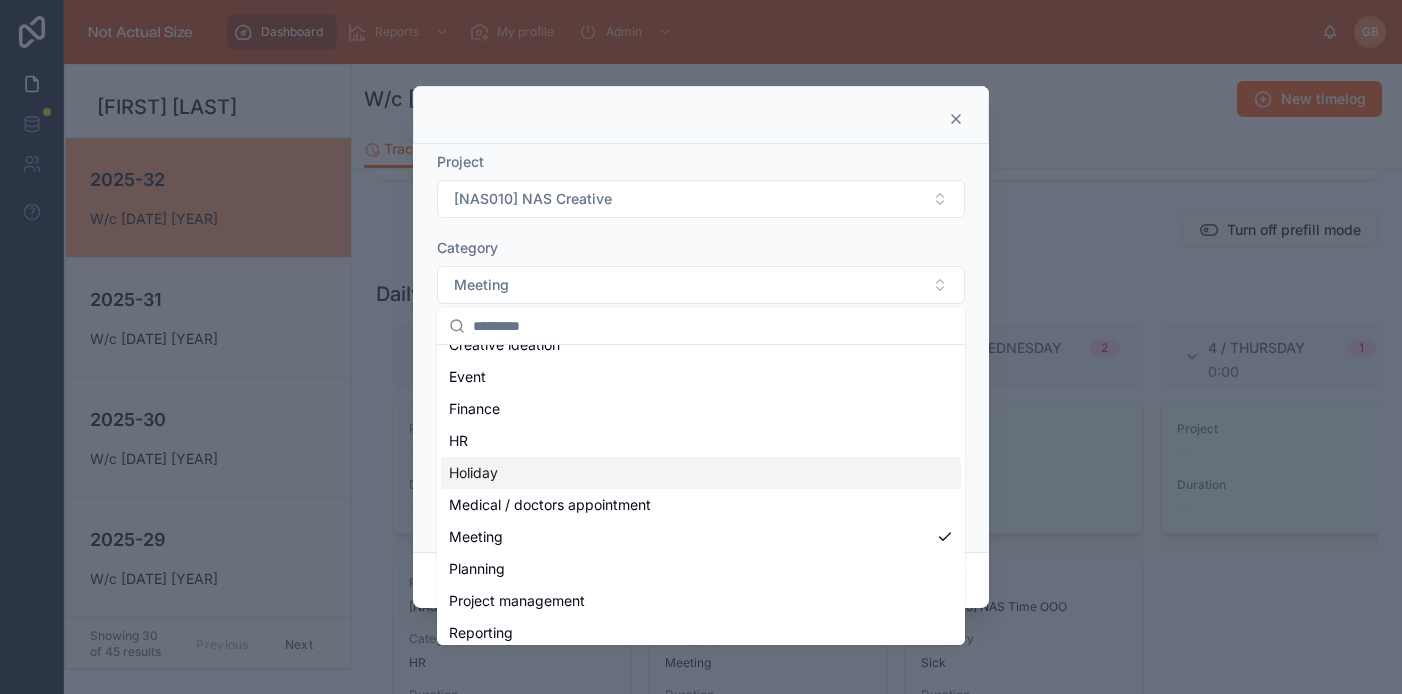 scroll, scrollTop: 216, scrollLeft: 0, axis: vertical 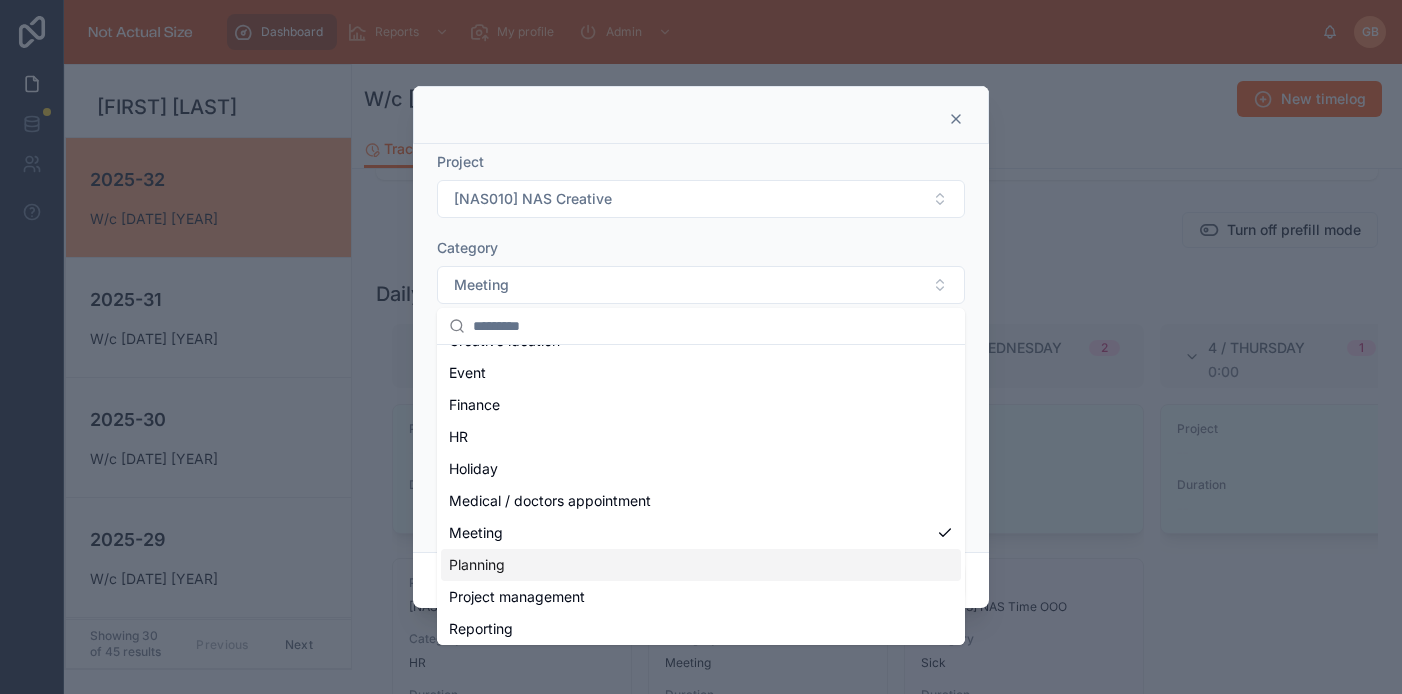 click on "Planning" at bounding box center (701, 565) 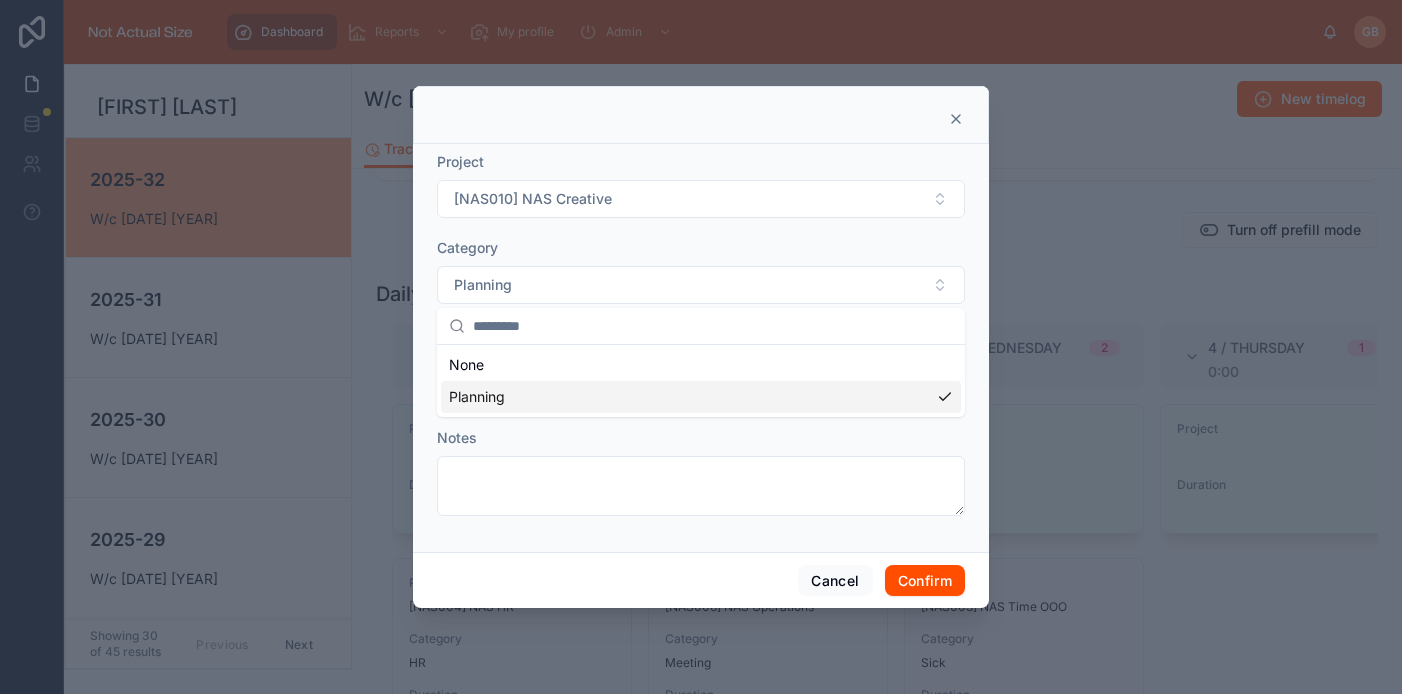 scroll, scrollTop: 0, scrollLeft: 0, axis: both 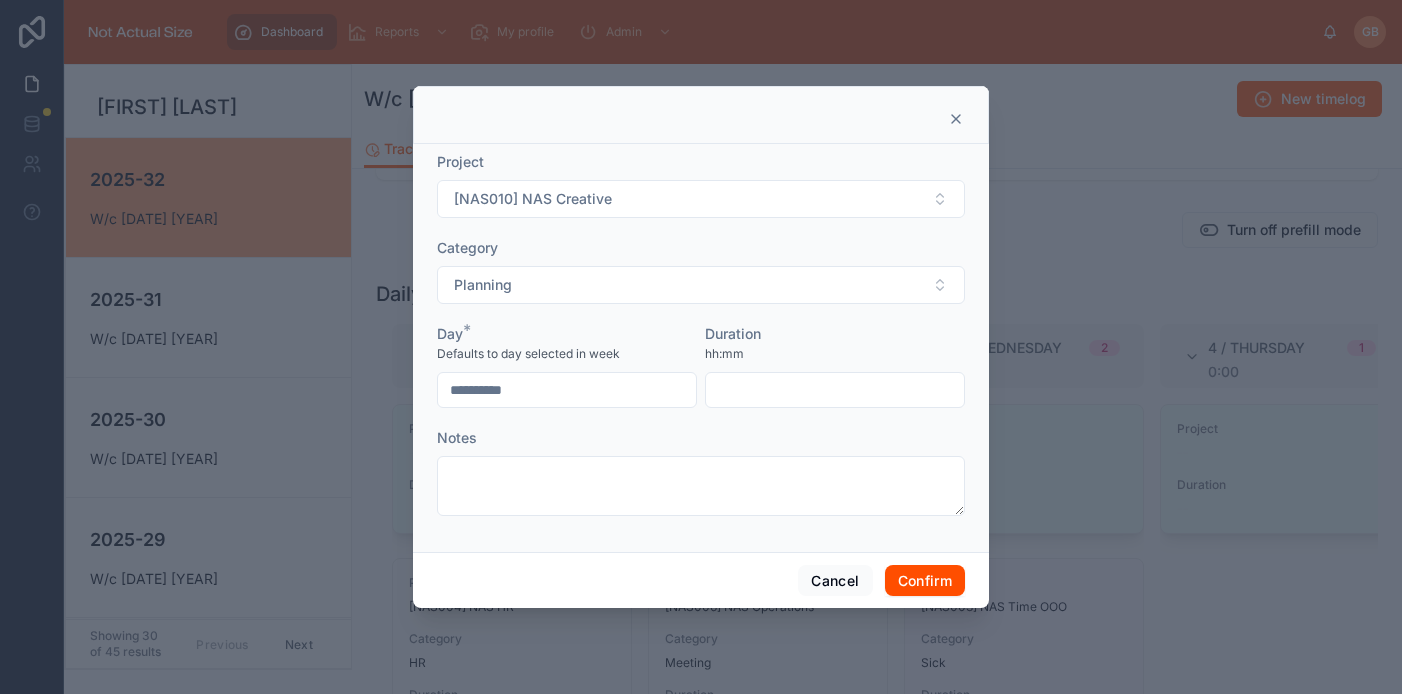 click at bounding box center (835, 390) 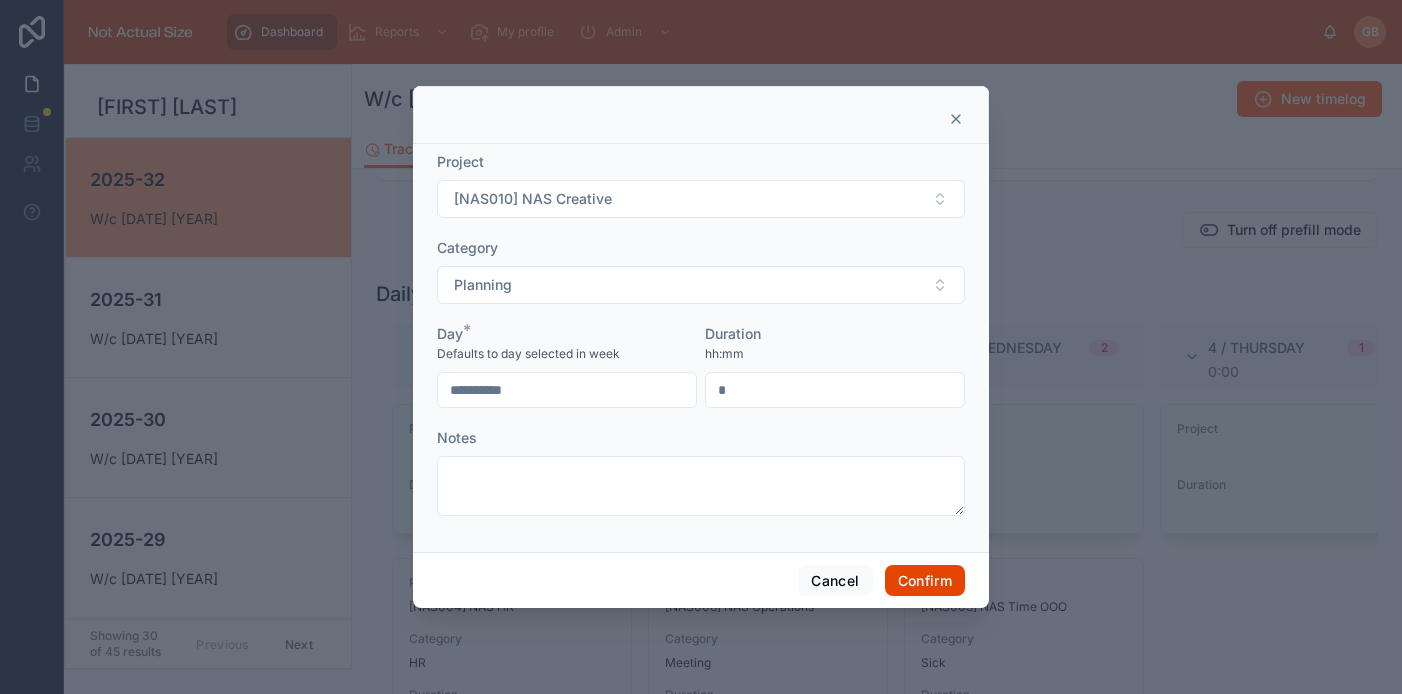 type on "****" 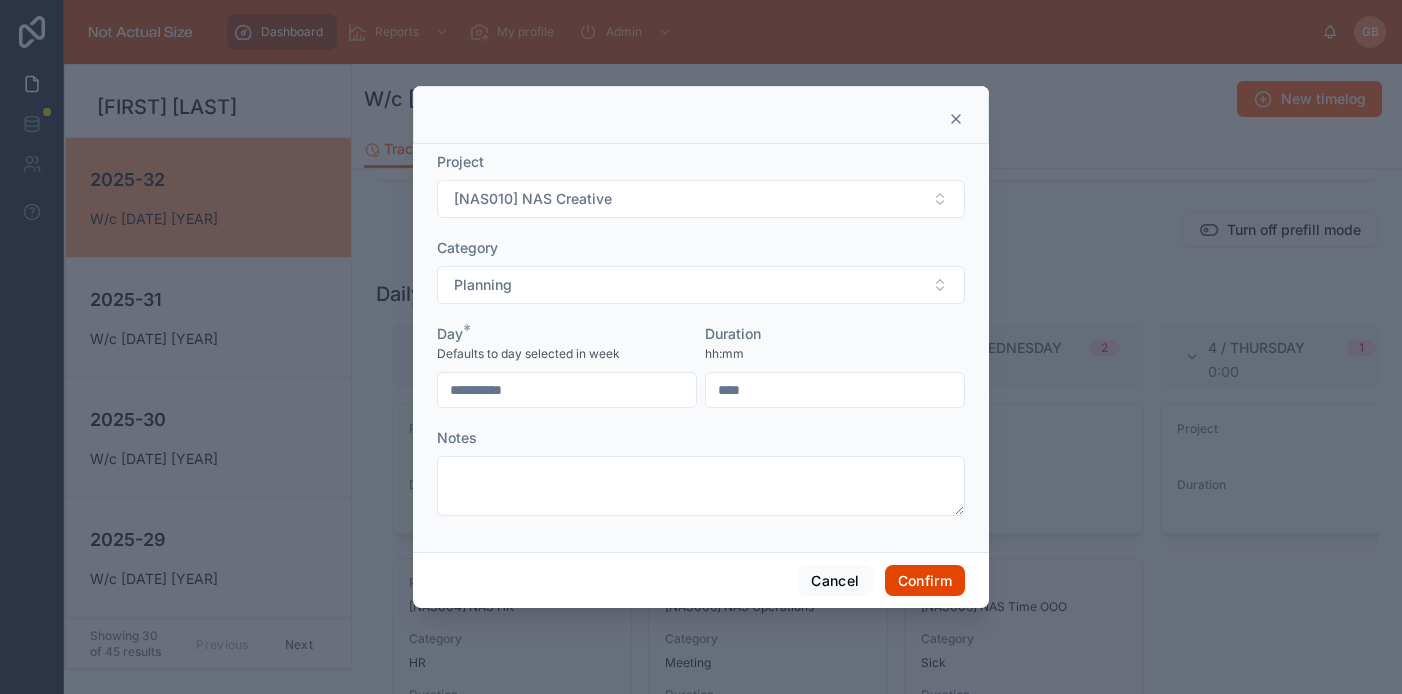click on "Confirm" at bounding box center [925, 581] 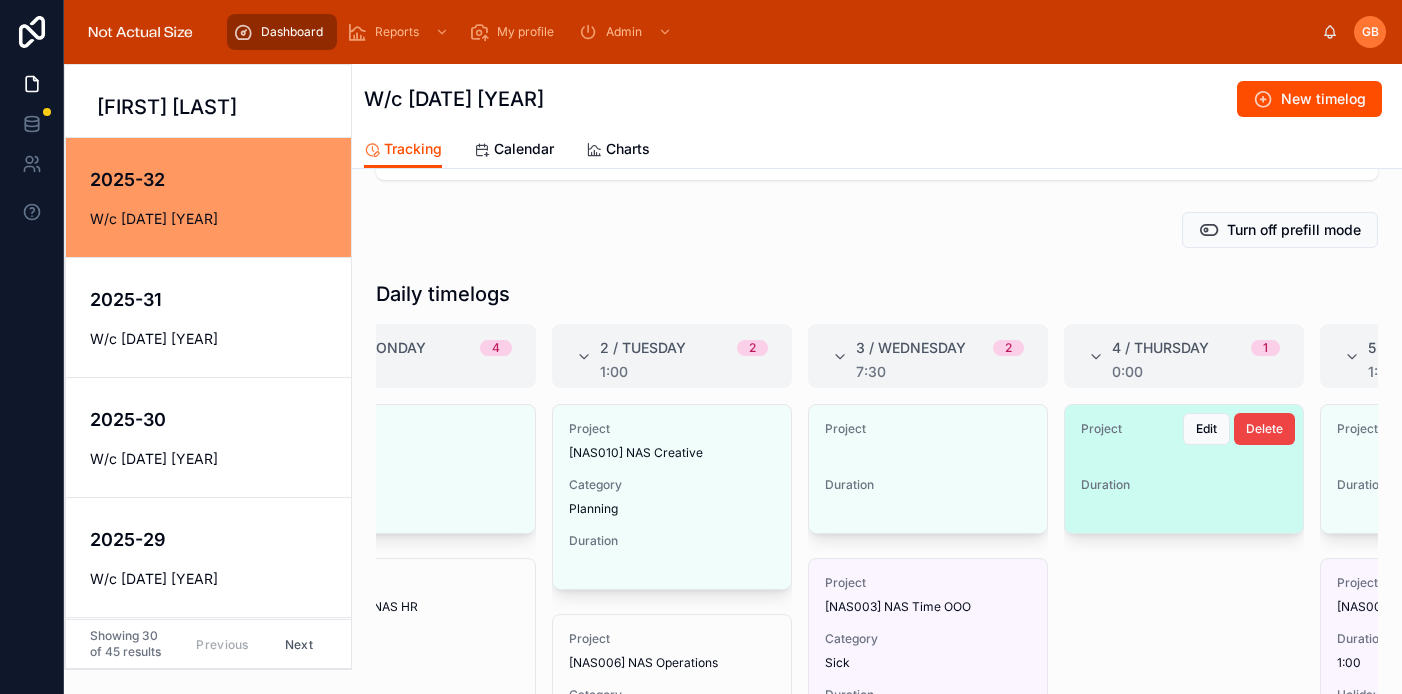 scroll, scrollTop: 0, scrollLeft: 294, axis: horizontal 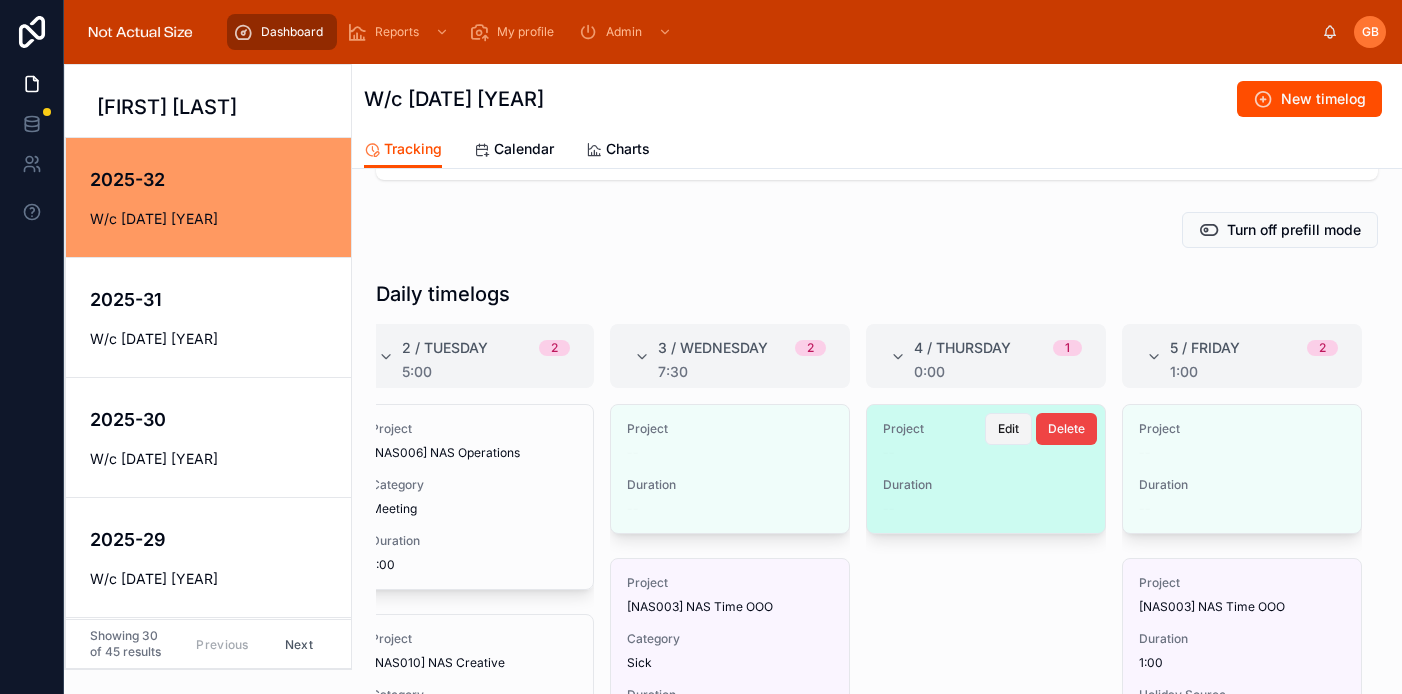 click on "Edit" at bounding box center (1008, 429) 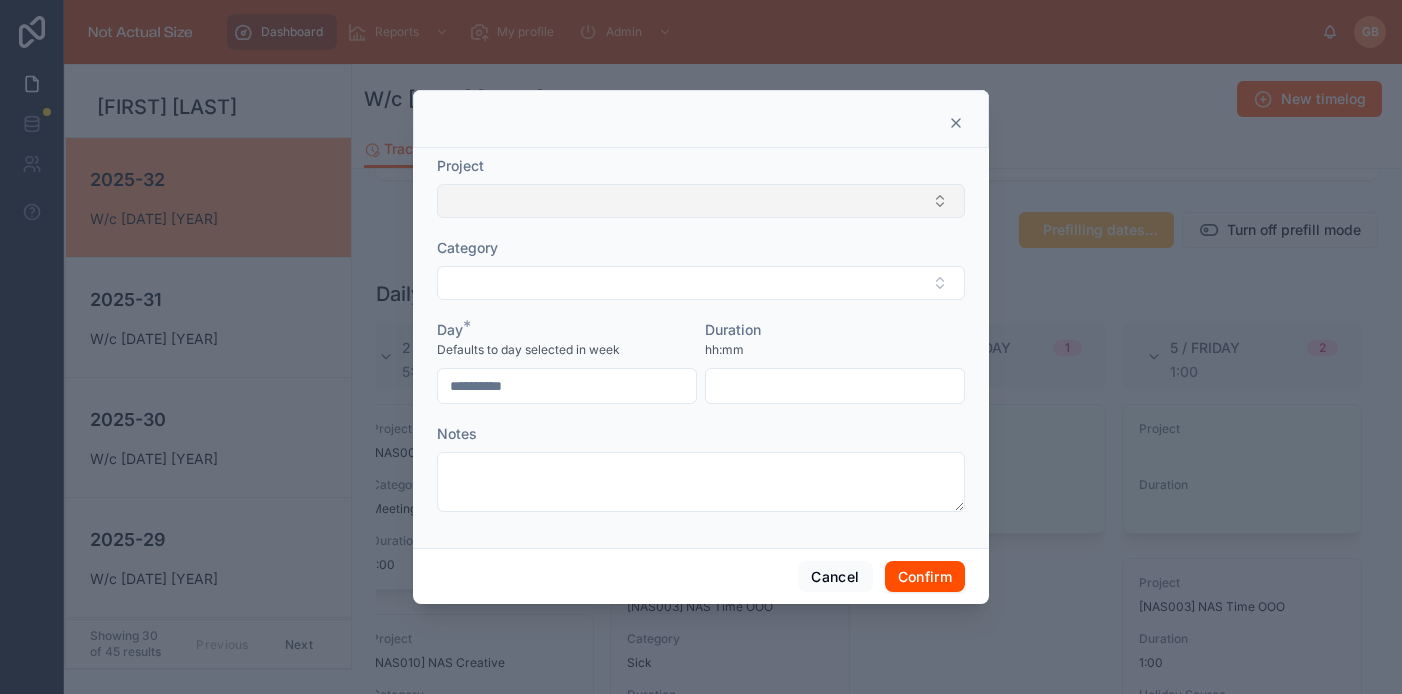 click at bounding box center [701, 201] 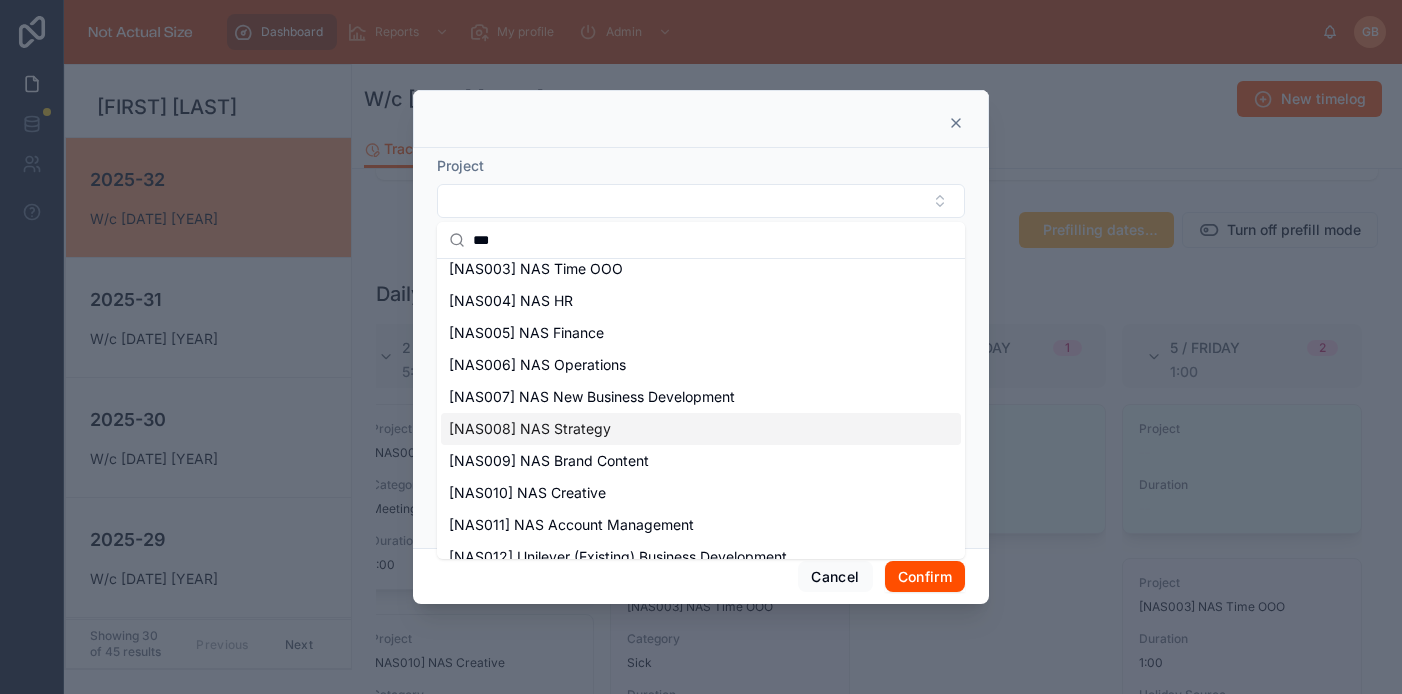 scroll, scrollTop: 96, scrollLeft: 0, axis: vertical 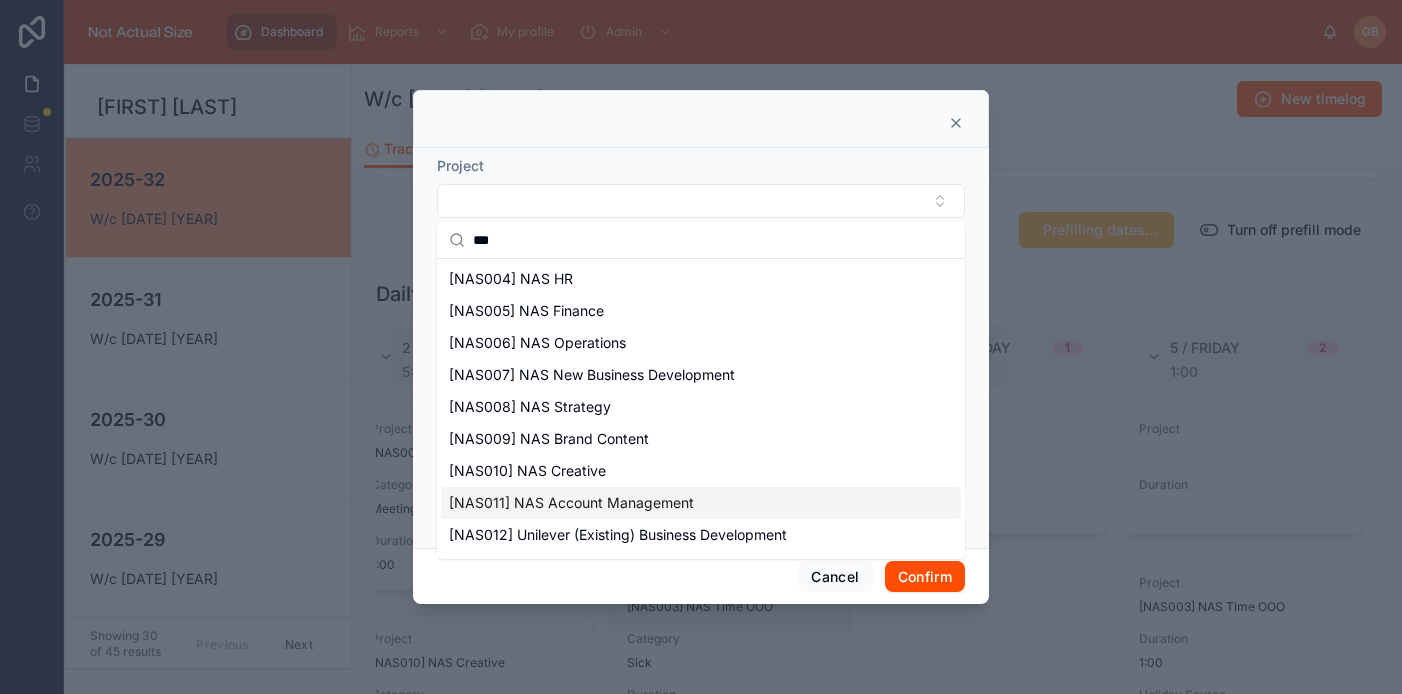type on "***" 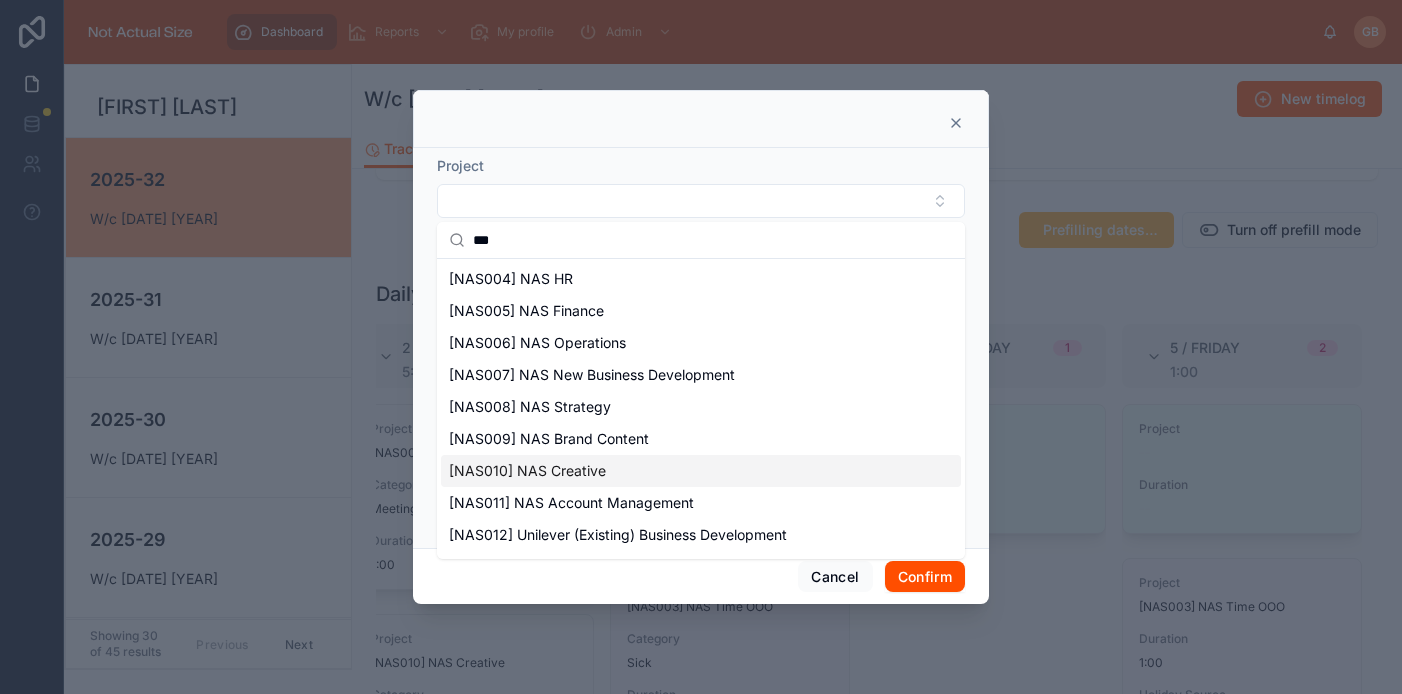 click on "[NAS010] NAS Creative" at bounding box center (701, 471) 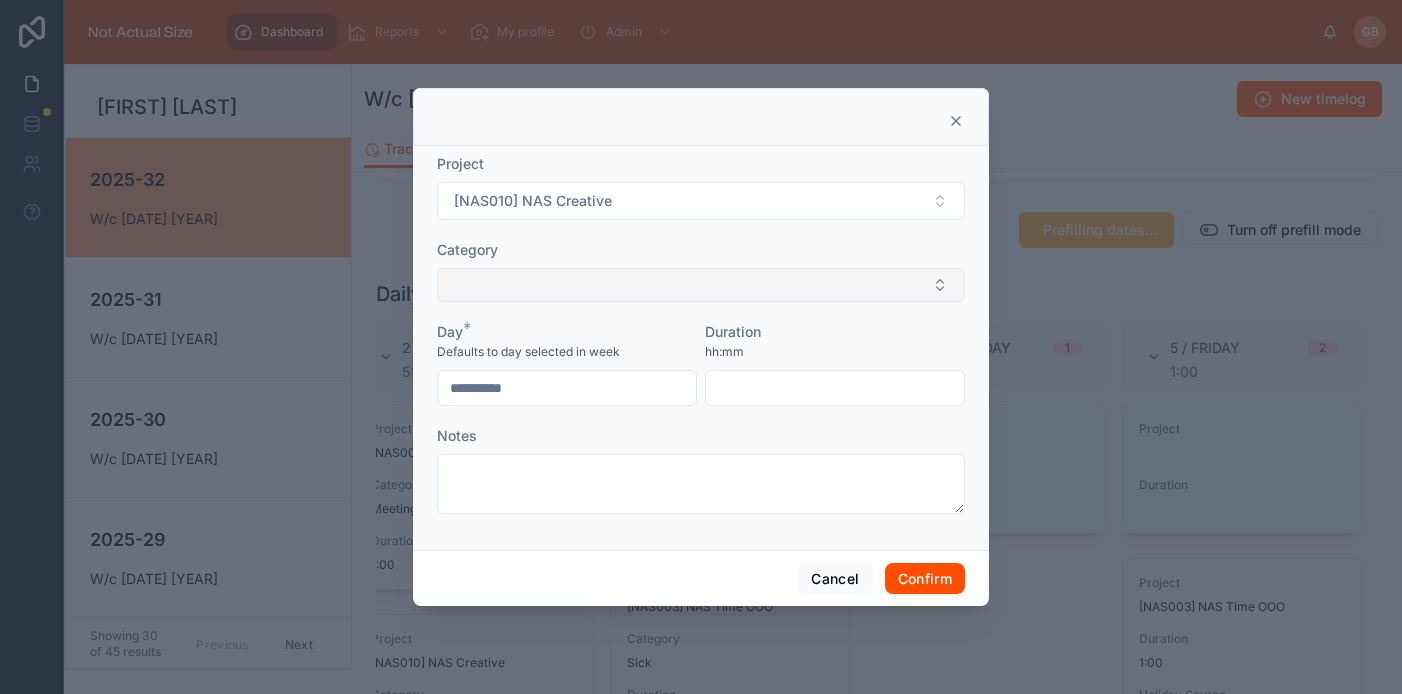 click at bounding box center (701, 285) 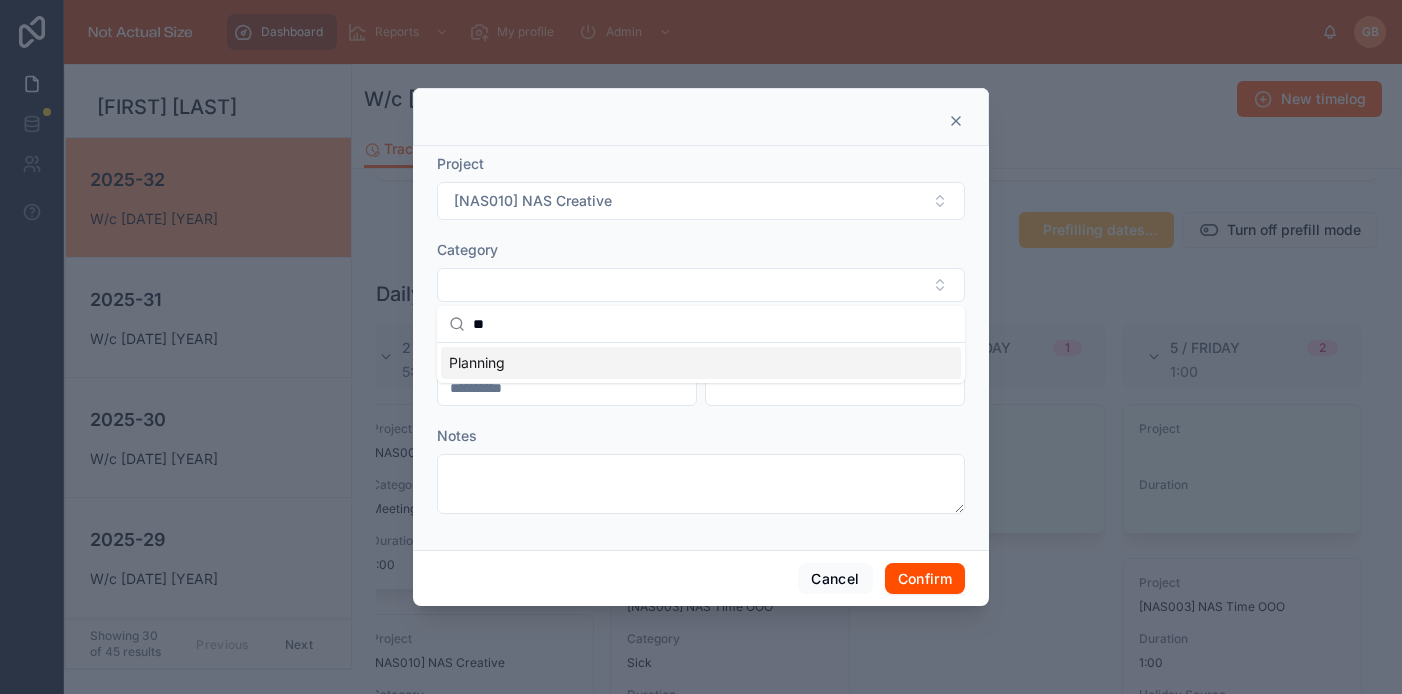 type on "**" 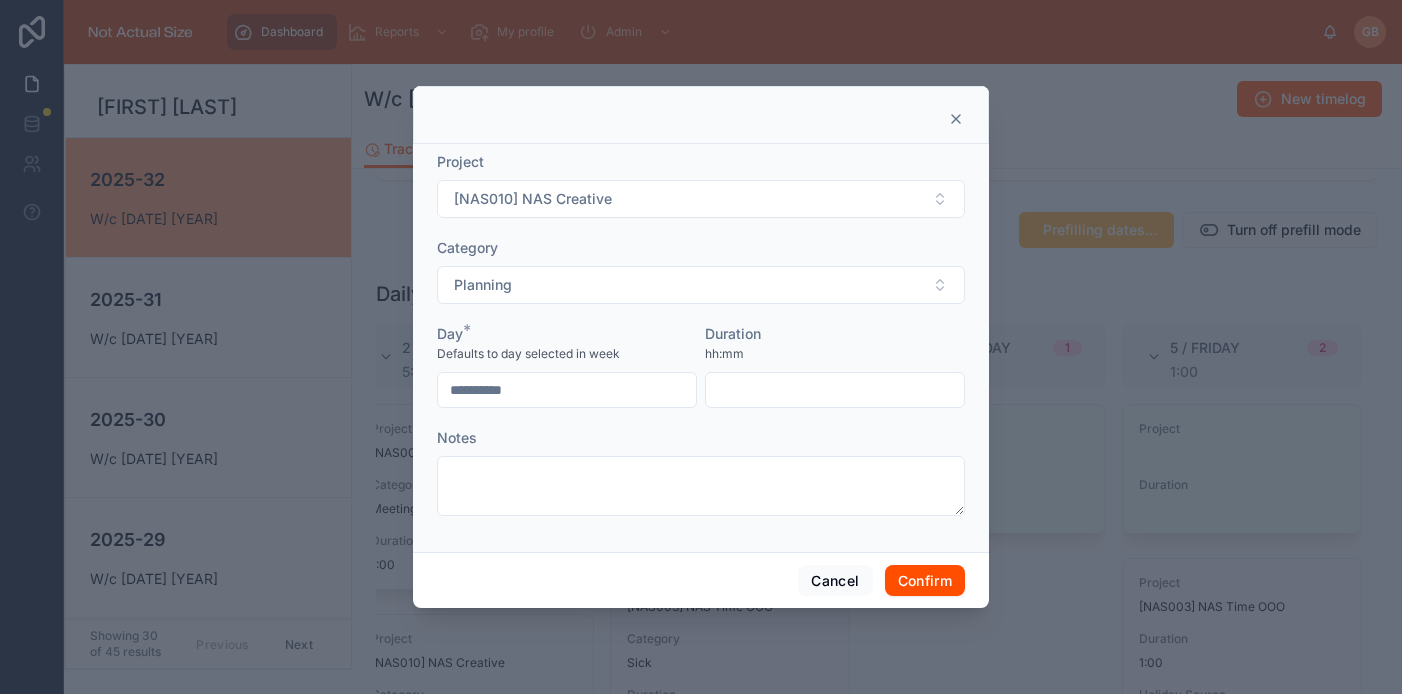 click at bounding box center (835, 390) 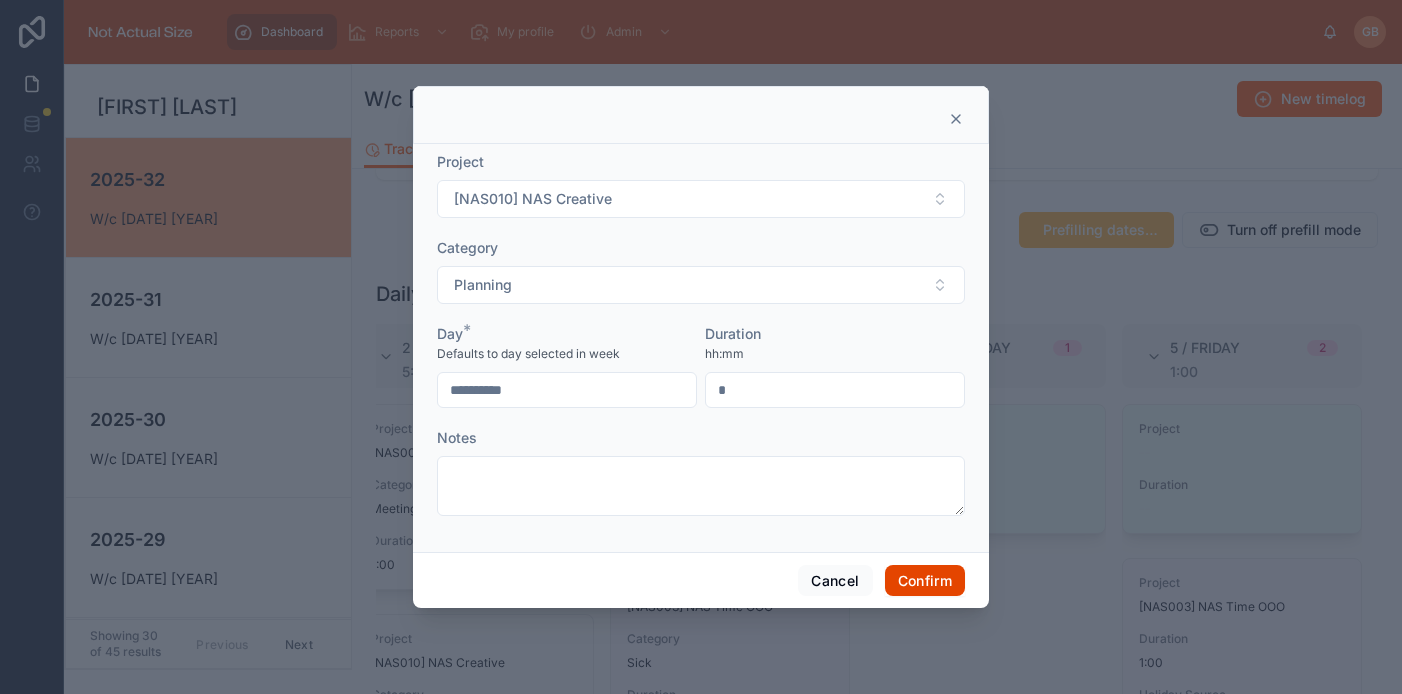 type on "****" 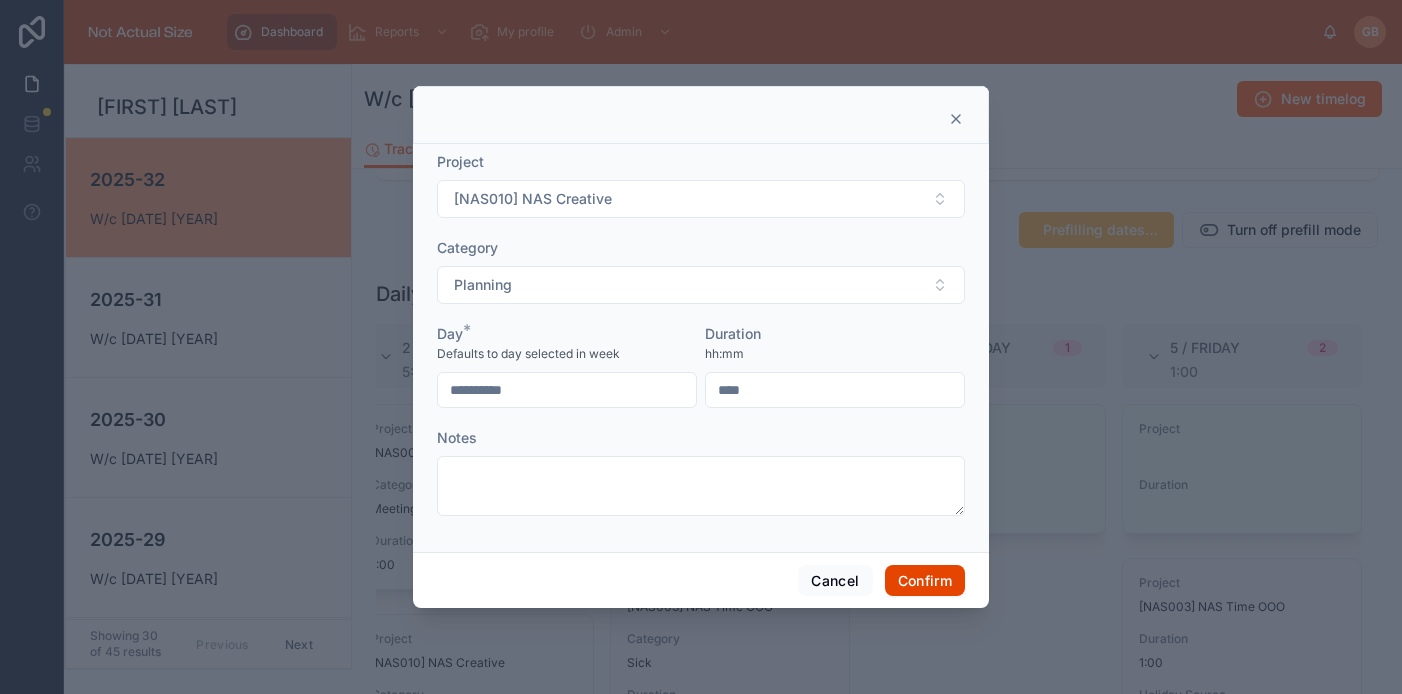 click on "Confirm" at bounding box center (925, 581) 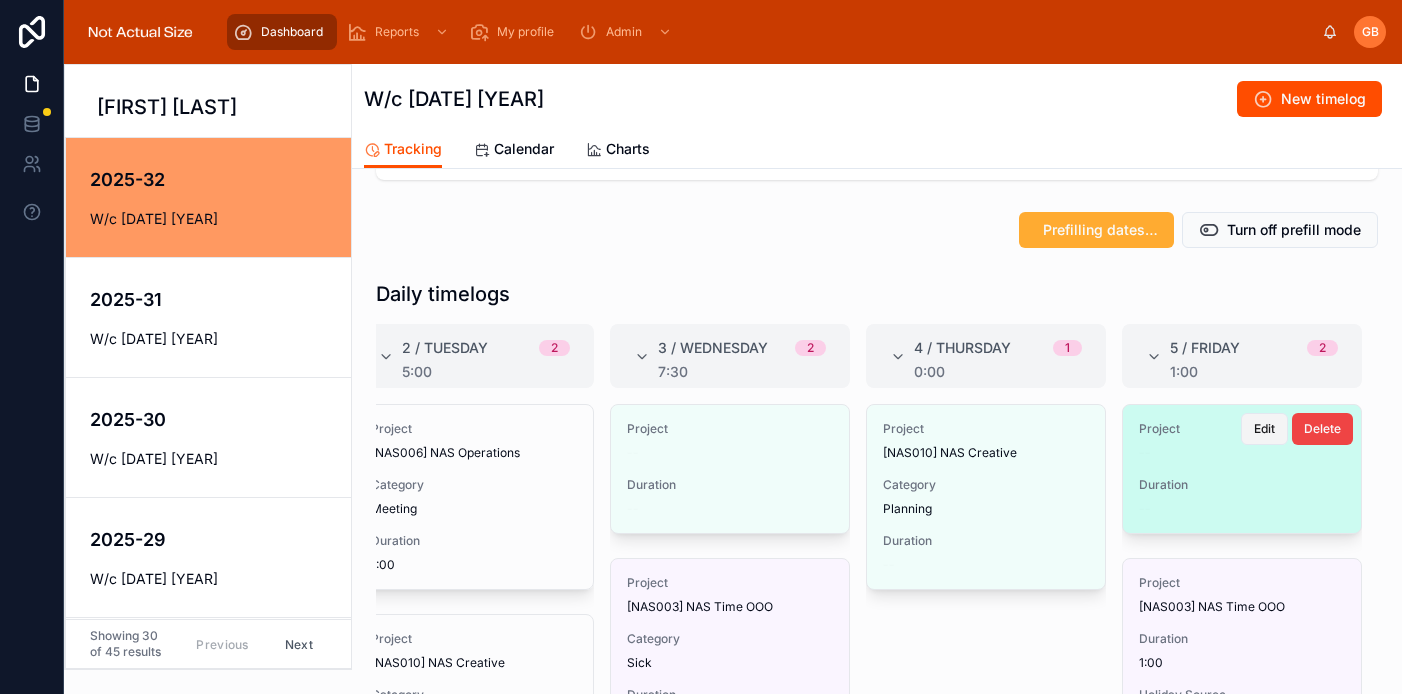 click on "Edit" at bounding box center (1264, 429) 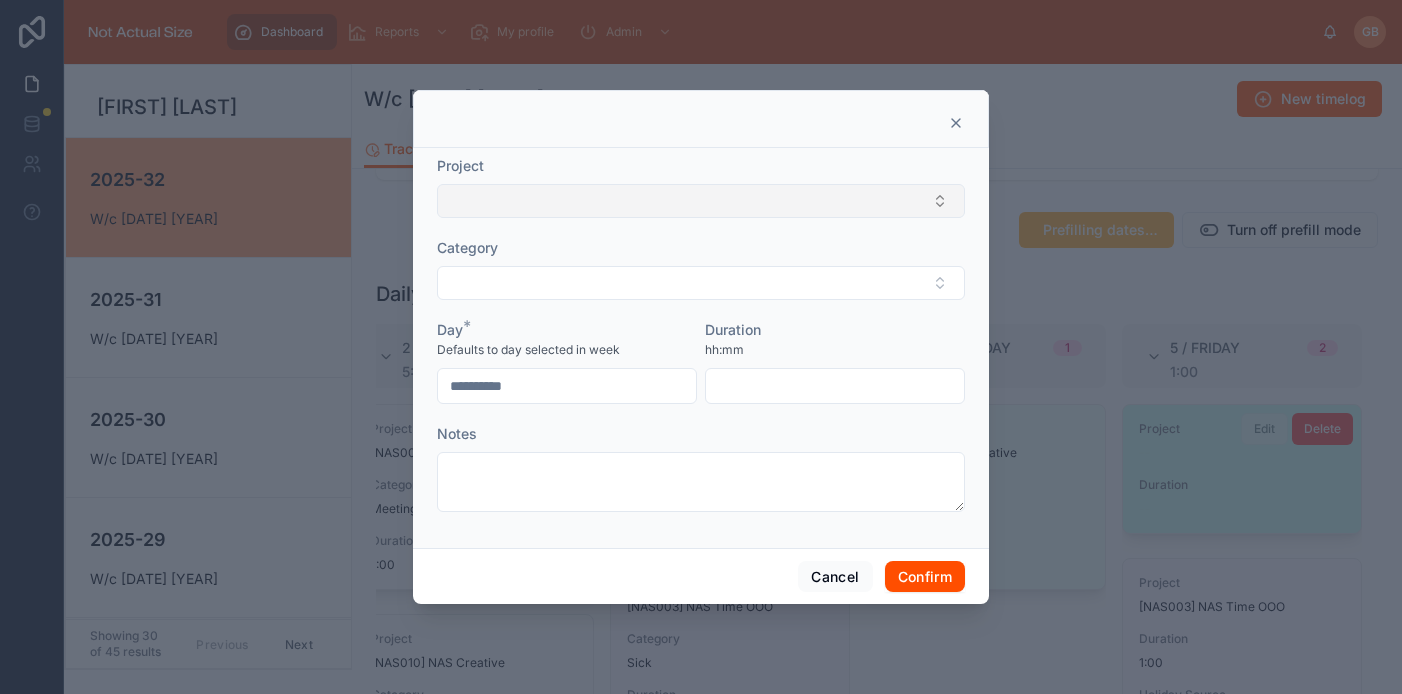 click at bounding box center (701, 201) 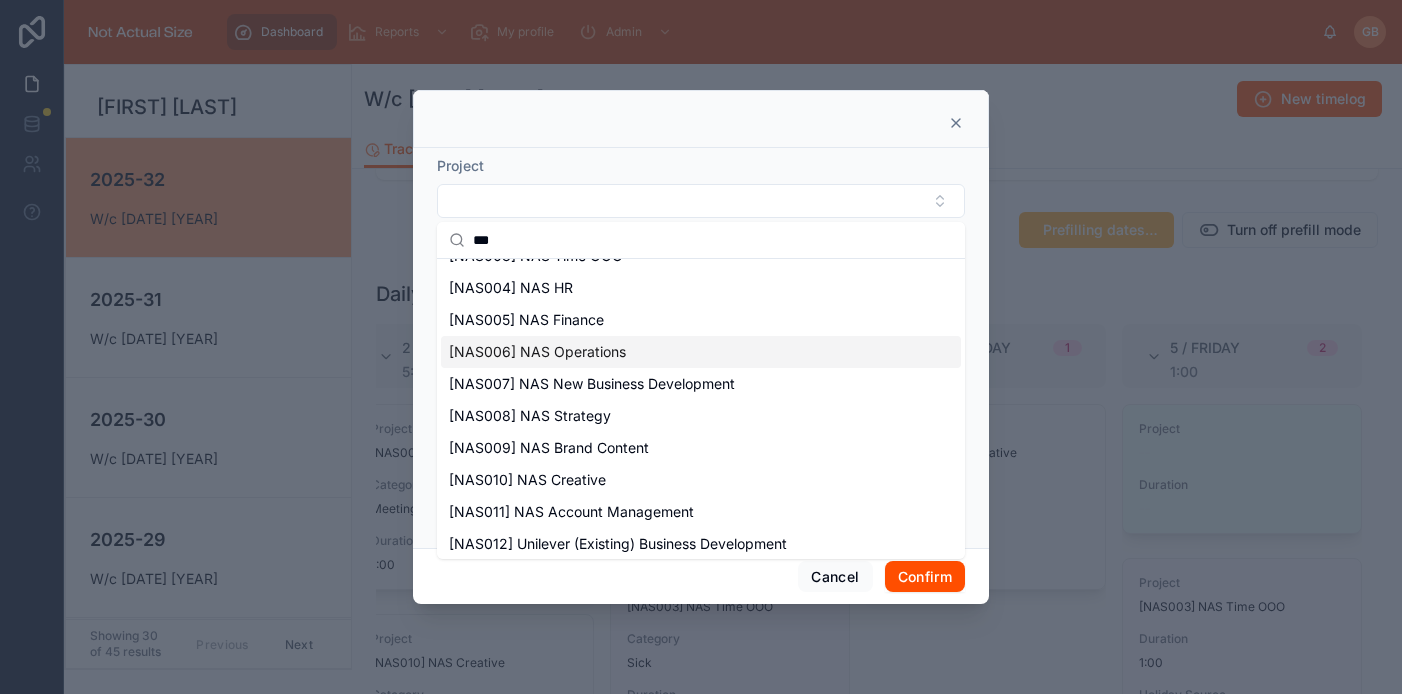 scroll, scrollTop: 88, scrollLeft: 0, axis: vertical 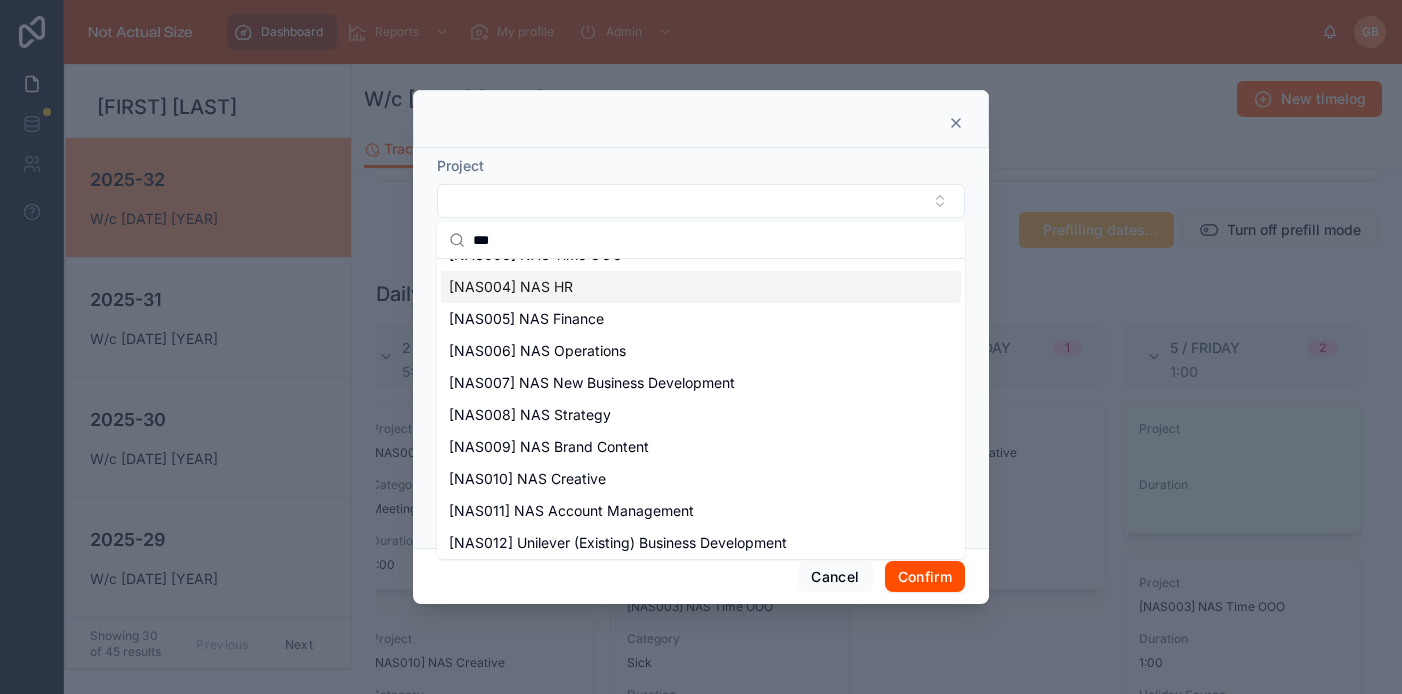 type on "***" 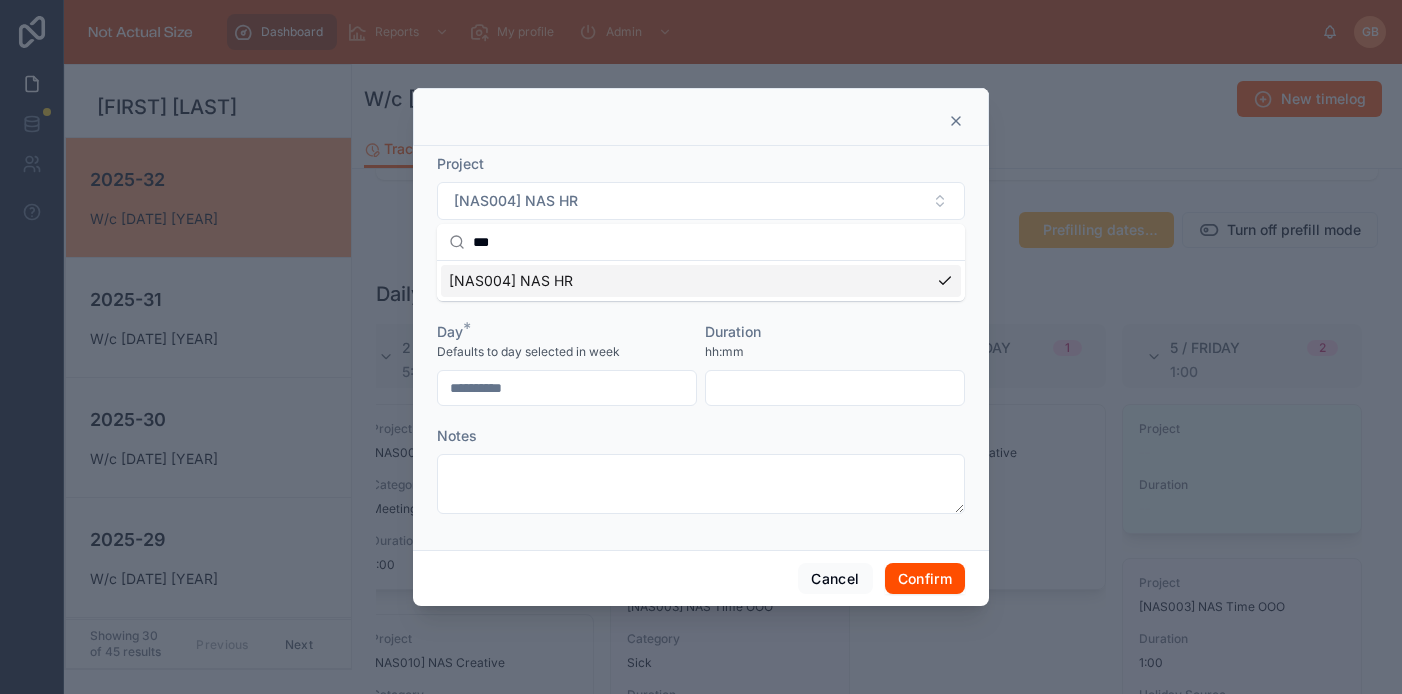 scroll, scrollTop: 0, scrollLeft: 0, axis: both 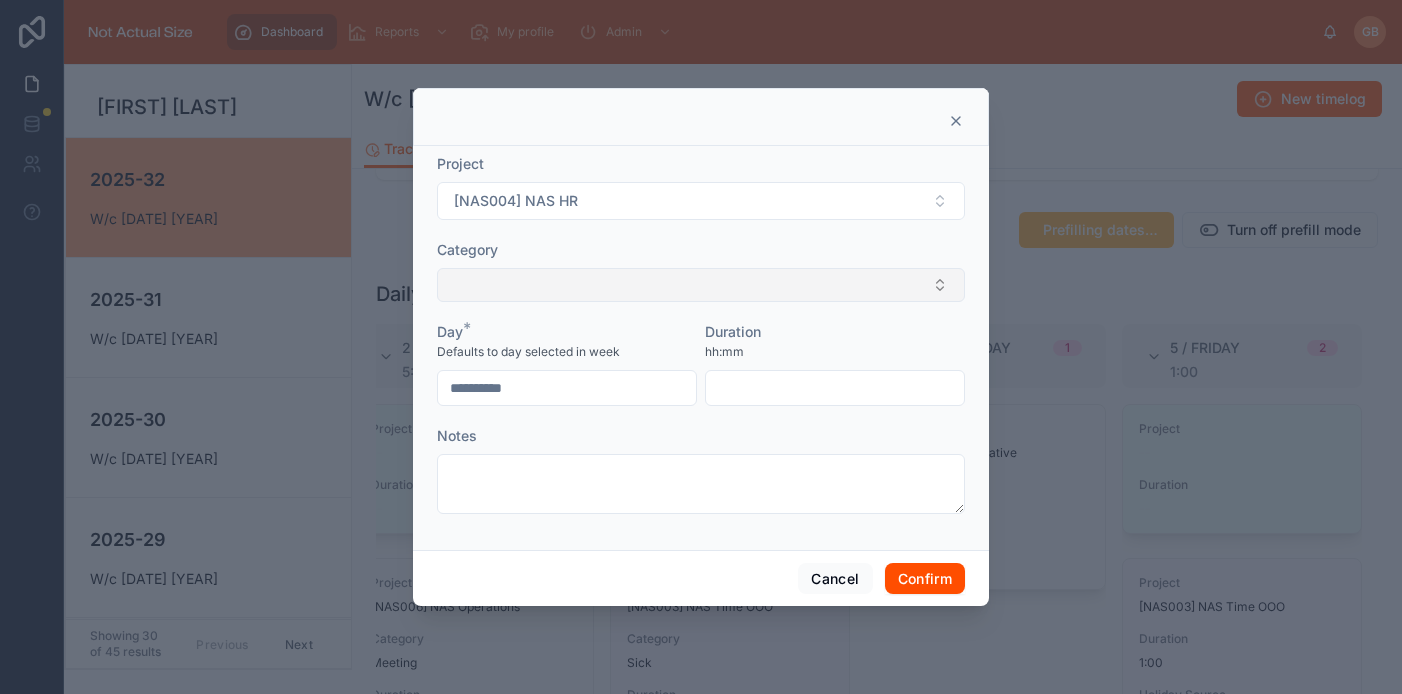 click at bounding box center [701, 285] 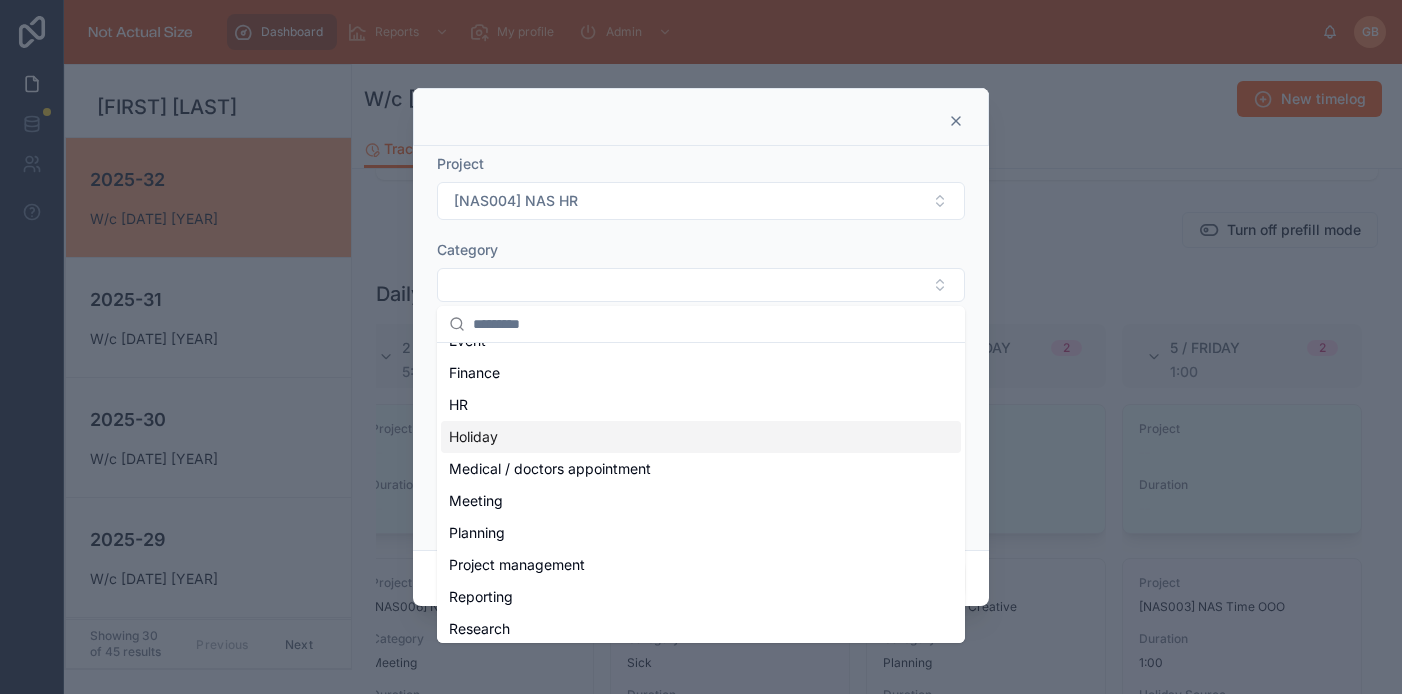 scroll, scrollTop: 0, scrollLeft: 0, axis: both 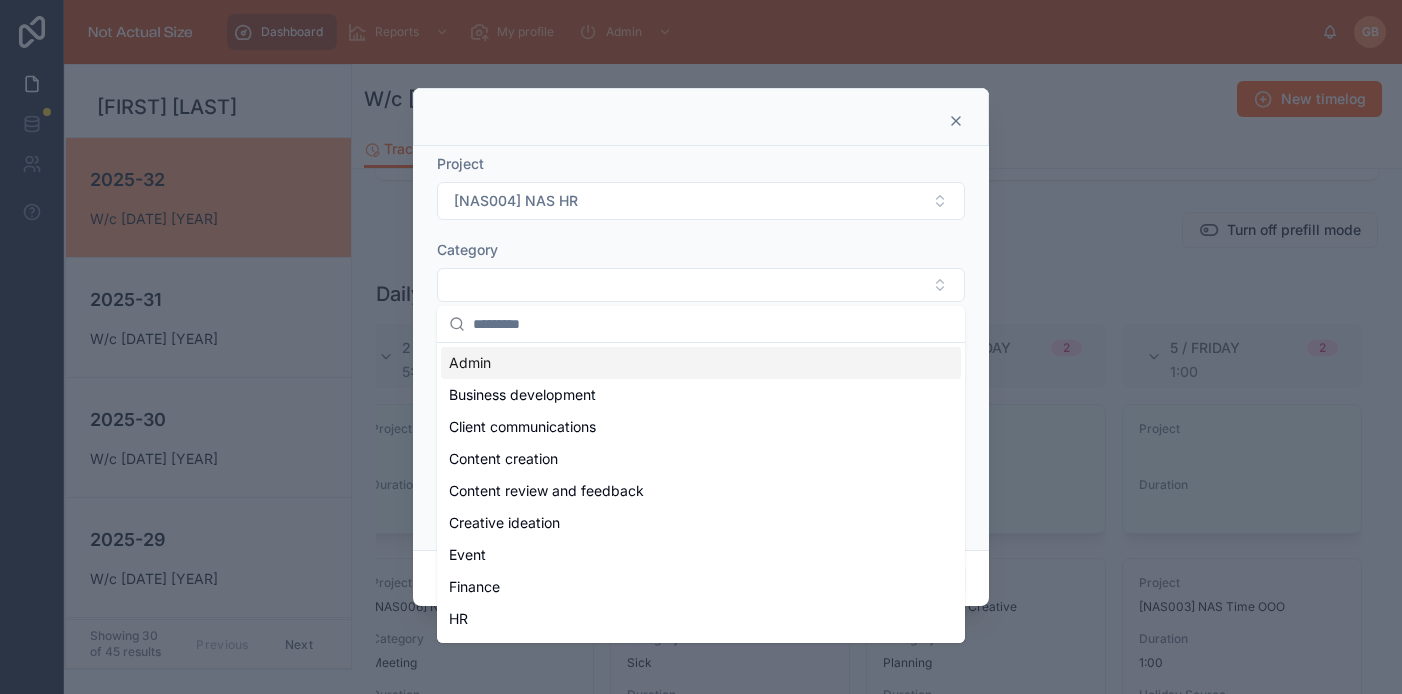 click on "Admin" at bounding box center (701, 363) 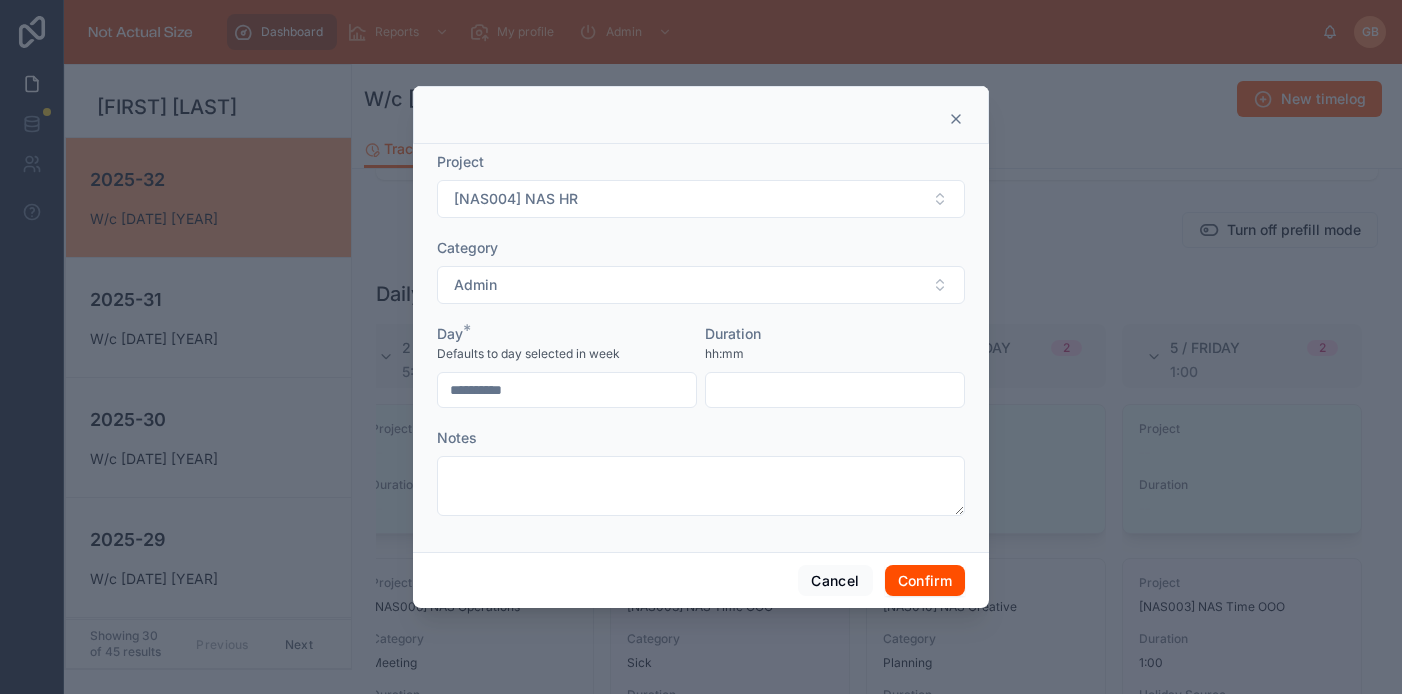 click at bounding box center (835, 390) 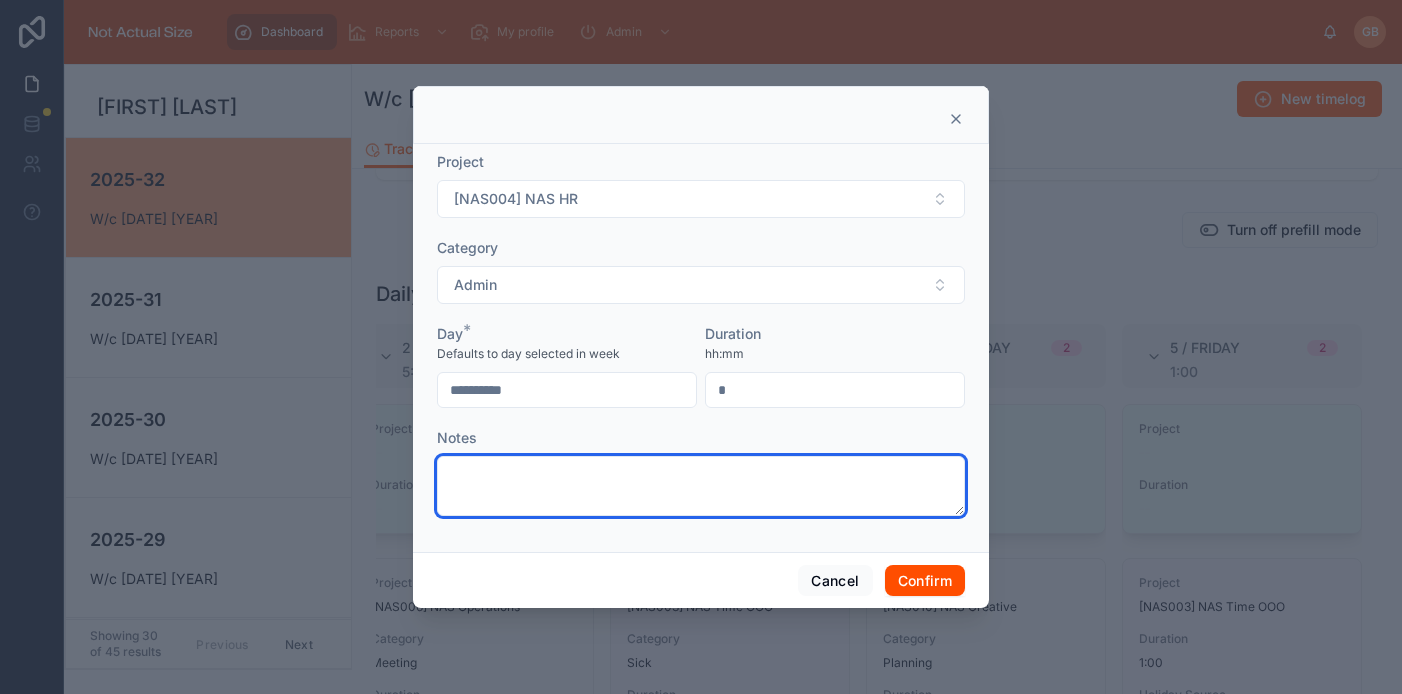 type on "****" 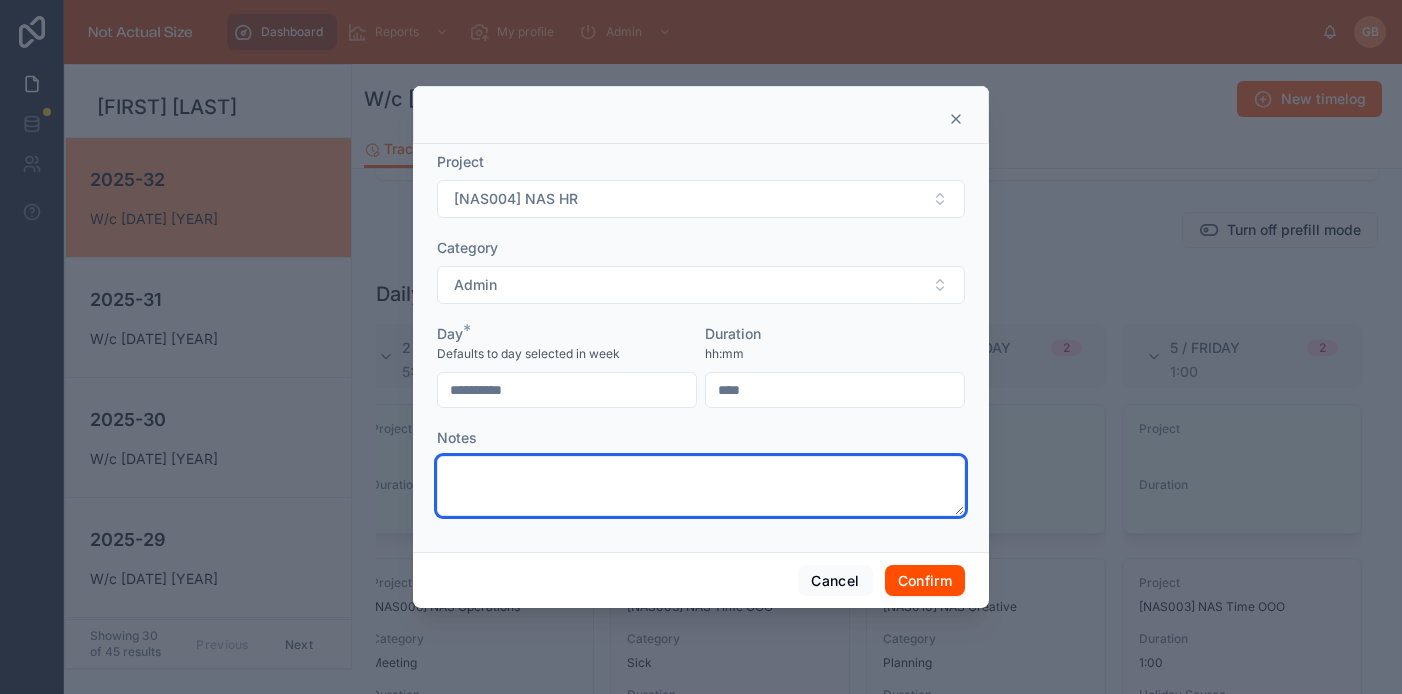 click at bounding box center (701, 486) 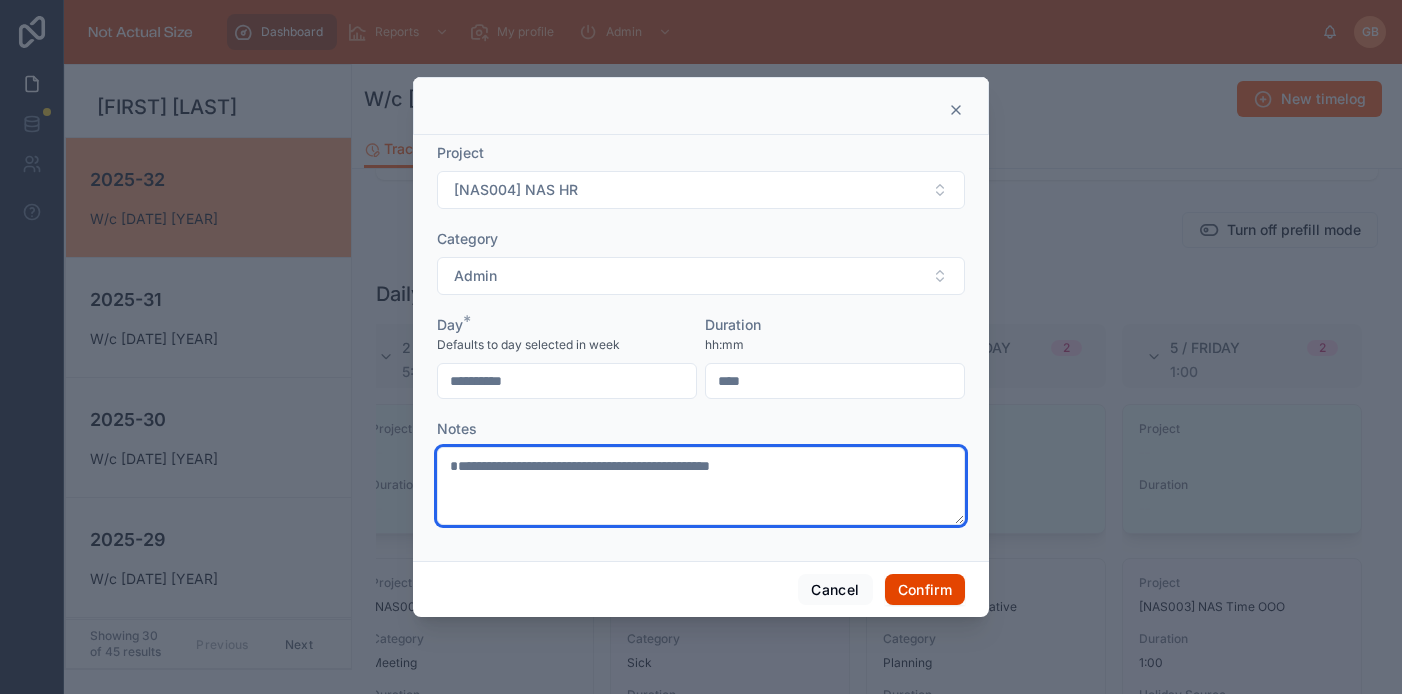 type on "**********" 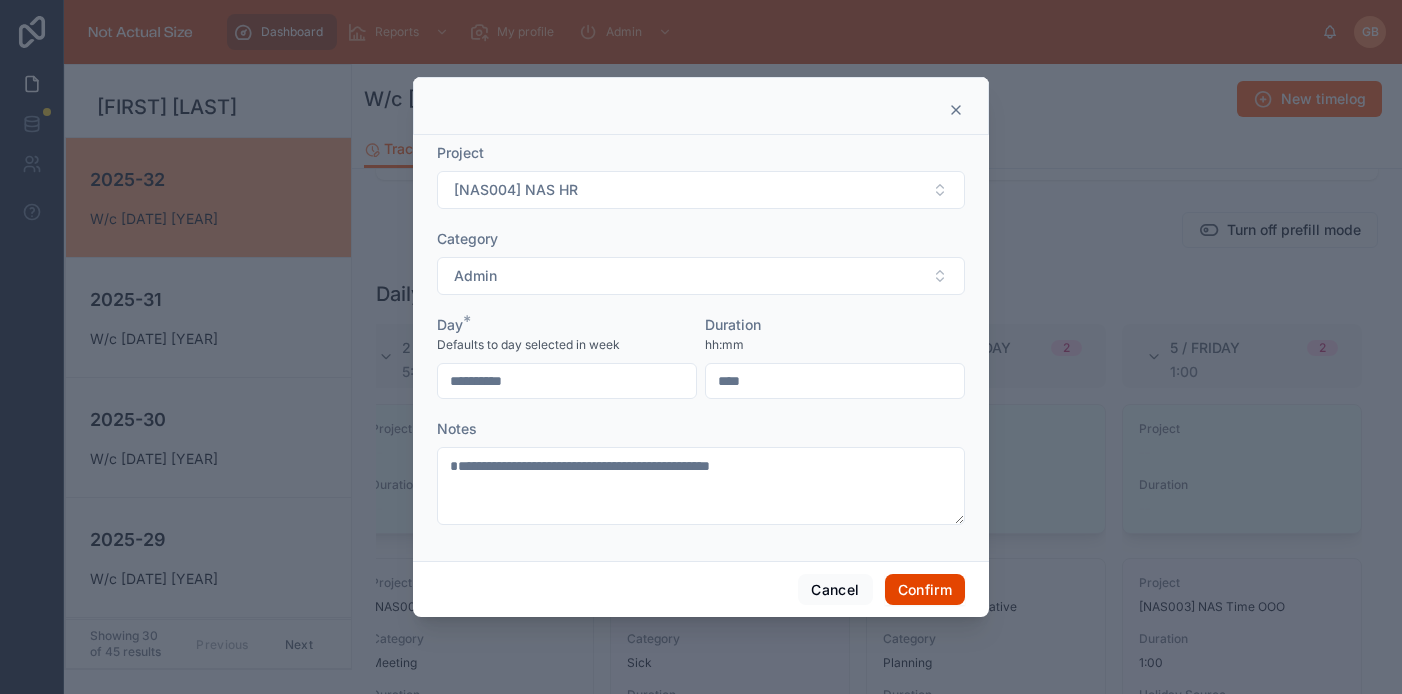 click on "Confirm" at bounding box center (925, 590) 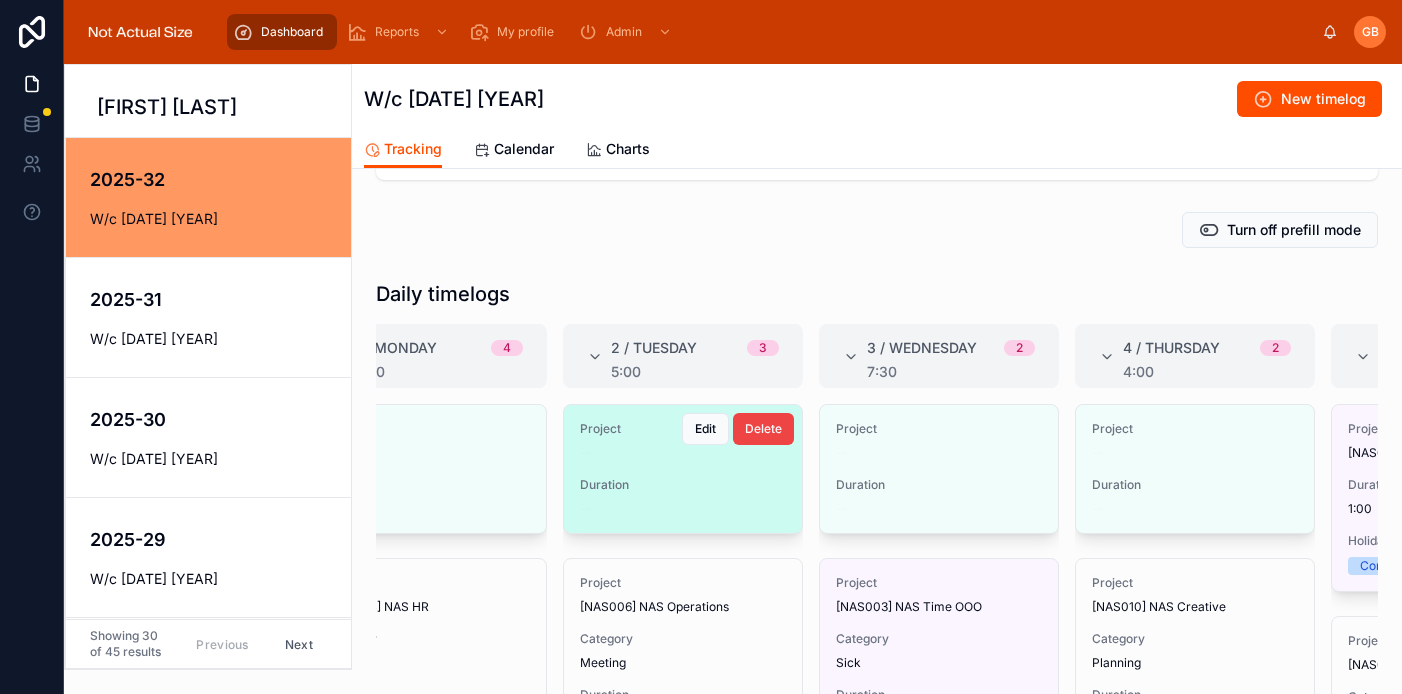 scroll, scrollTop: 0, scrollLeft: 0, axis: both 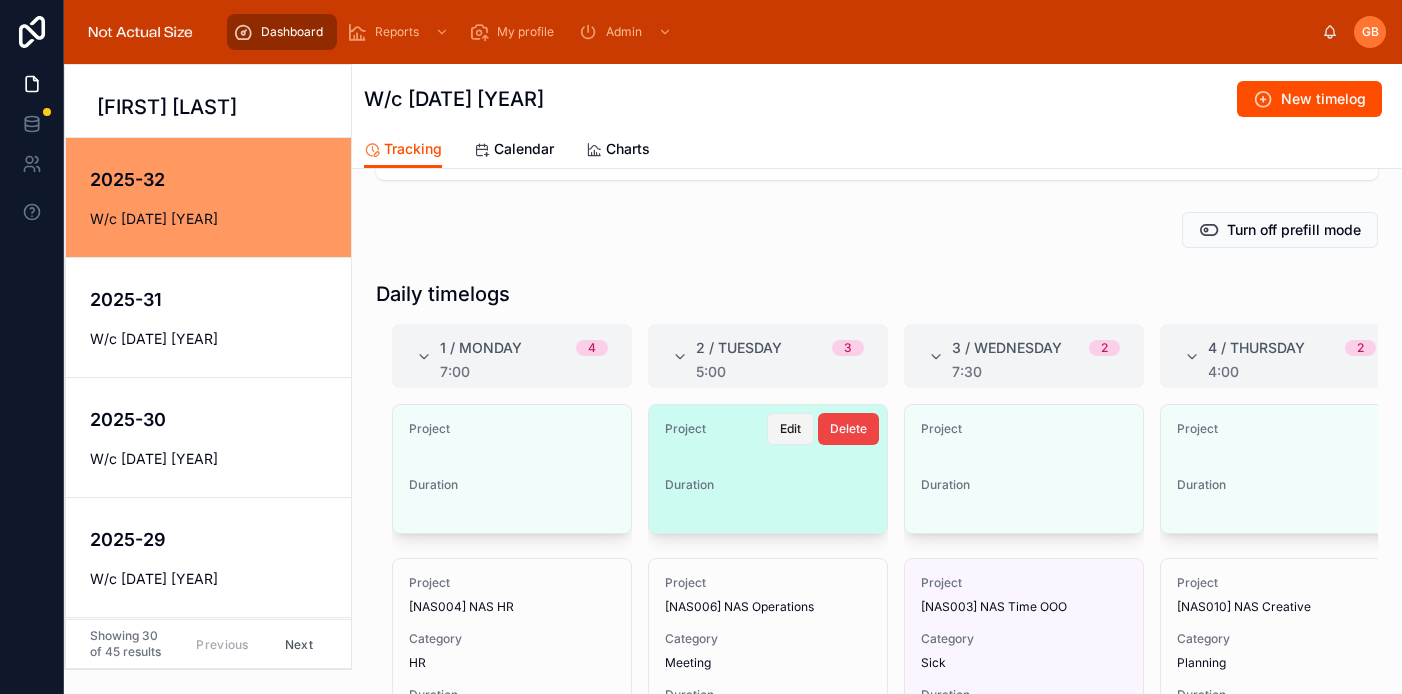 click on "Edit" at bounding box center [790, 429] 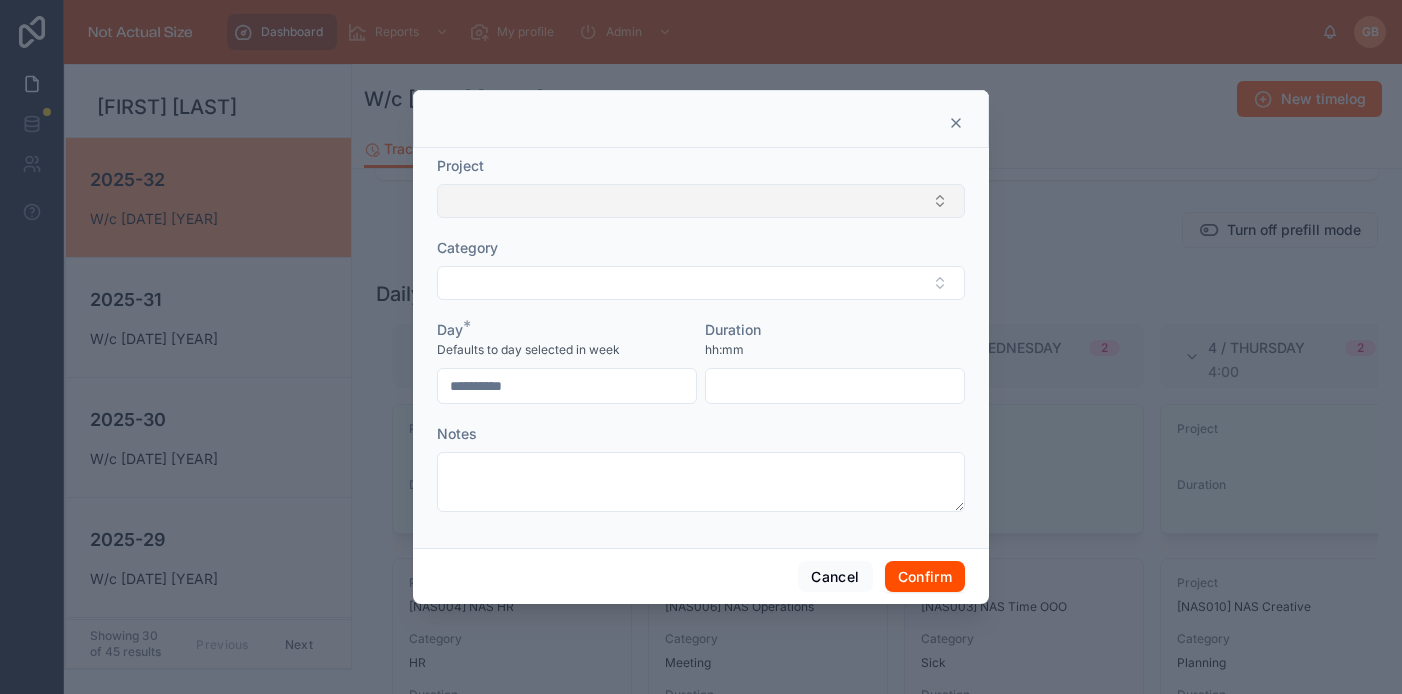 click at bounding box center [701, 201] 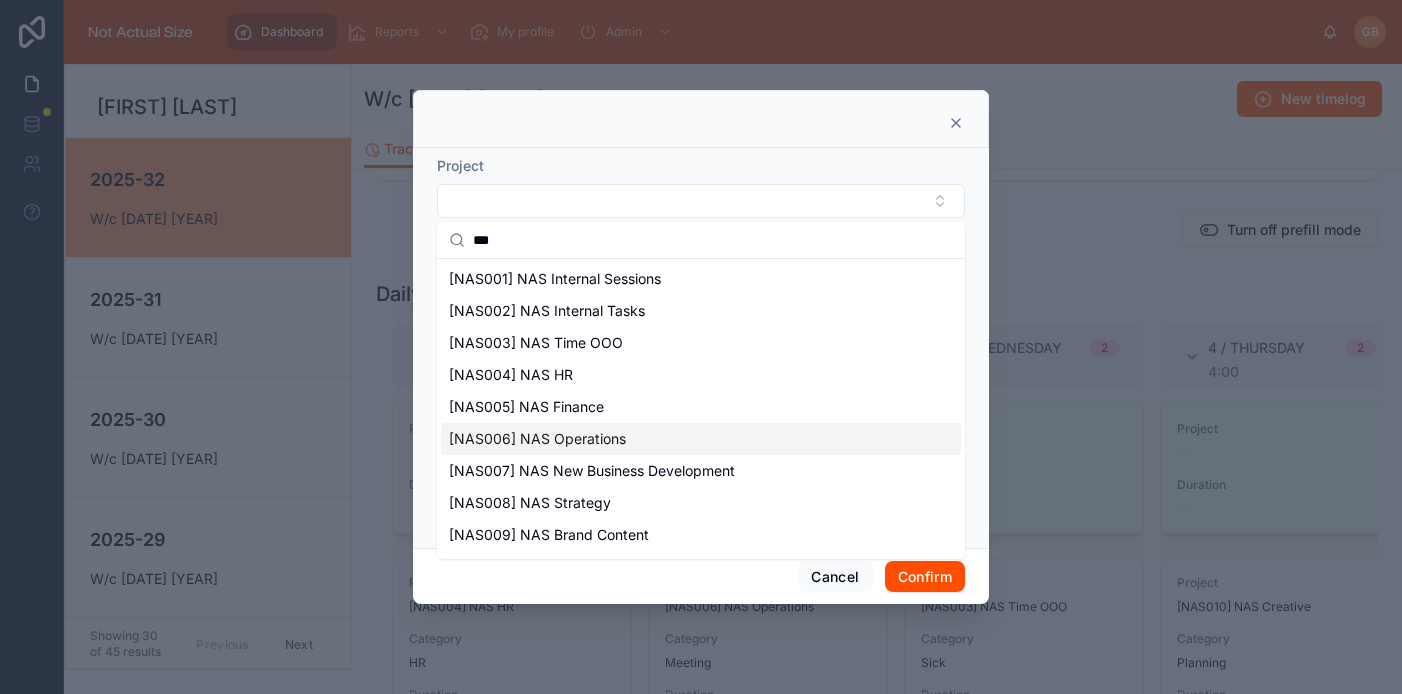 type on "***" 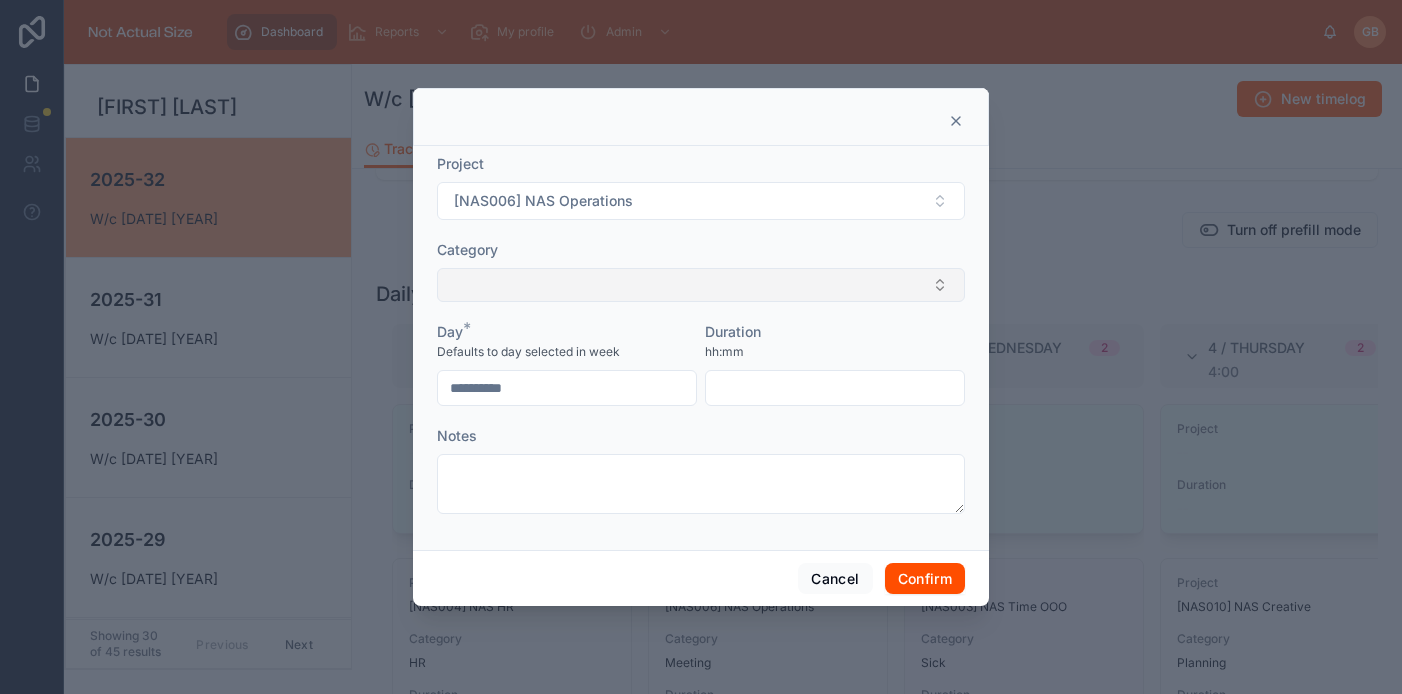 click at bounding box center [701, 285] 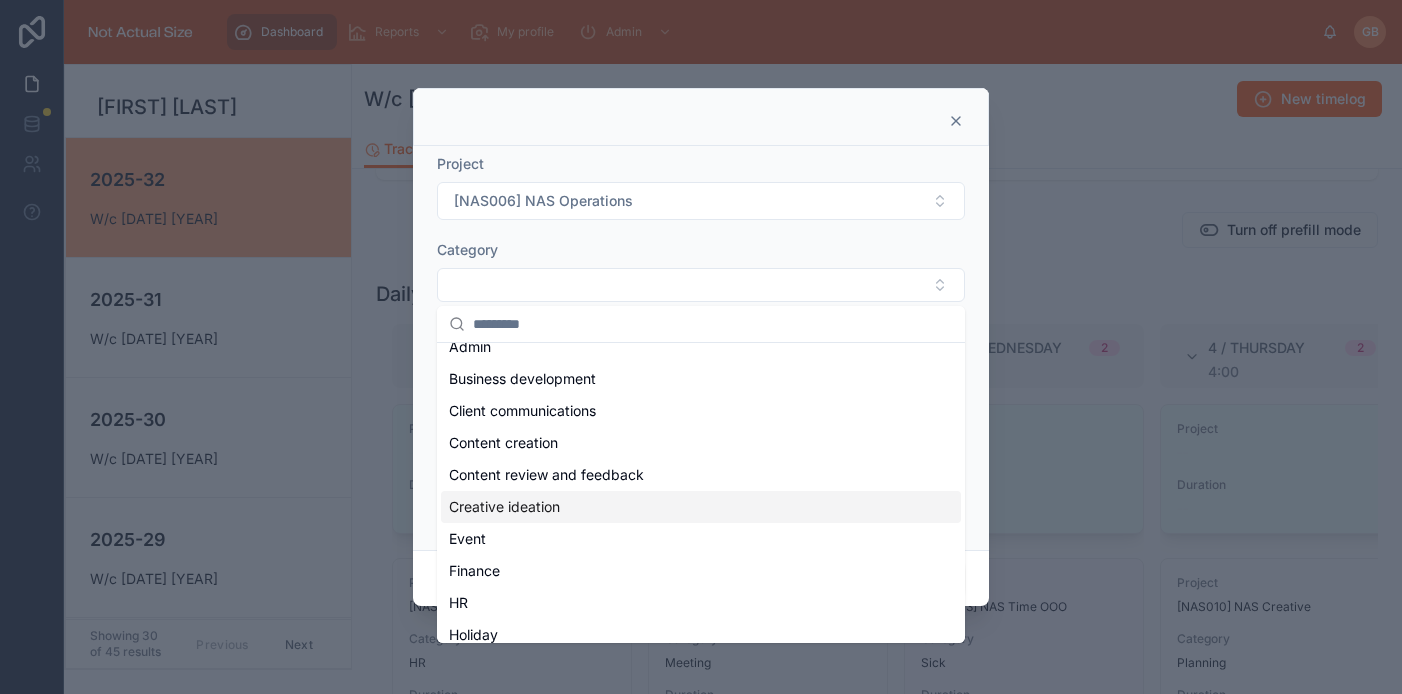 scroll, scrollTop: 21, scrollLeft: 0, axis: vertical 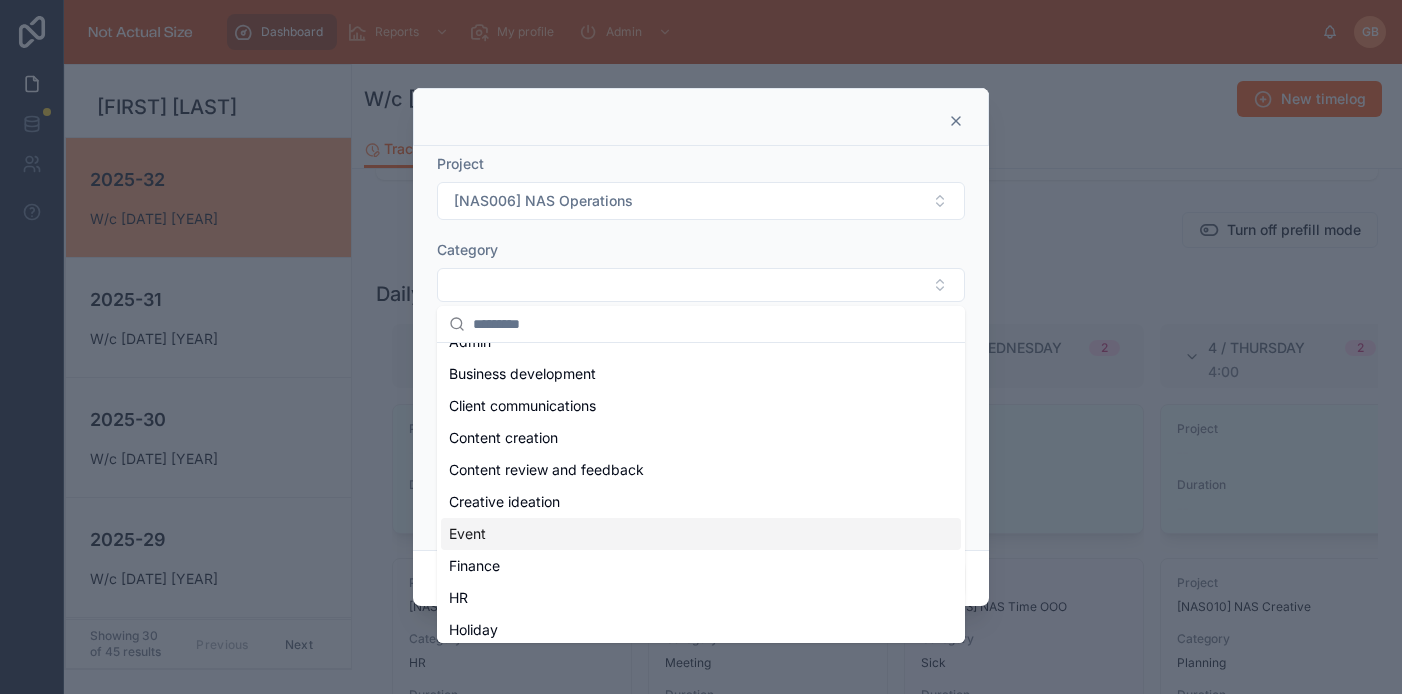 click on "Event" at bounding box center [701, 534] 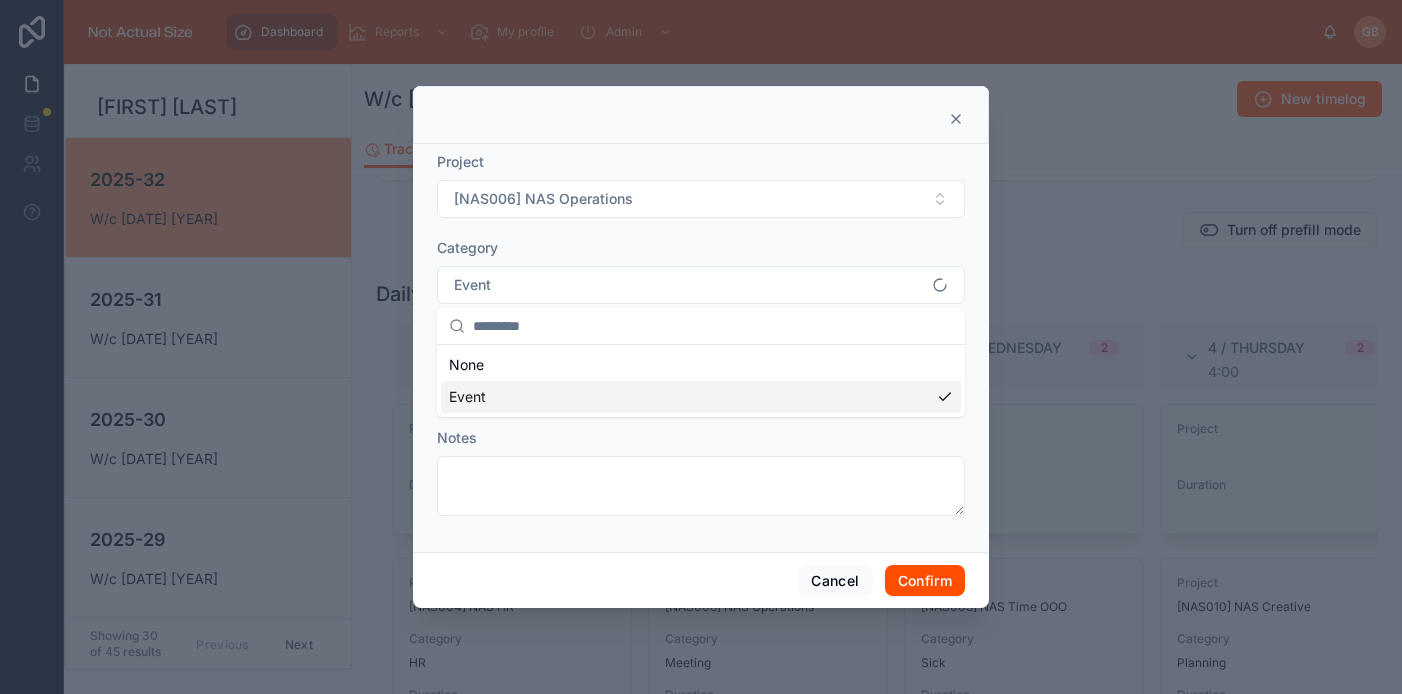 scroll, scrollTop: 0, scrollLeft: 0, axis: both 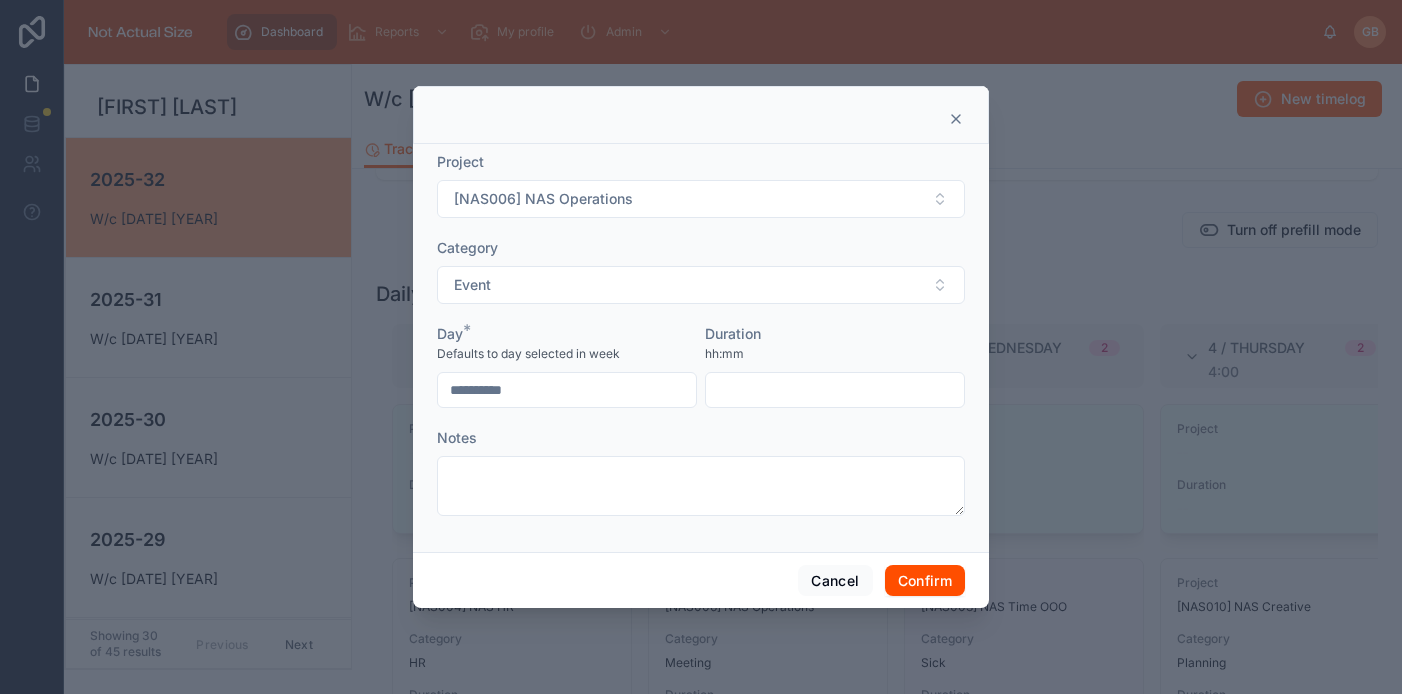 click at bounding box center (835, 390) 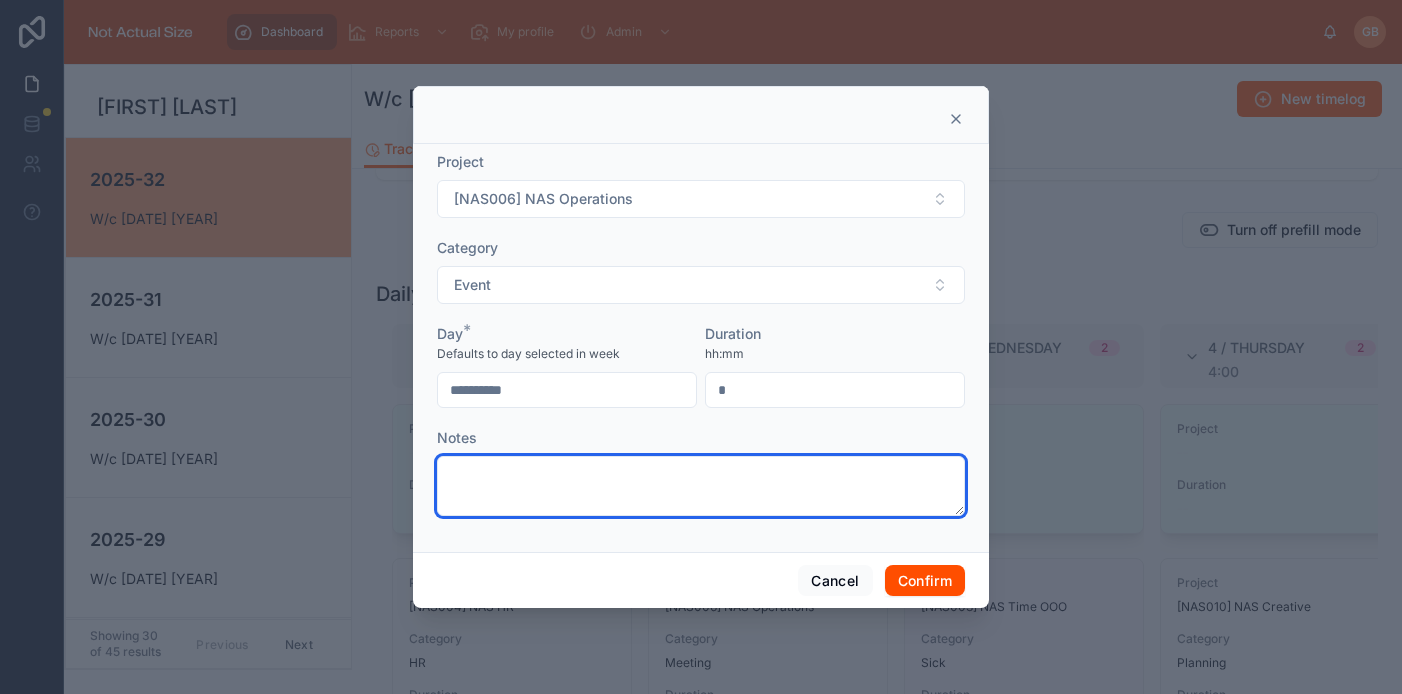 type on "****" 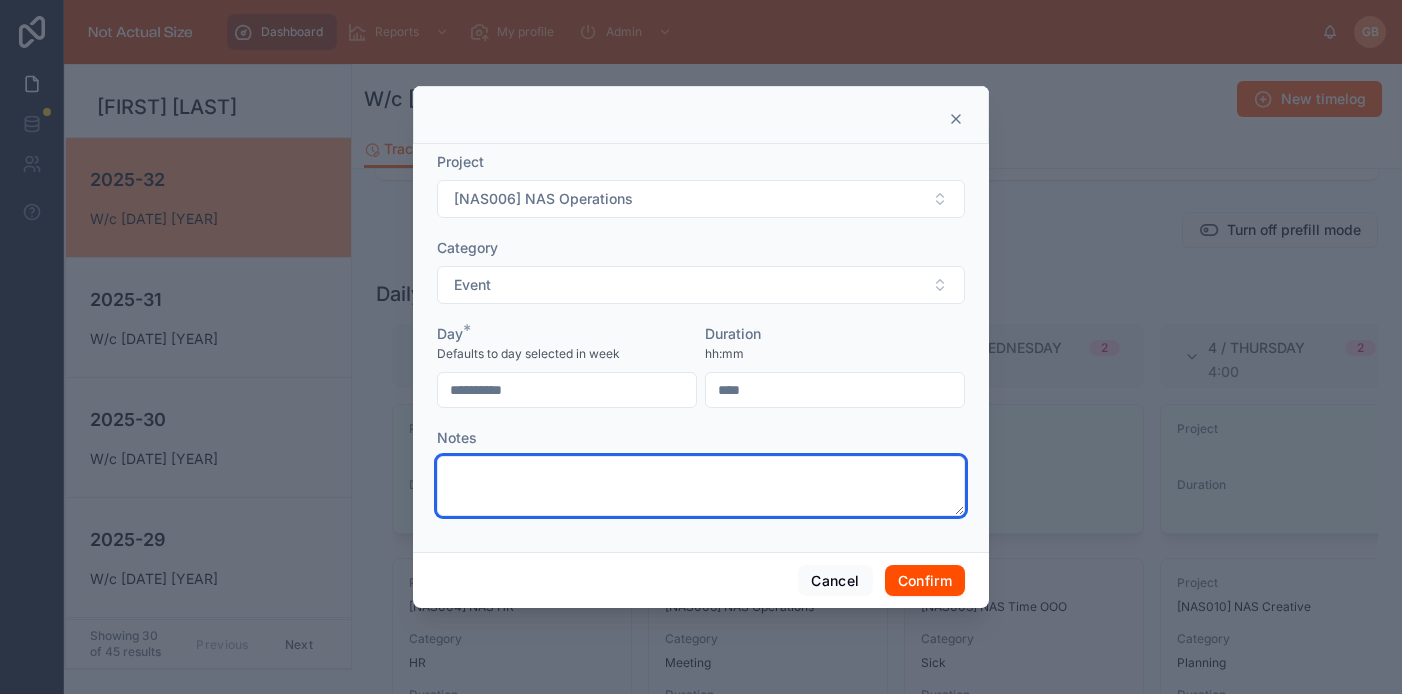 click at bounding box center [701, 486] 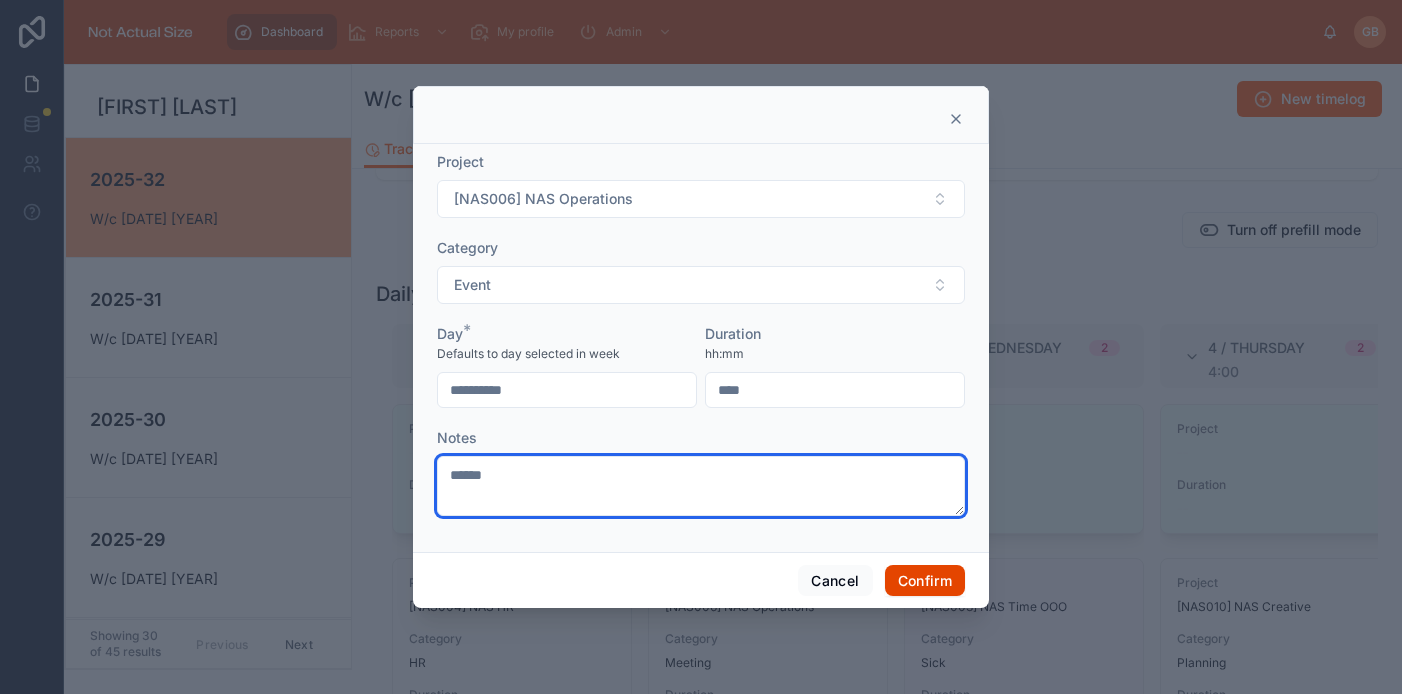 type on "******" 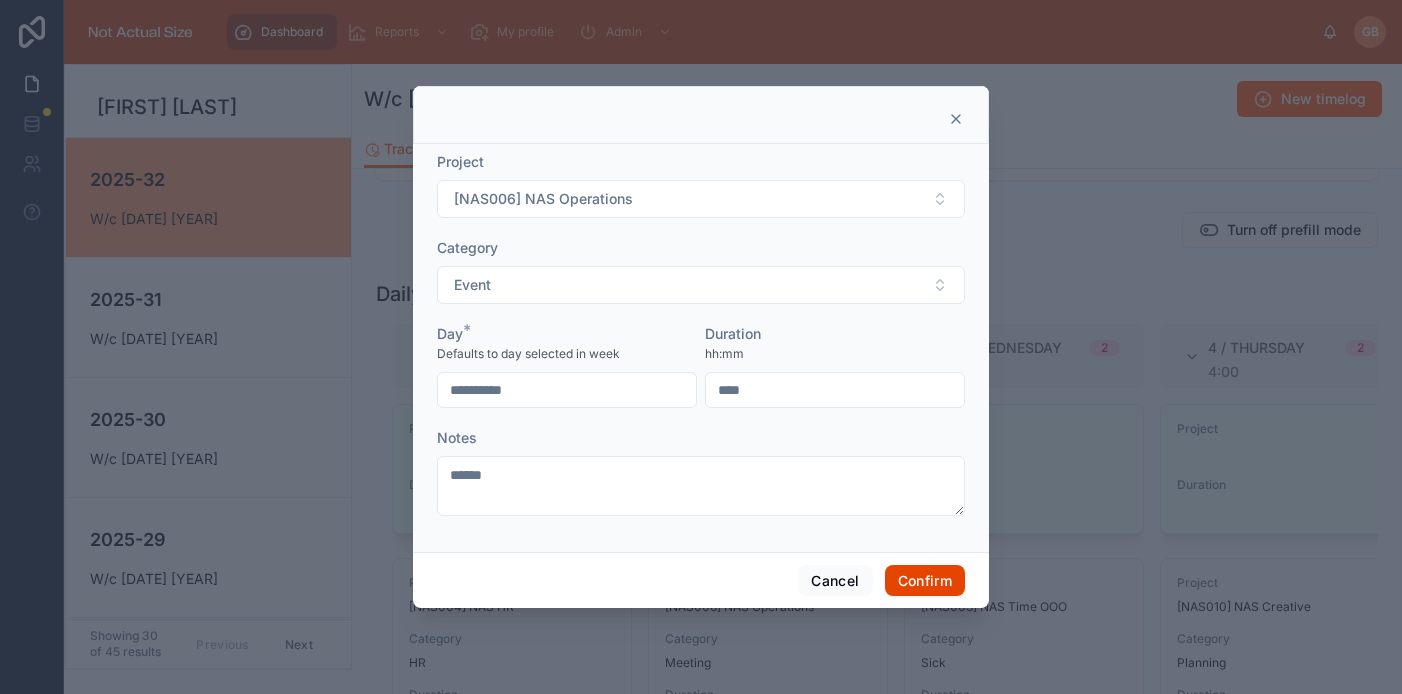 click on "Confirm" at bounding box center [925, 581] 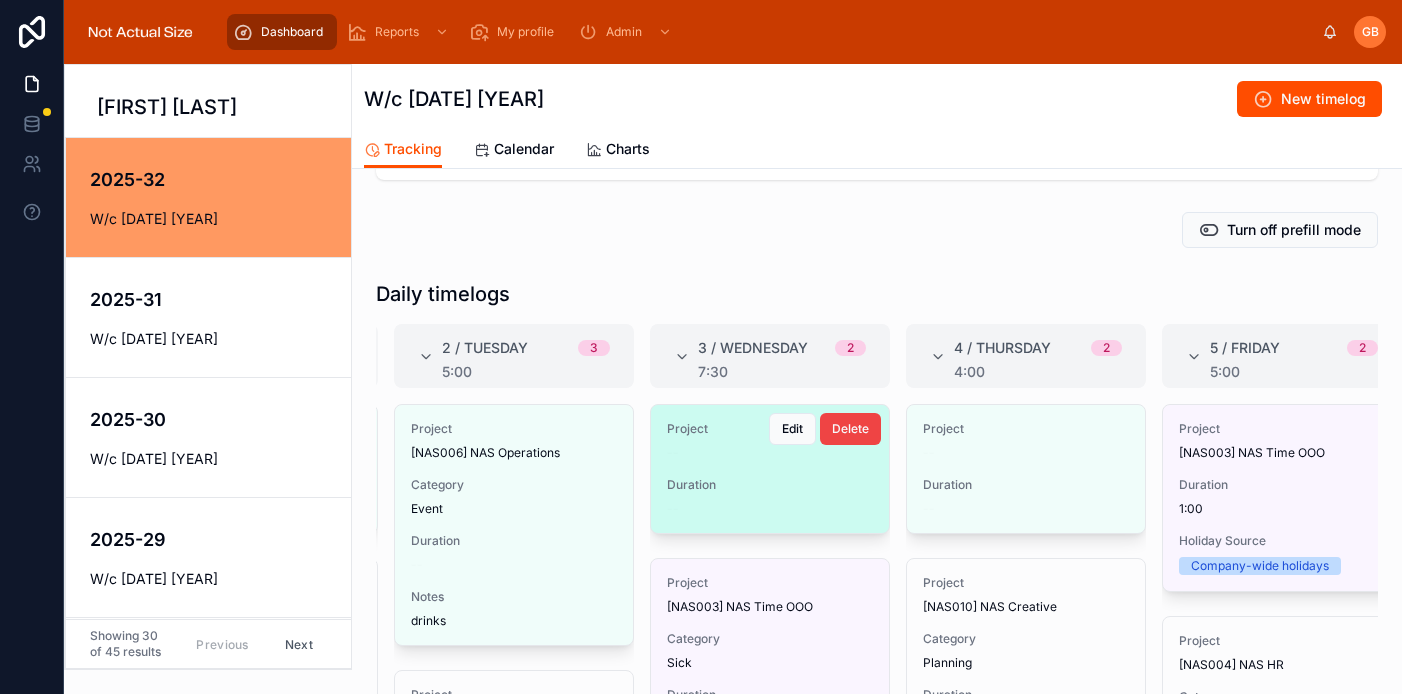 scroll, scrollTop: 0, scrollLeft: 294, axis: horizontal 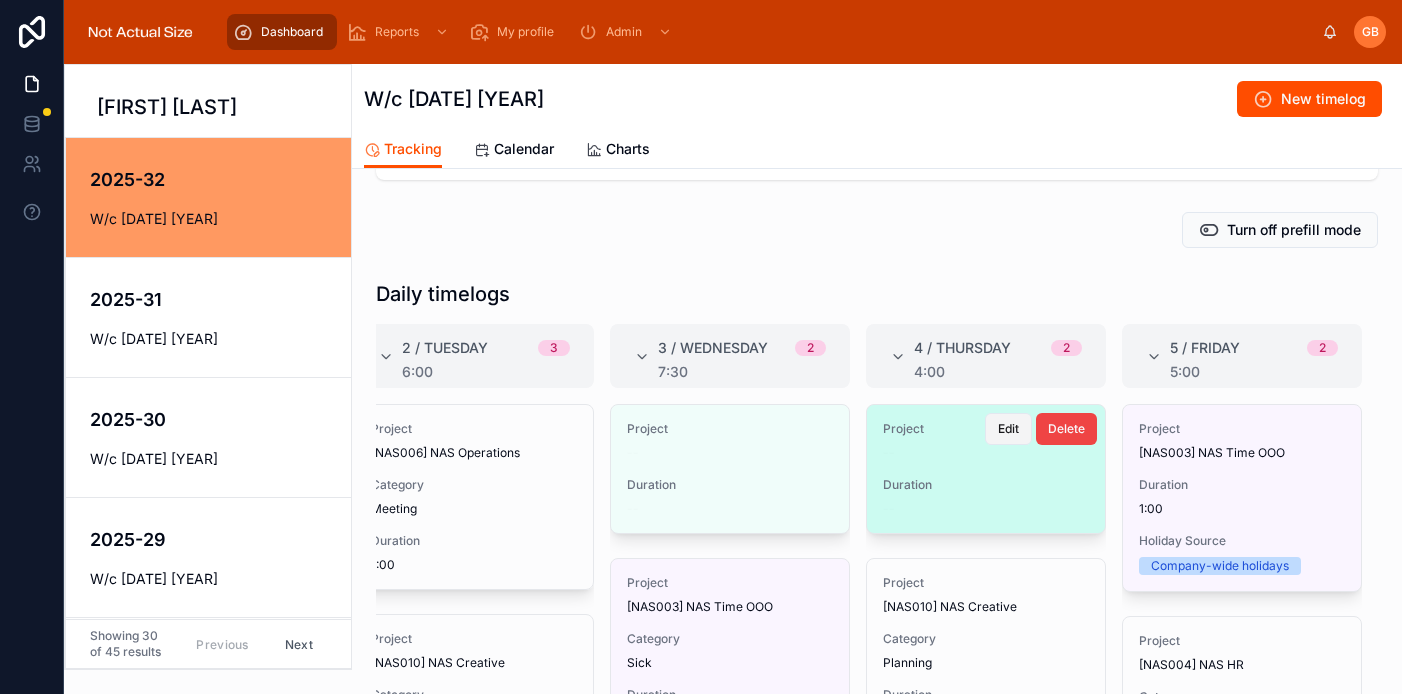 click on "Edit" at bounding box center [1008, 429] 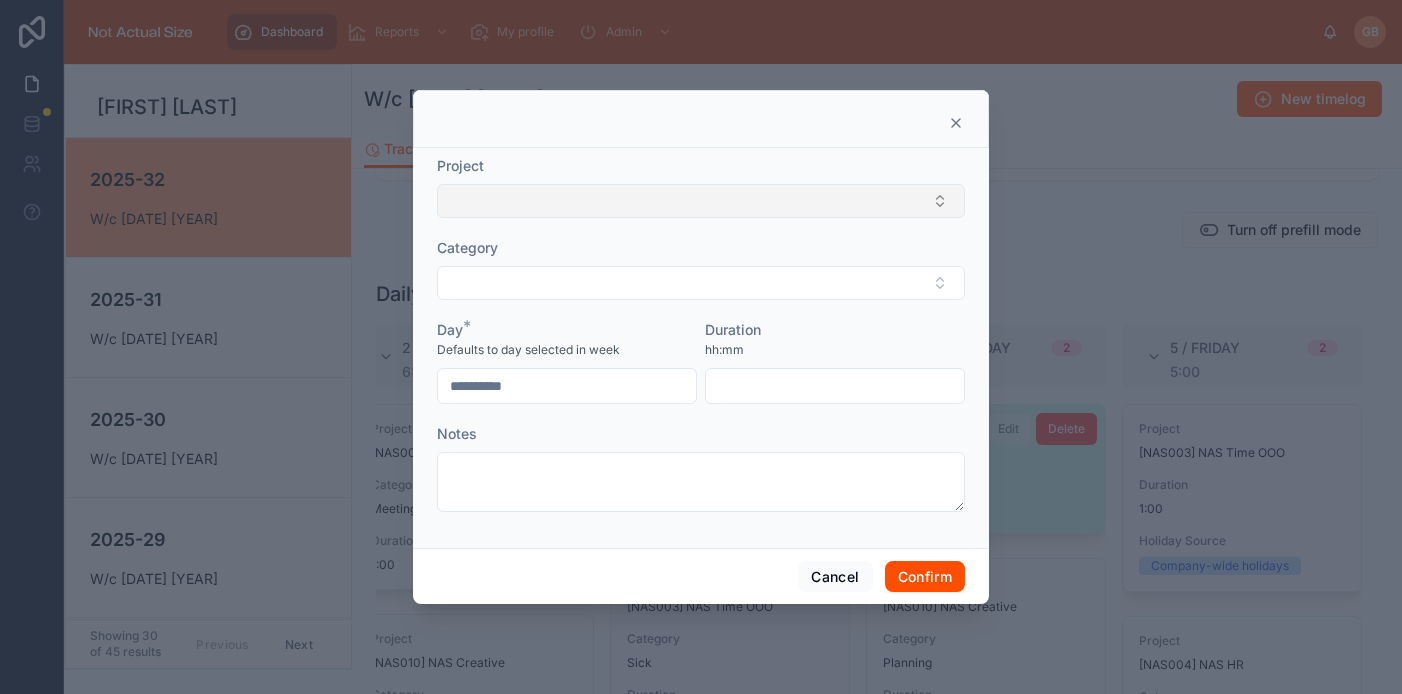 click at bounding box center (701, 201) 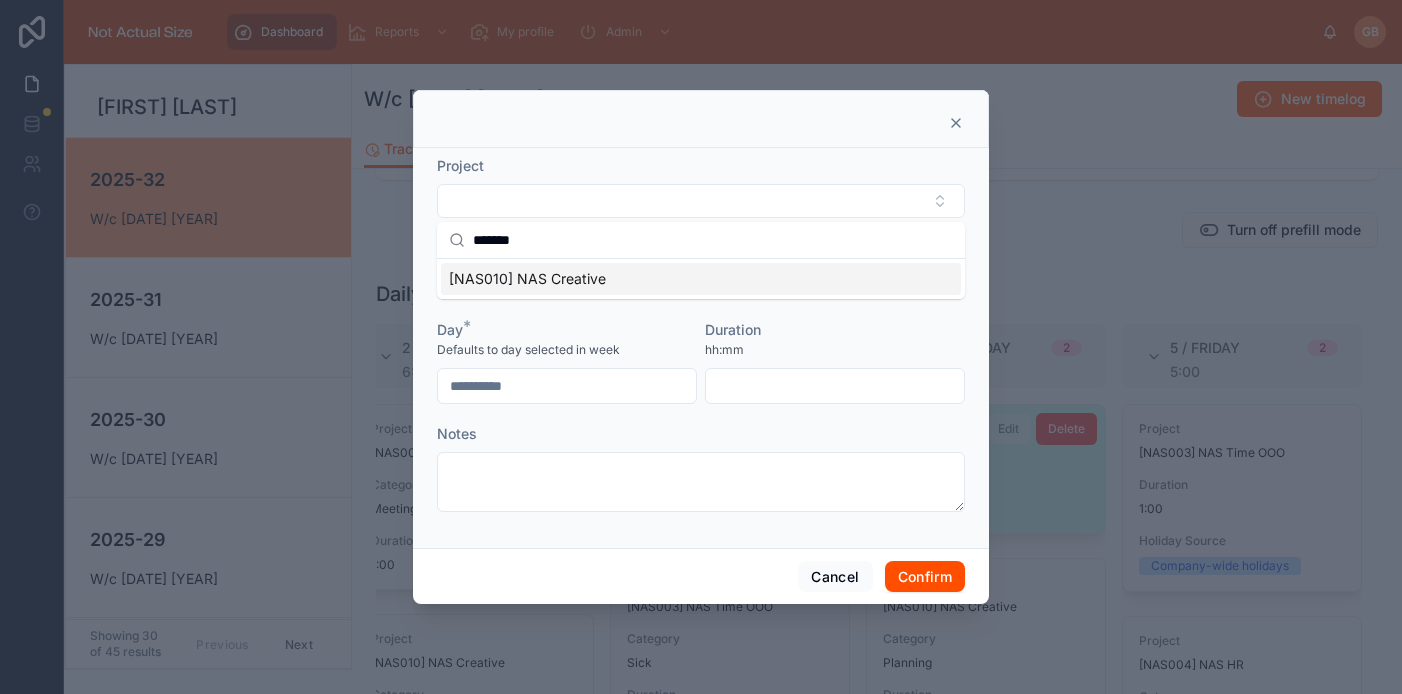 type on "*******" 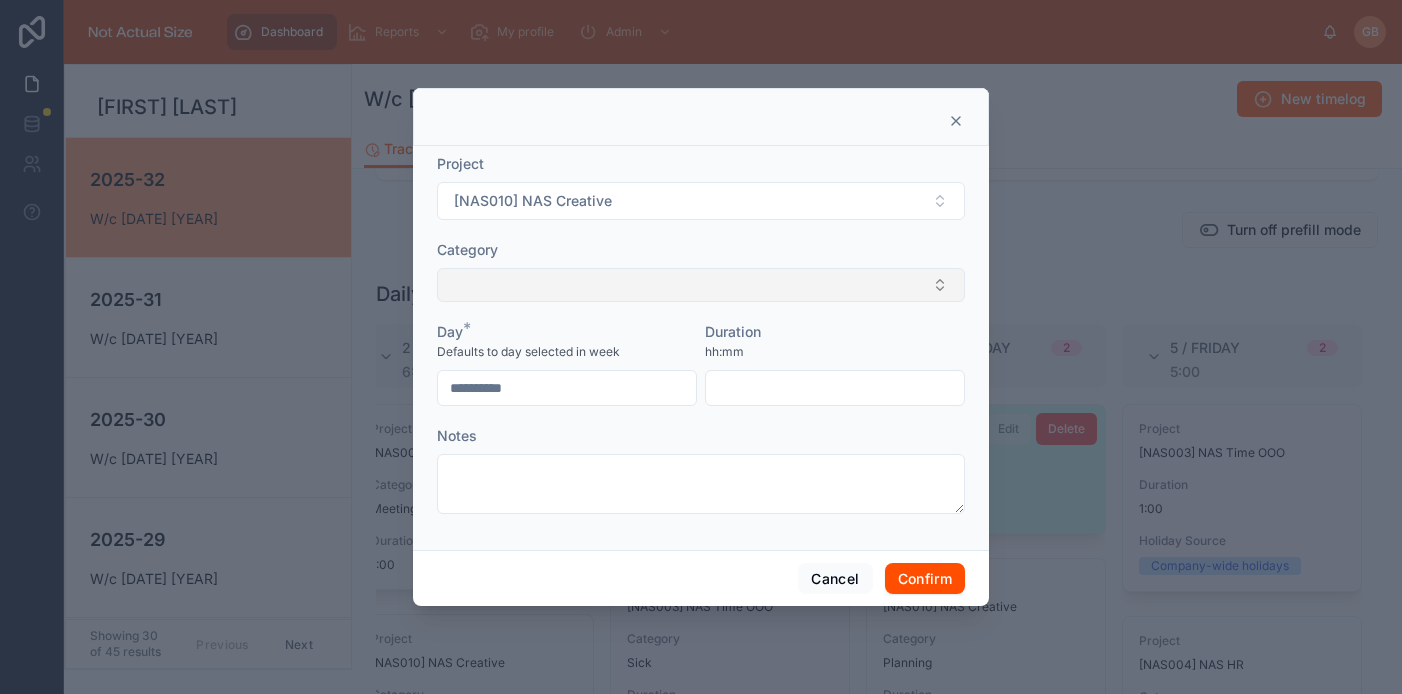click at bounding box center (701, 285) 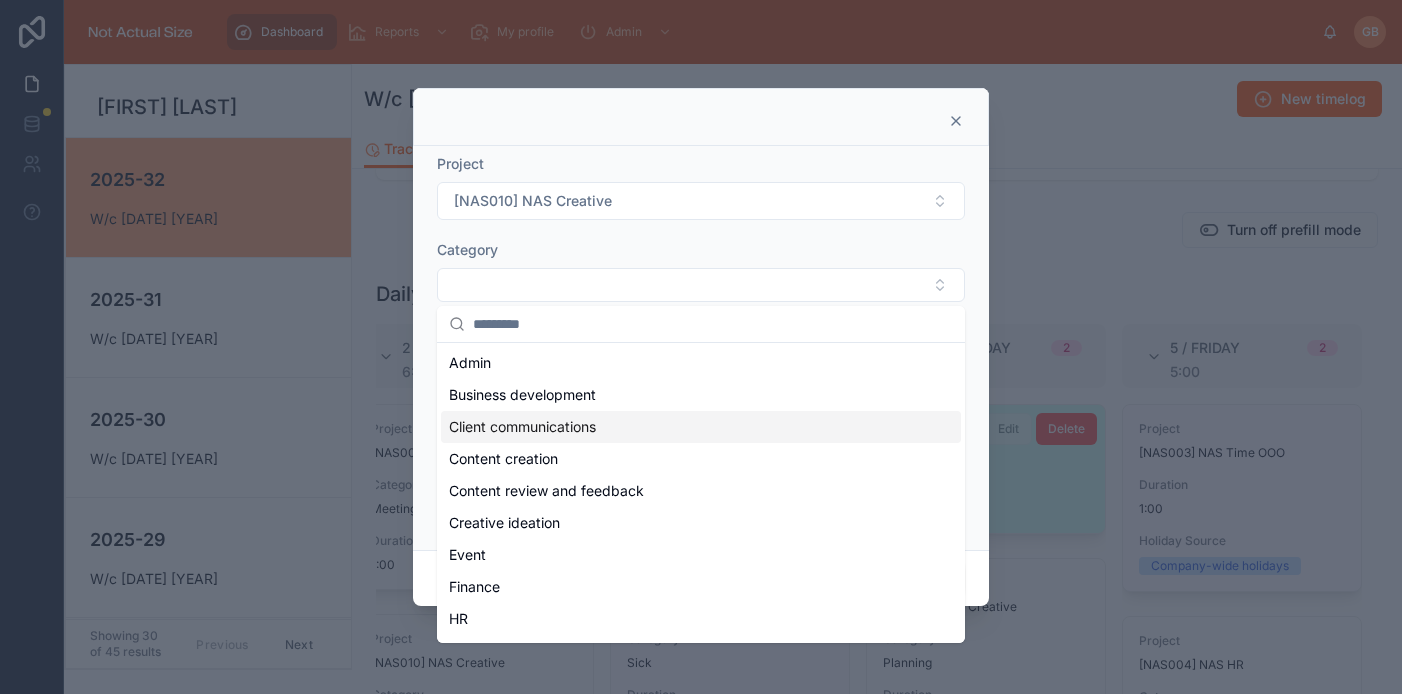 click 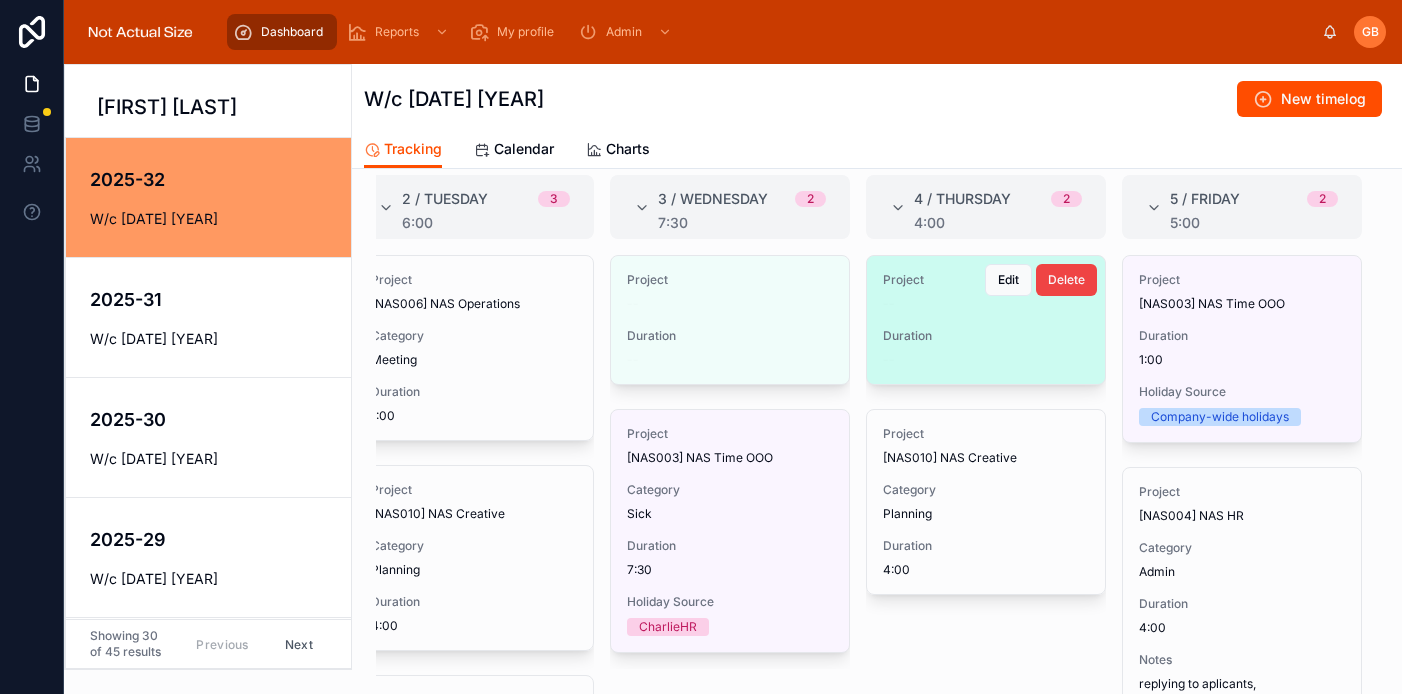 scroll, scrollTop: 341, scrollLeft: 0, axis: vertical 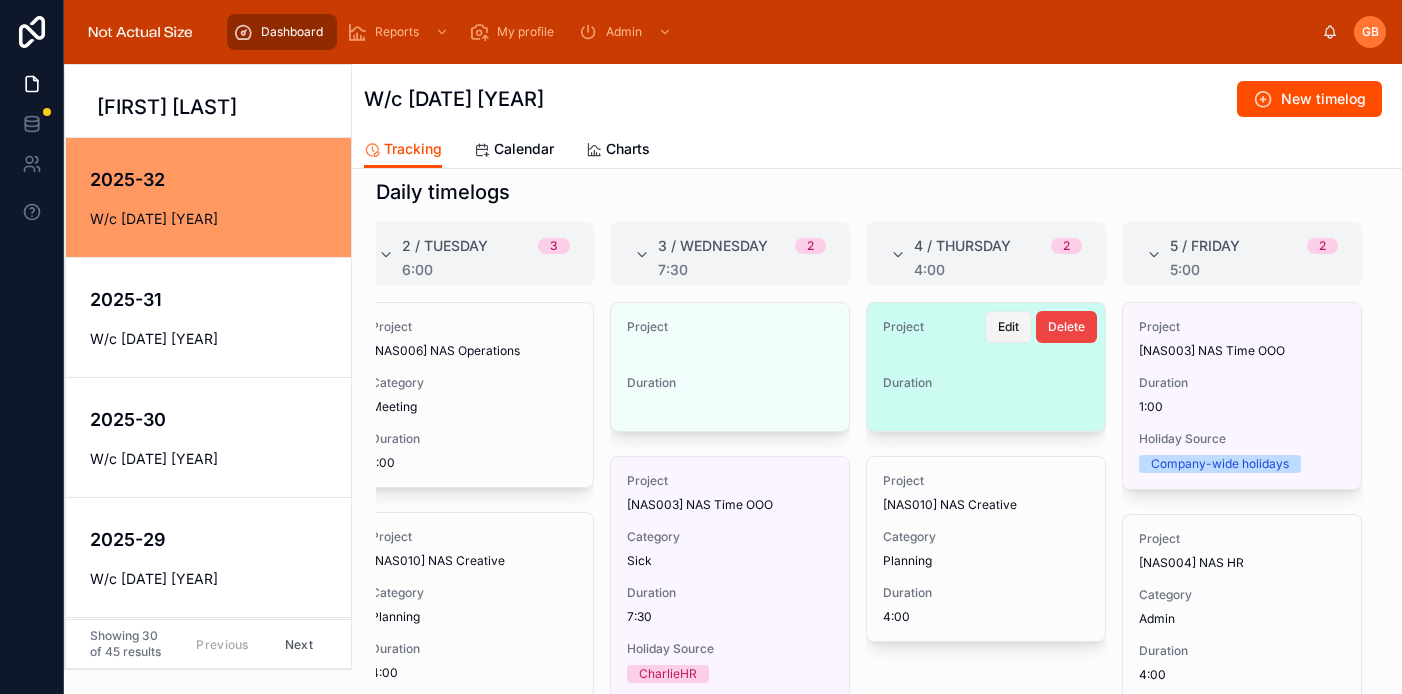 click on "Edit" at bounding box center (1008, 327) 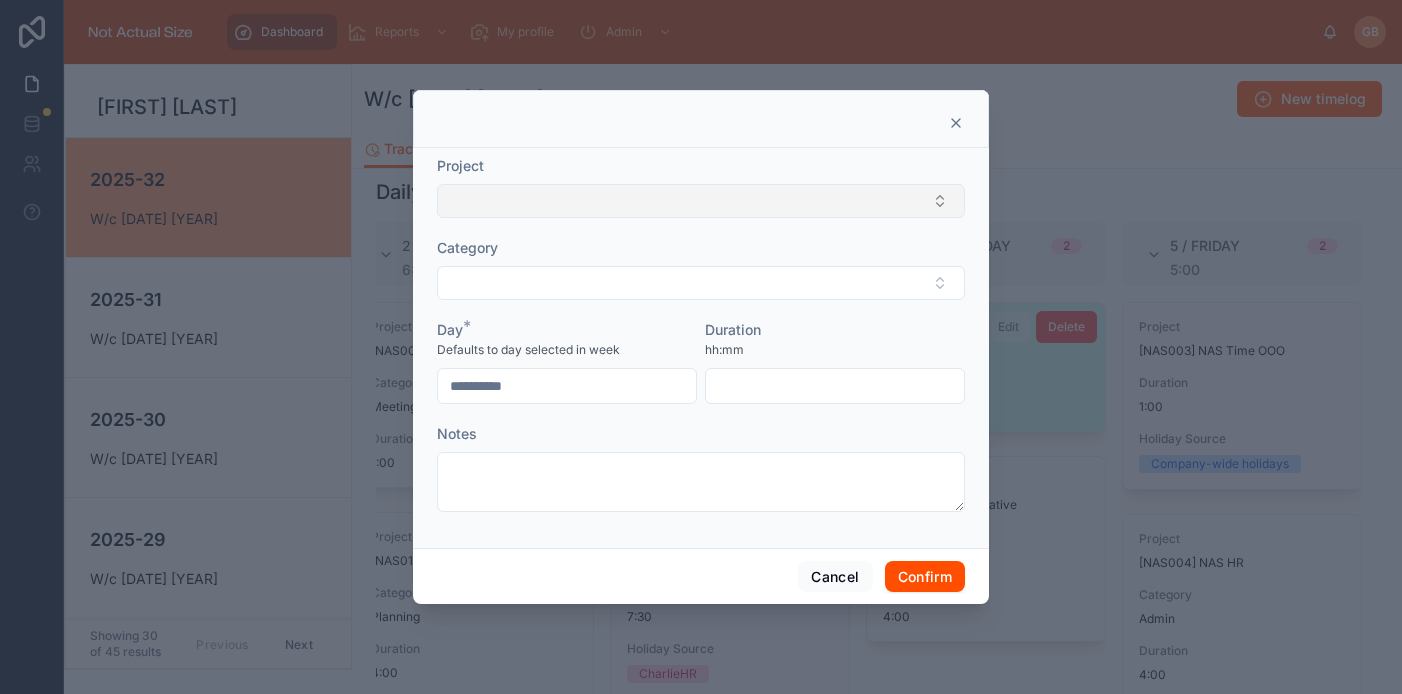 click at bounding box center [701, 201] 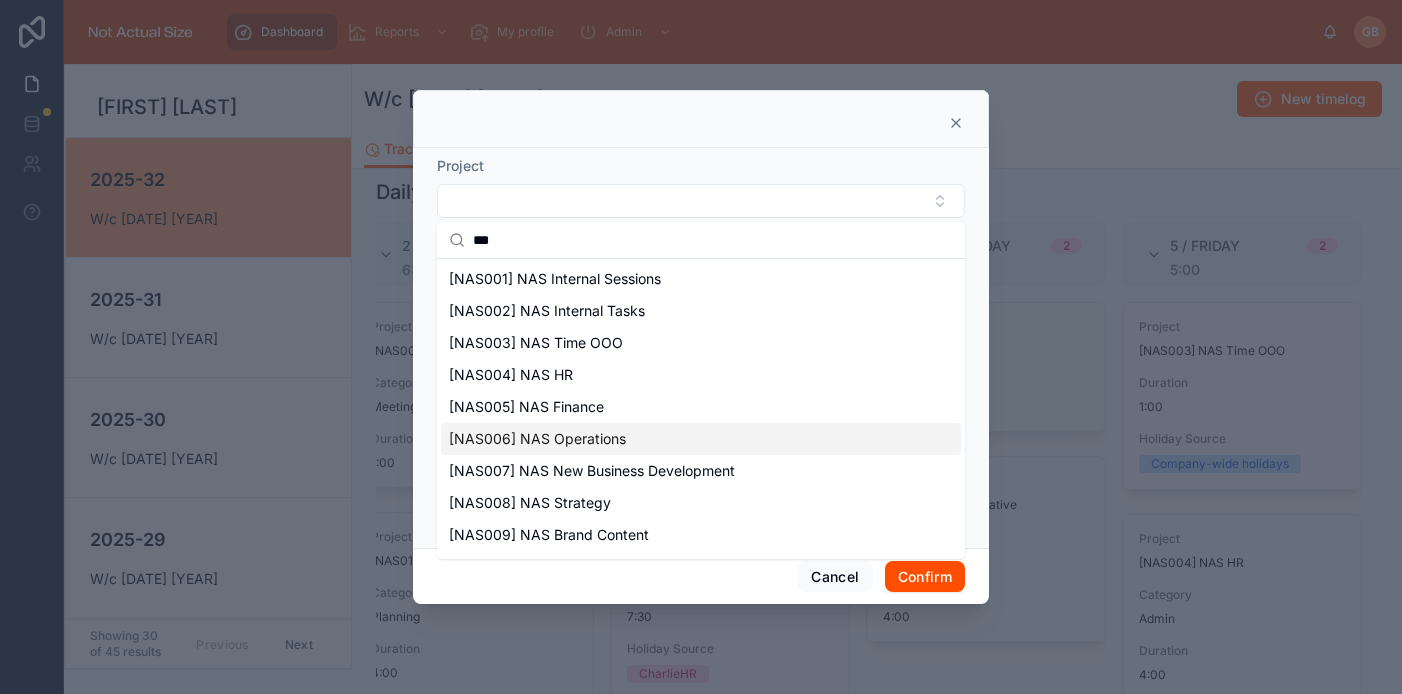 type on "***" 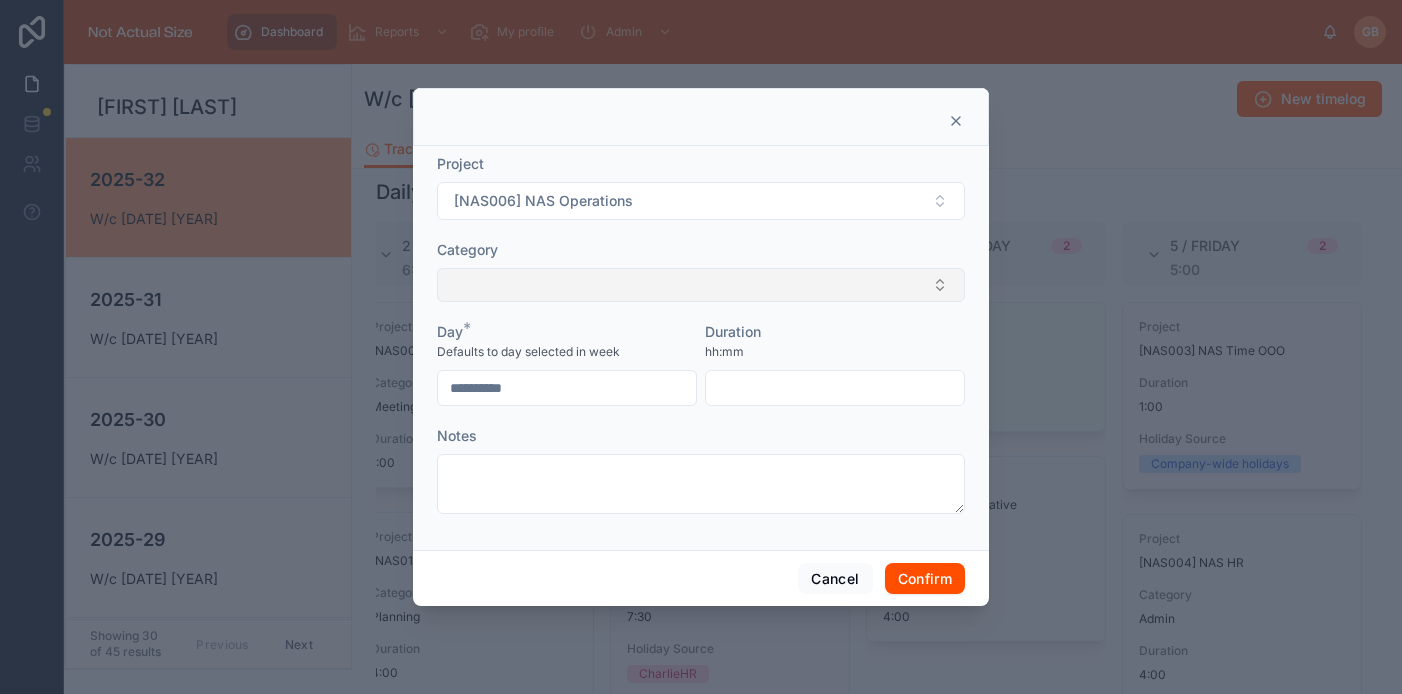 click at bounding box center (701, 285) 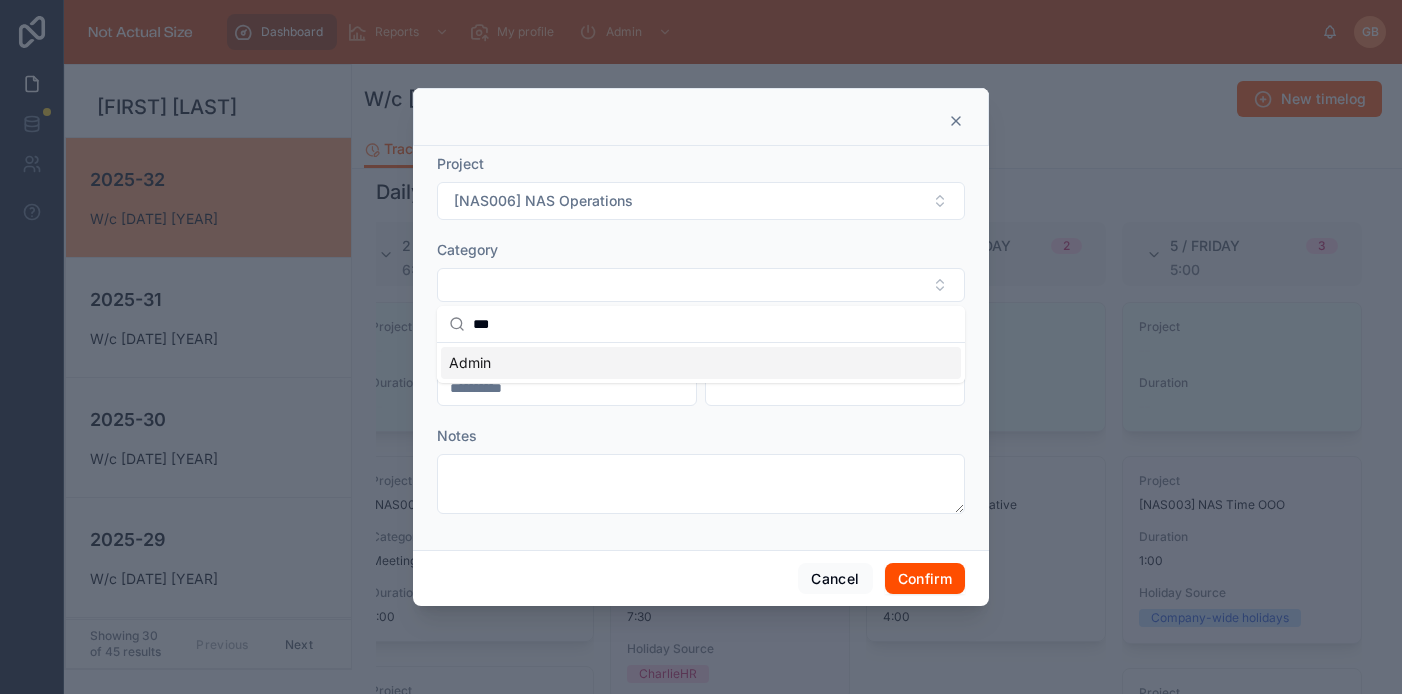 type on "***" 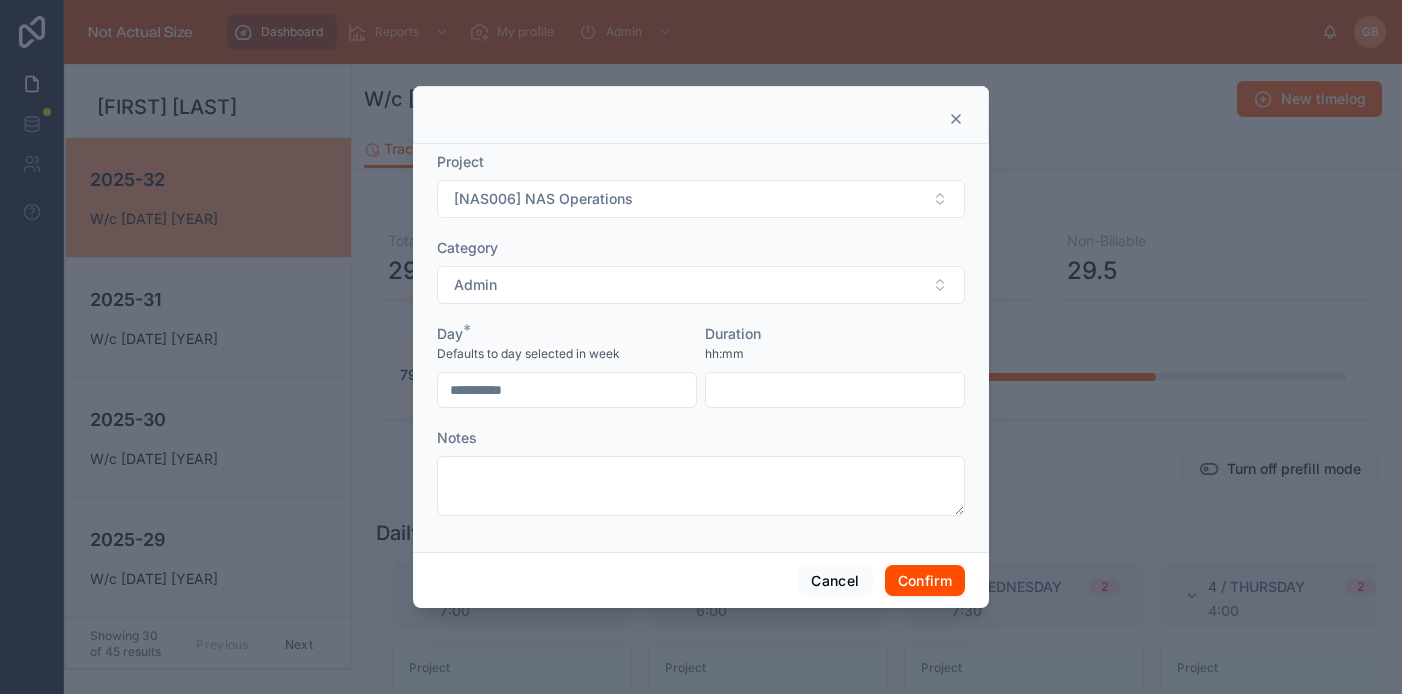 click at bounding box center (835, 390) 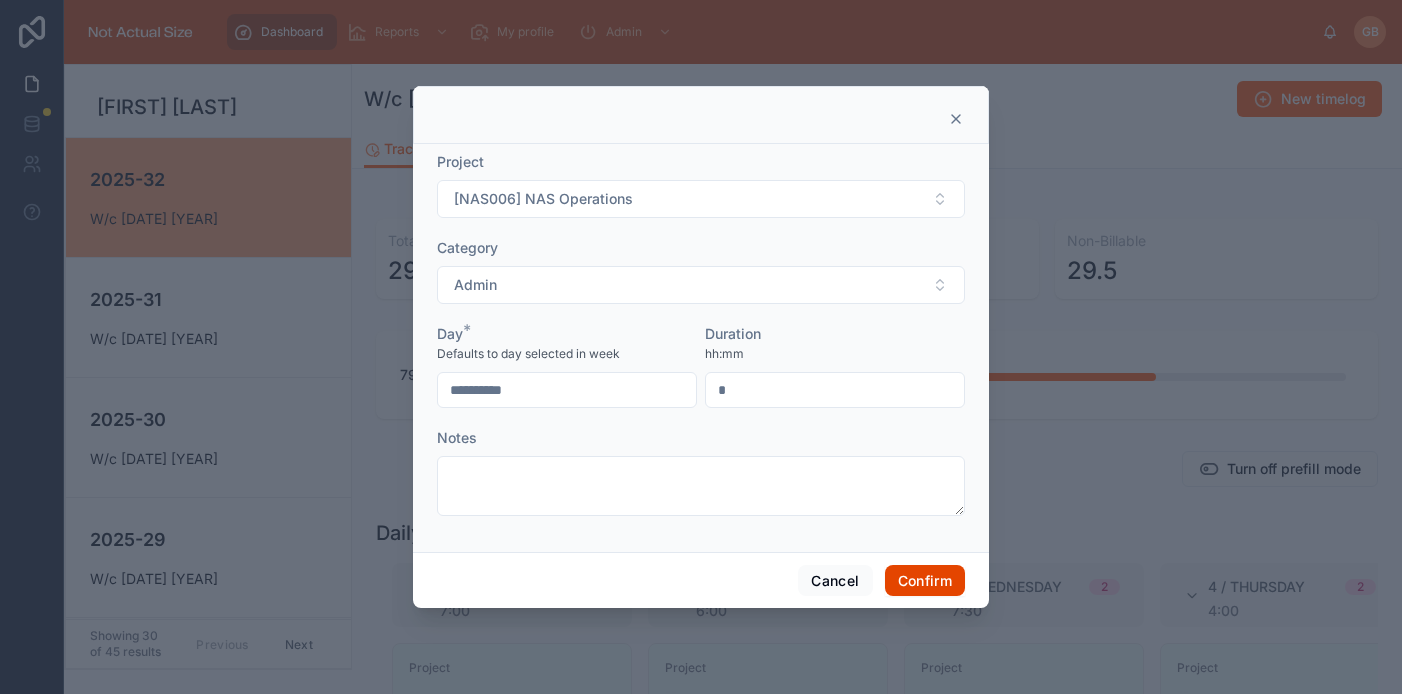 type on "****" 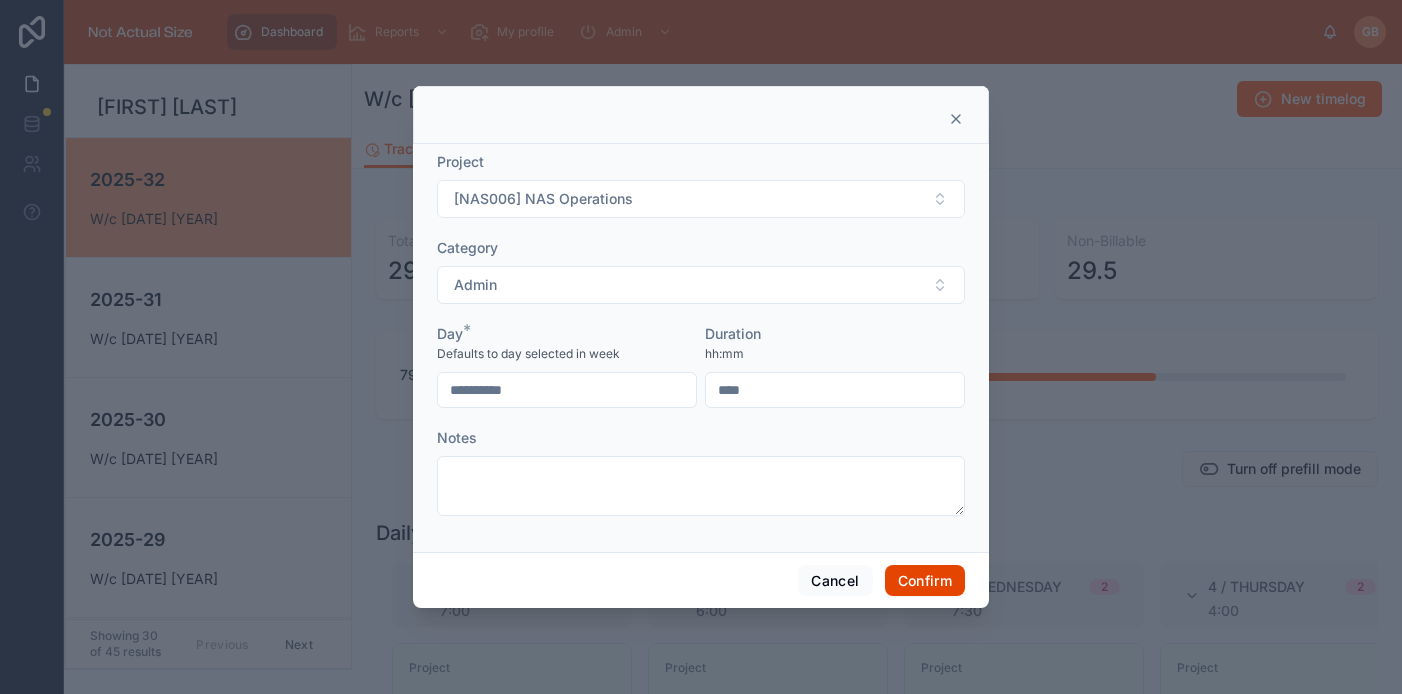 click on "Confirm" at bounding box center (925, 581) 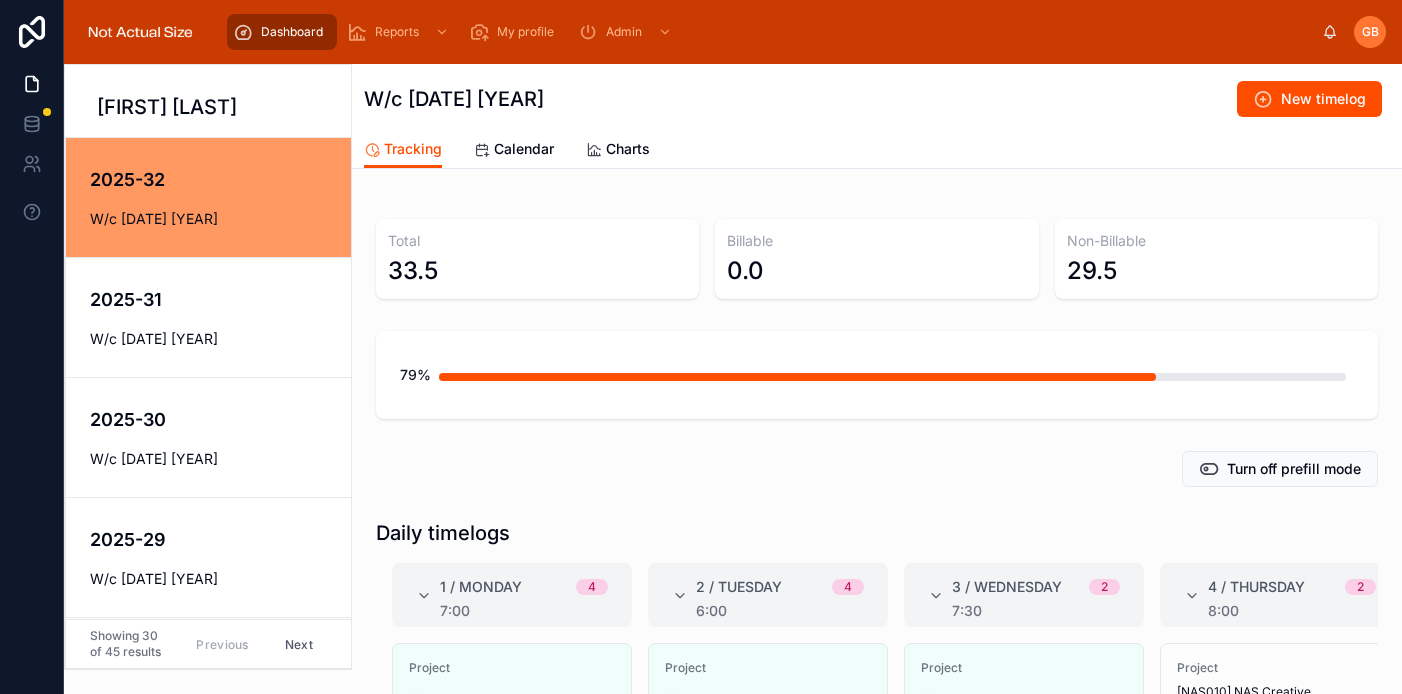 scroll, scrollTop: 11, scrollLeft: 0, axis: vertical 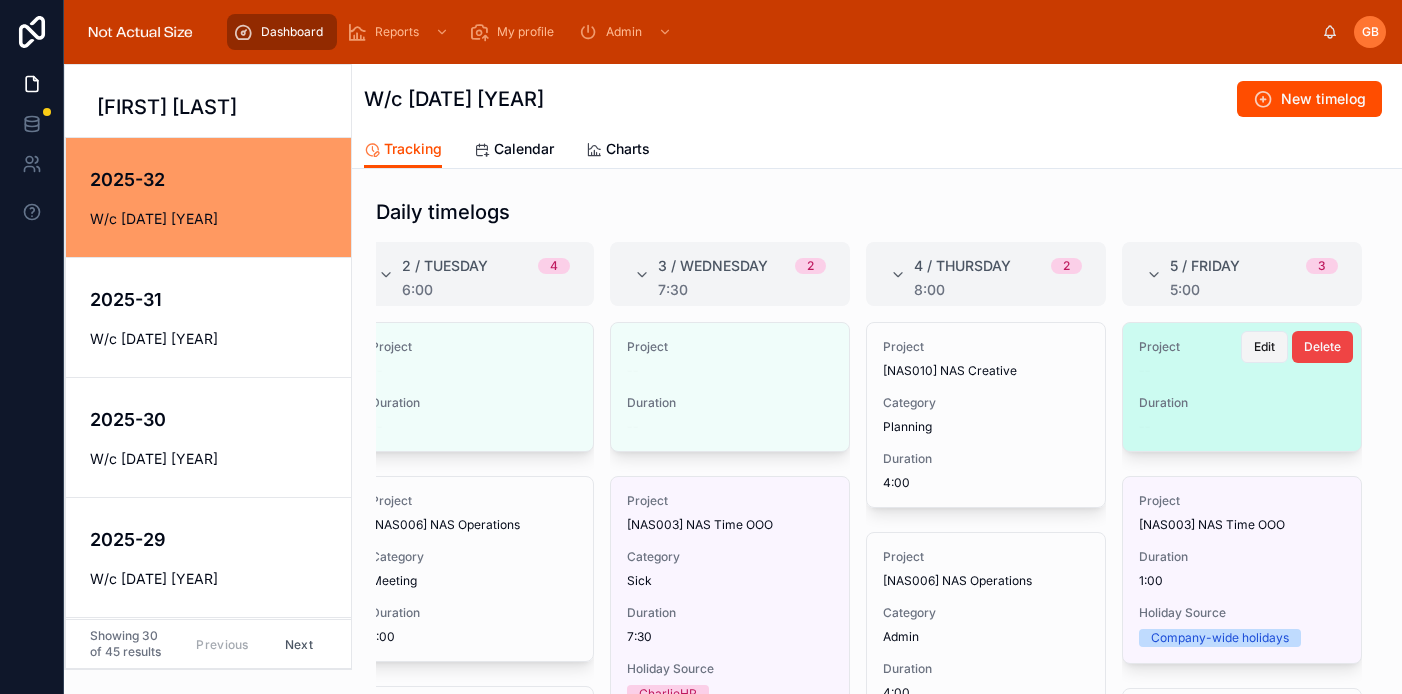 click on "Edit" at bounding box center (1264, 347) 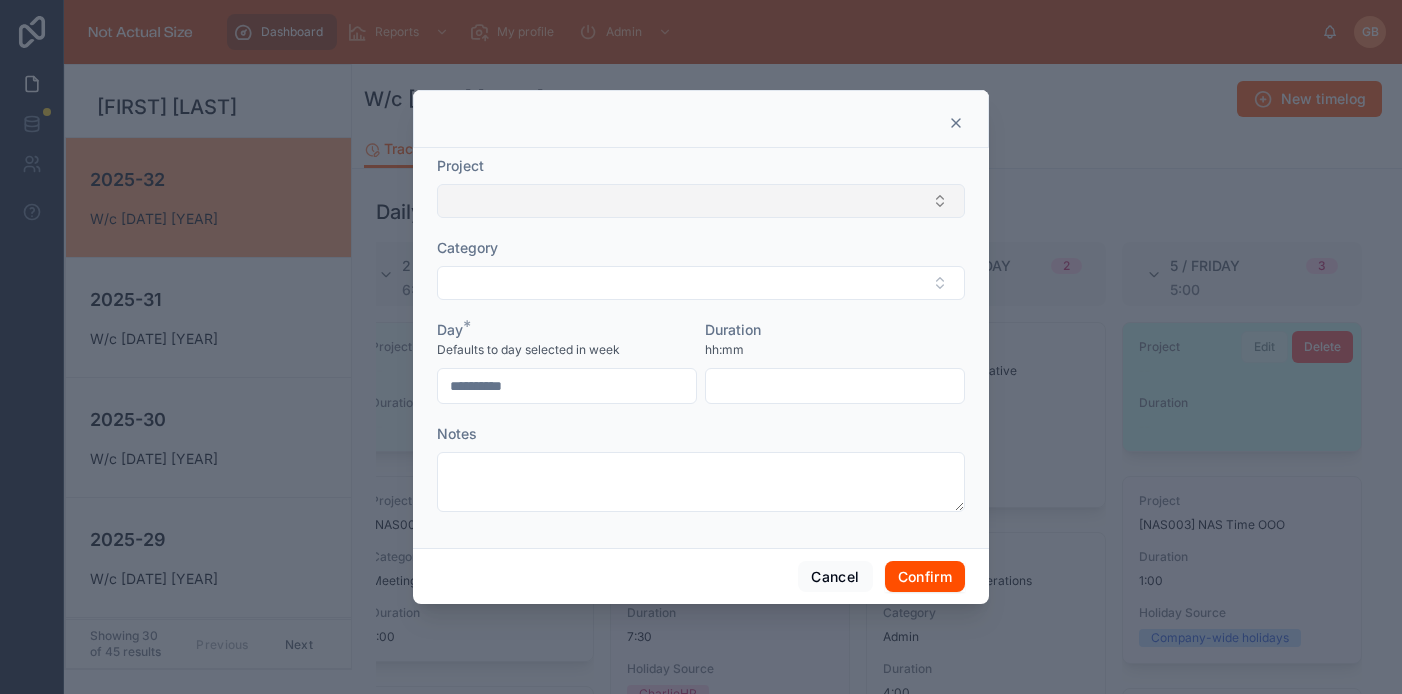 click at bounding box center [701, 201] 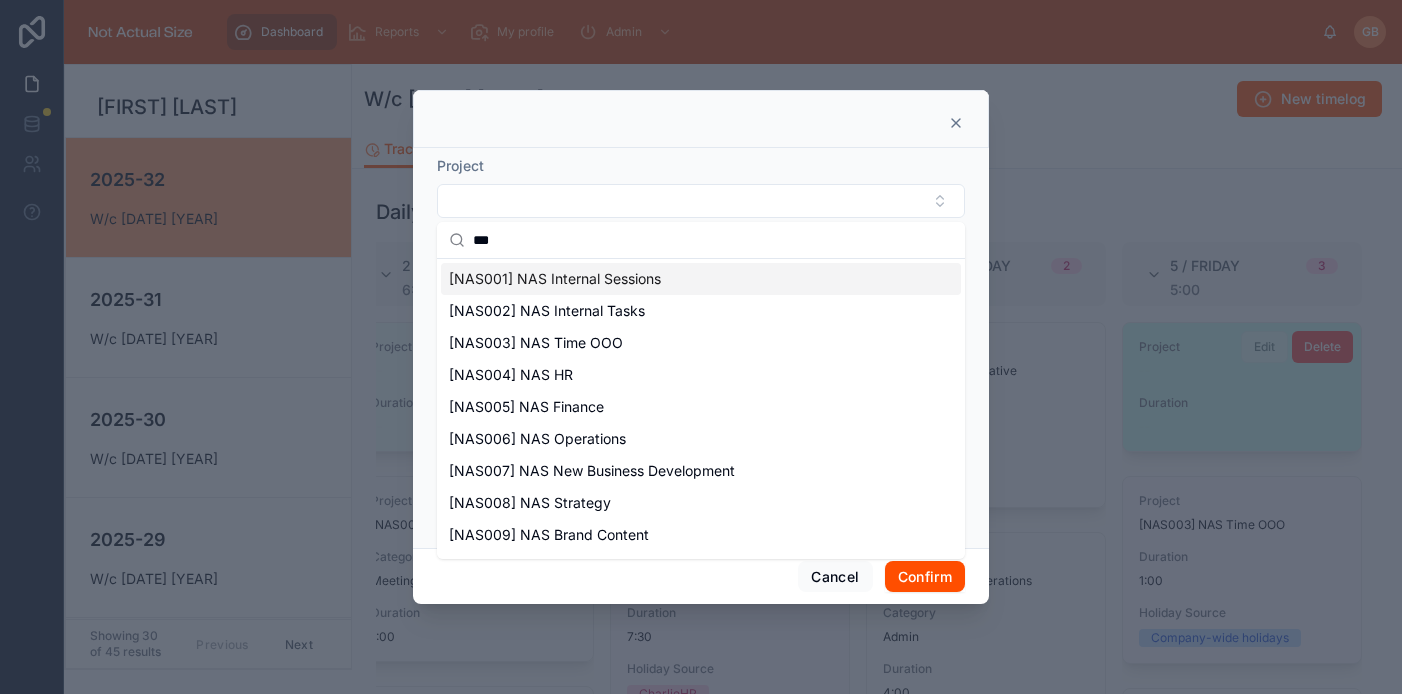 type on "***" 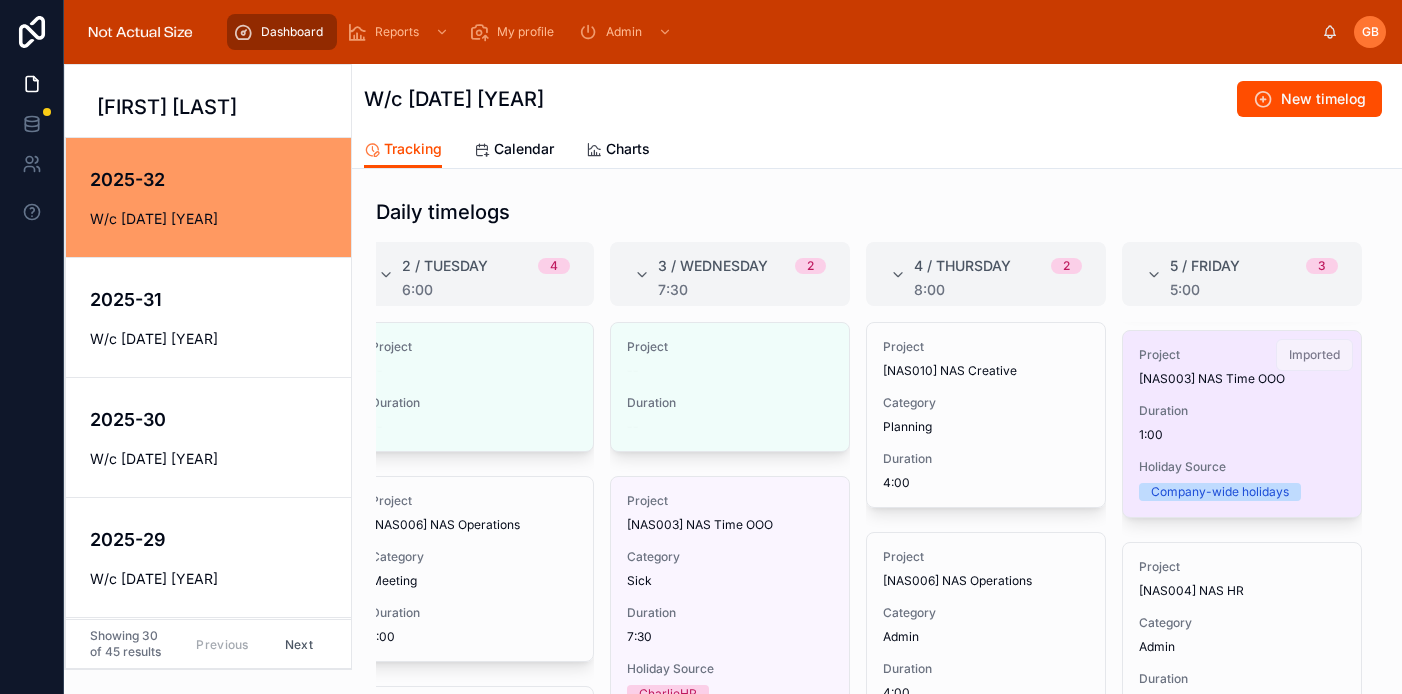 scroll, scrollTop: 199, scrollLeft: 0, axis: vertical 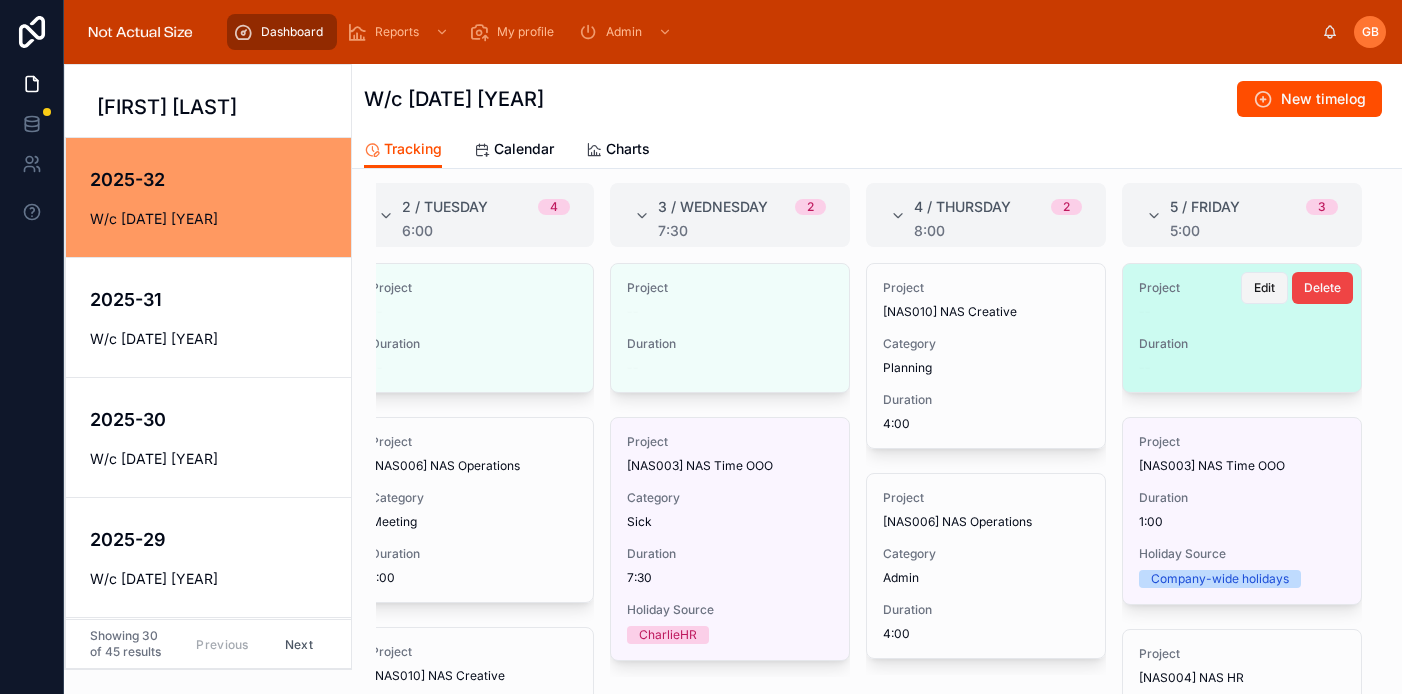 click on "Edit" at bounding box center (1264, 288) 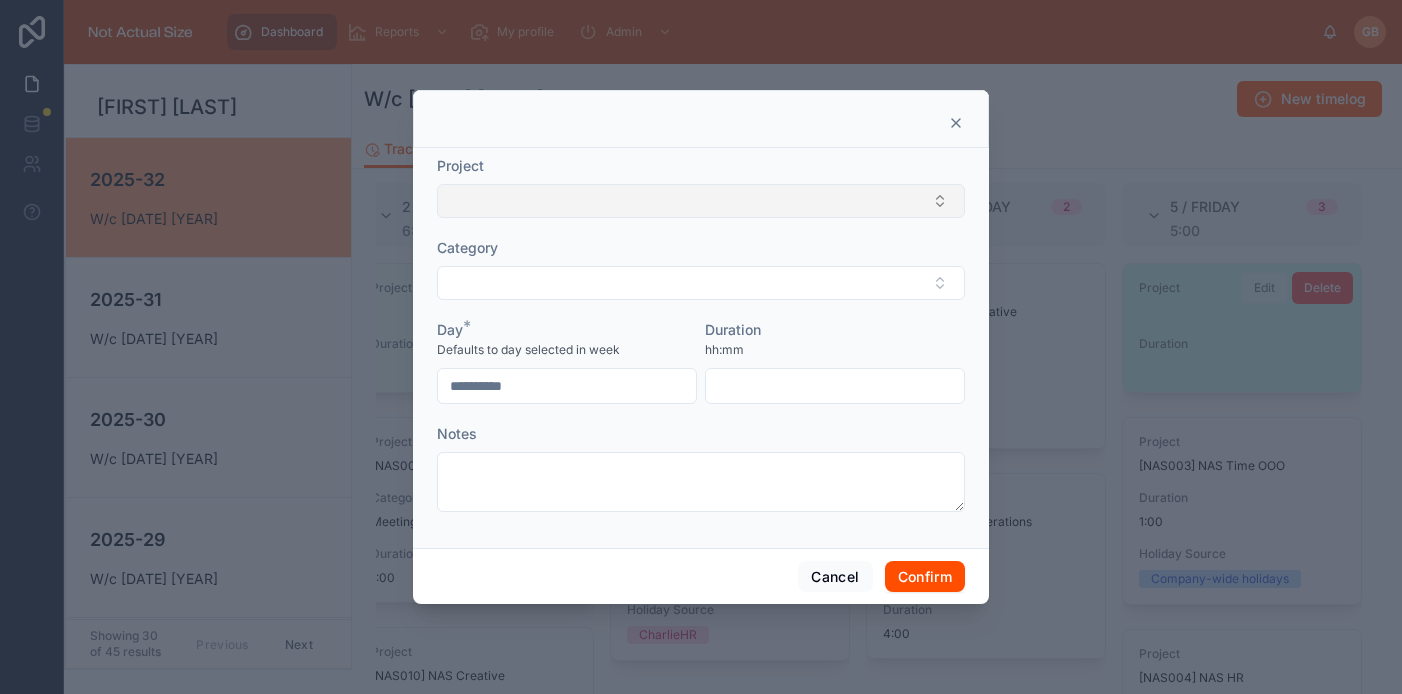click at bounding box center [701, 201] 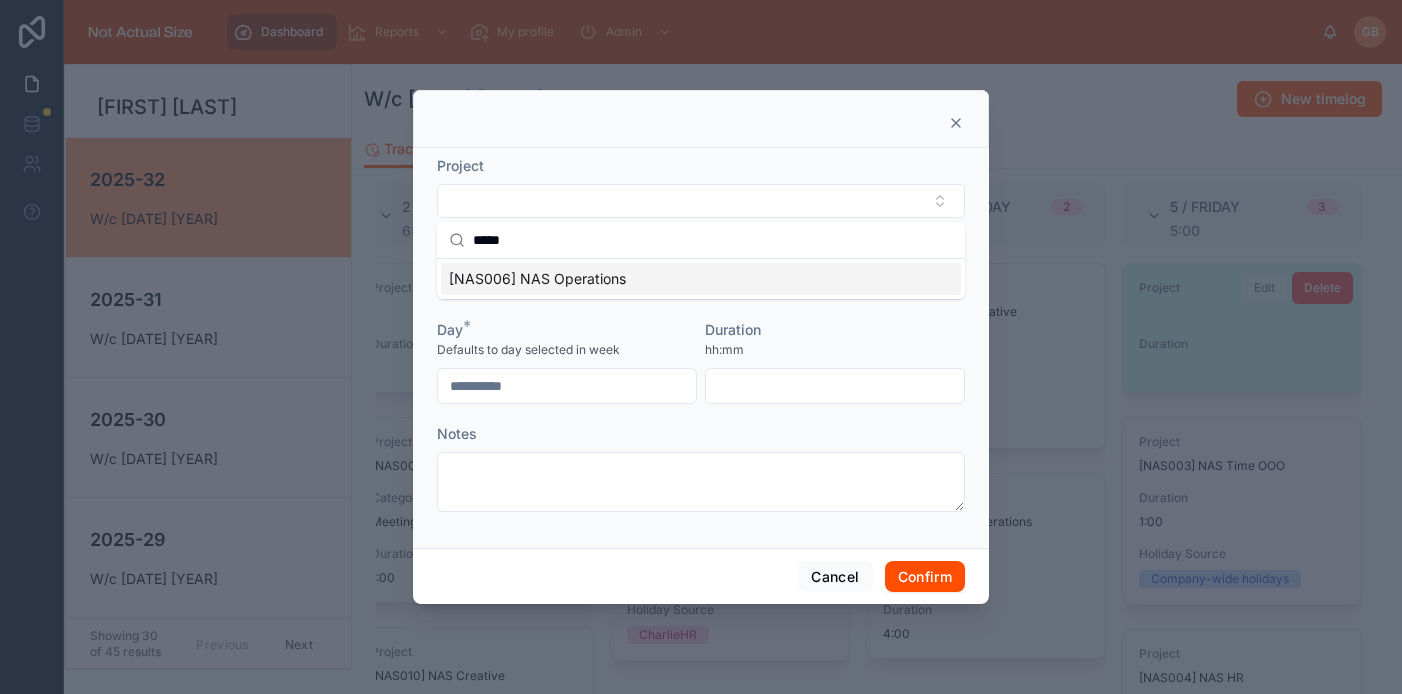 type on "*****" 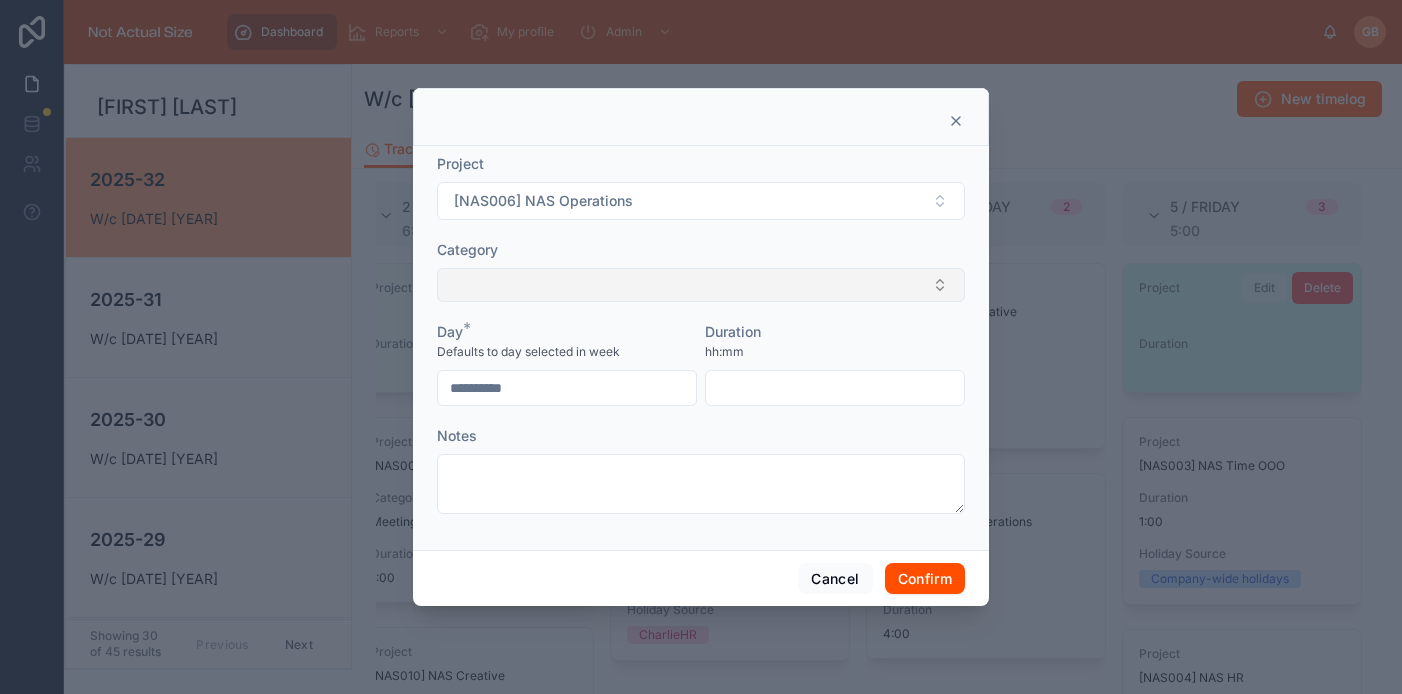 click at bounding box center (701, 285) 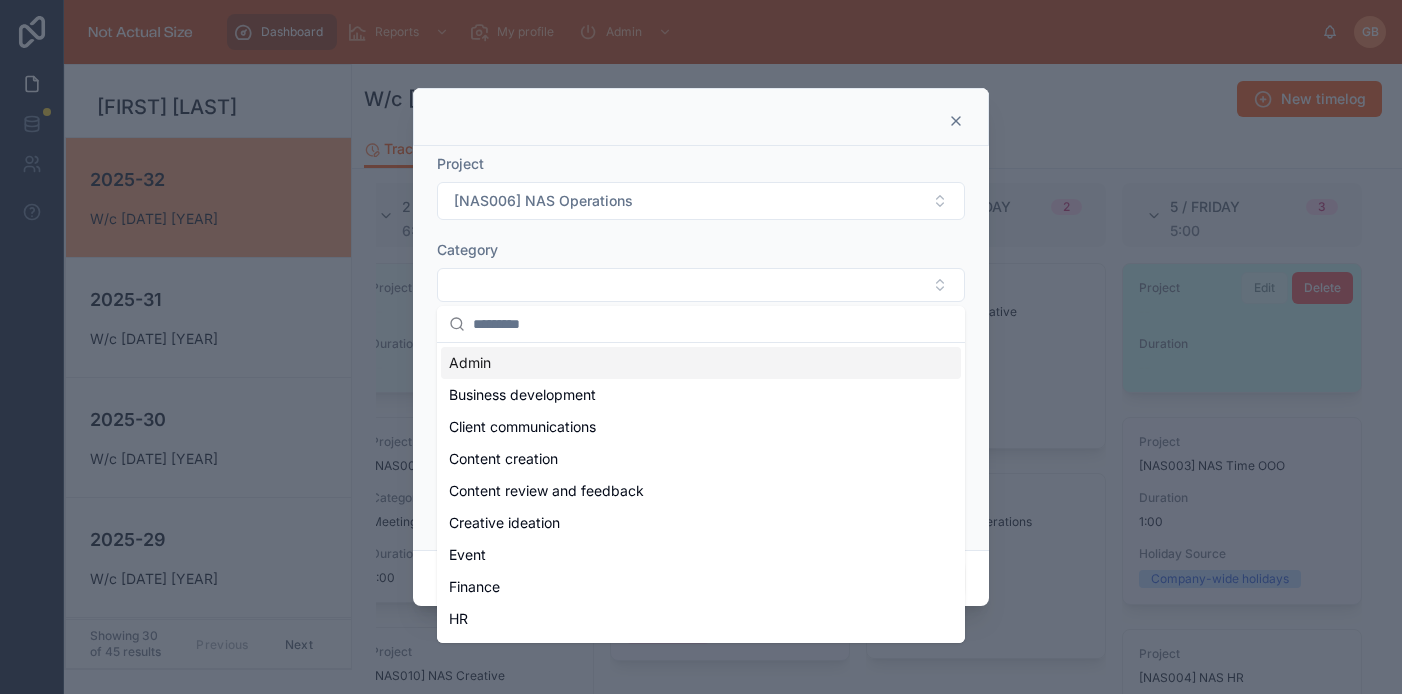 click on "Admin" at bounding box center [701, 363] 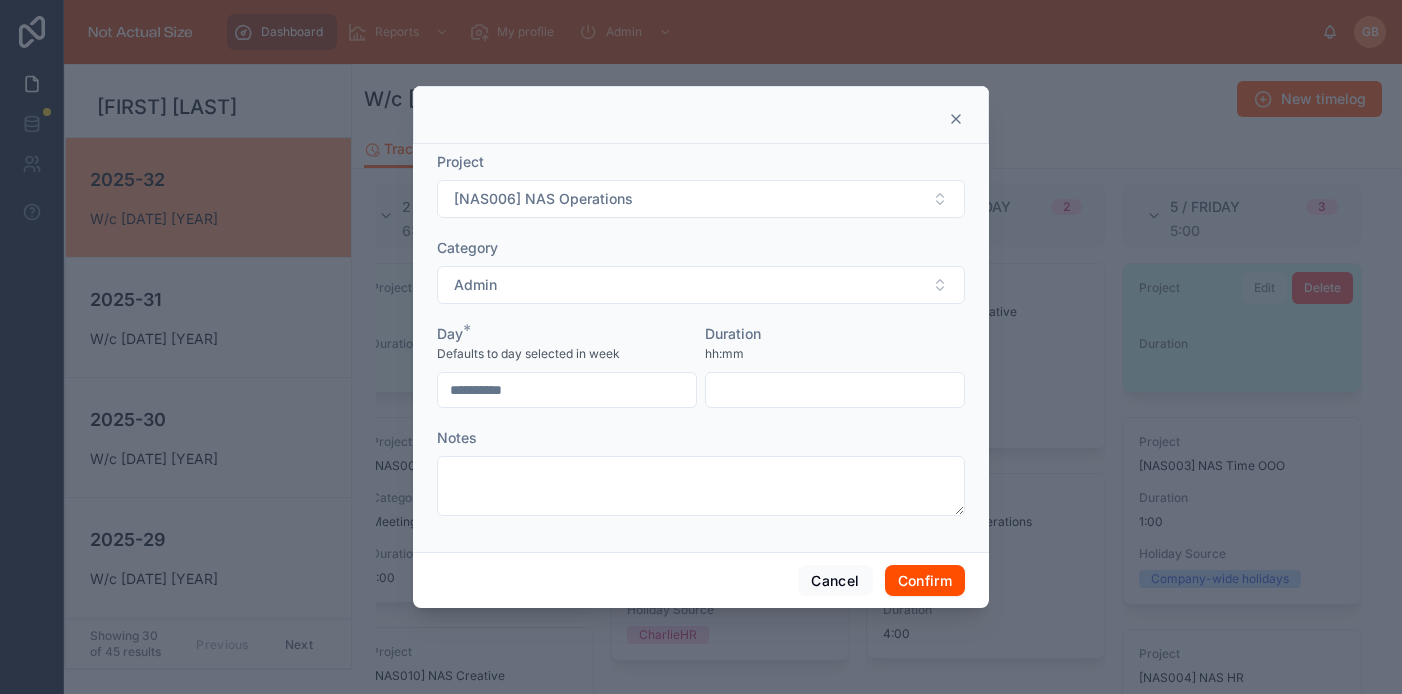 click at bounding box center (835, 390) 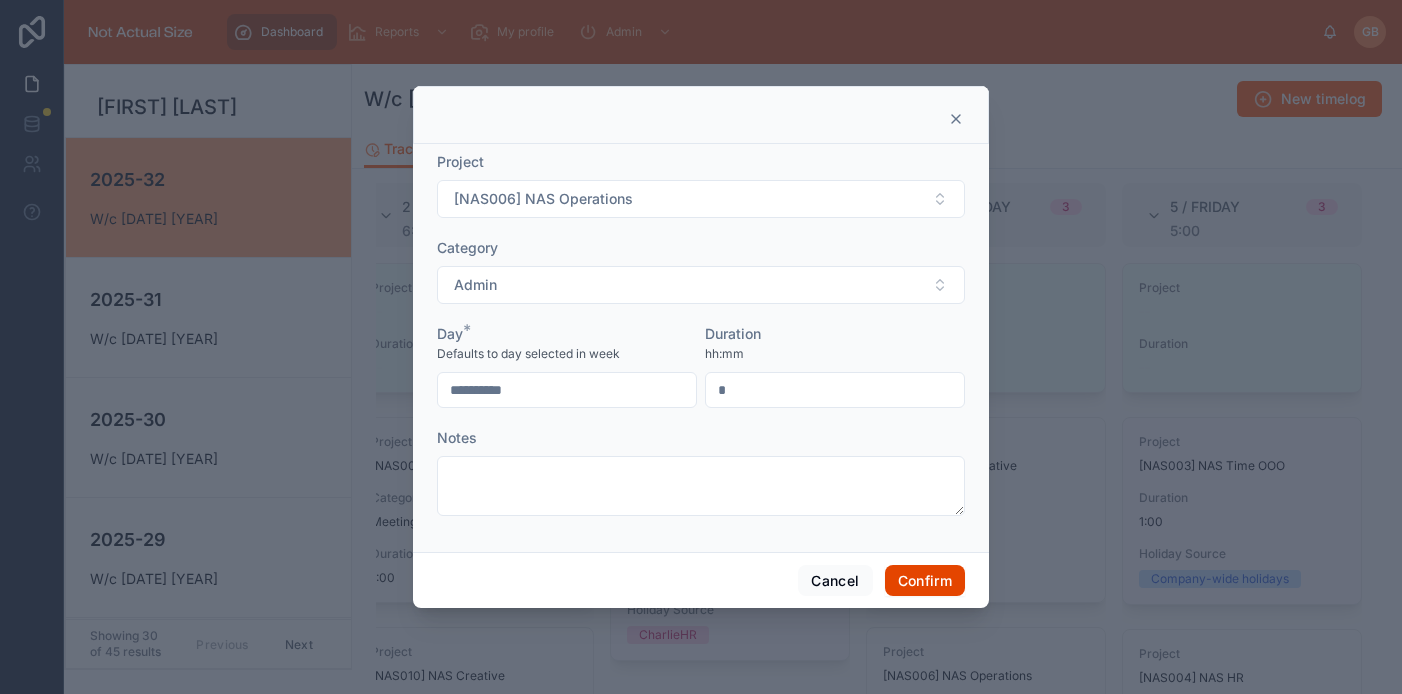 type on "****" 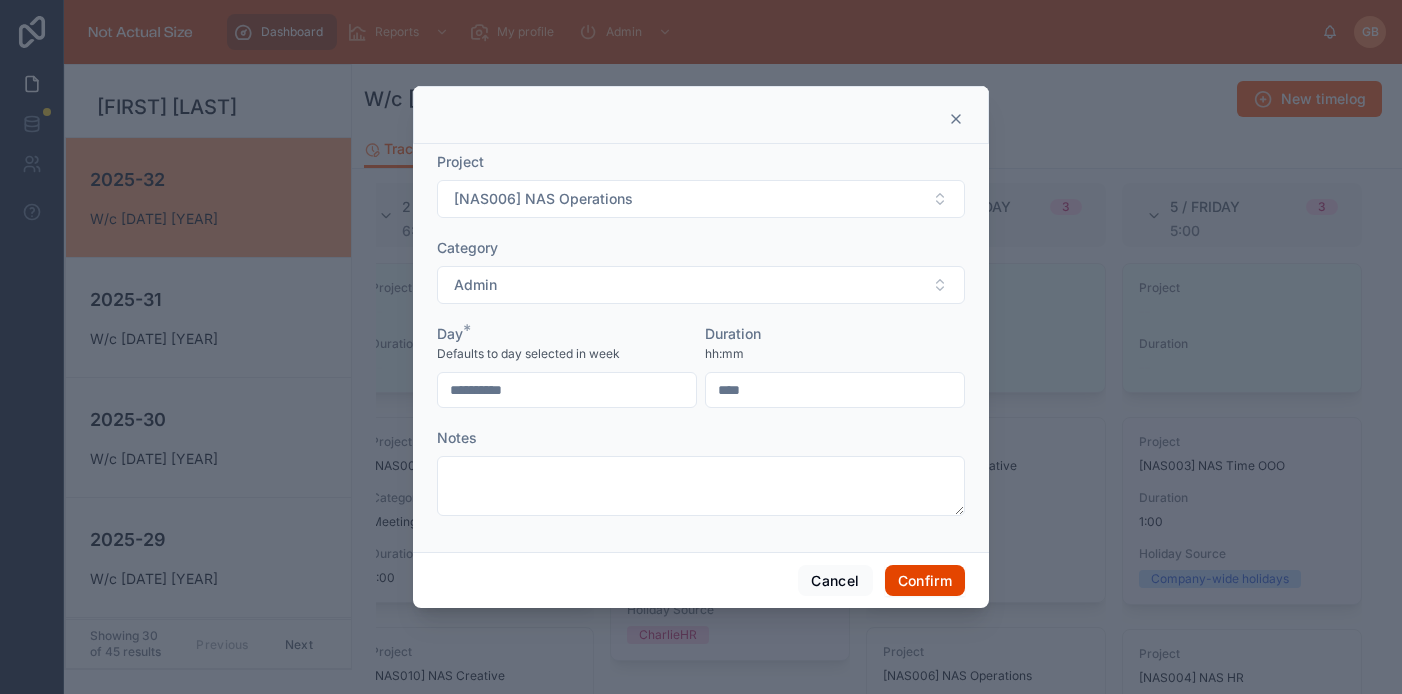 click on "Confirm" at bounding box center (925, 581) 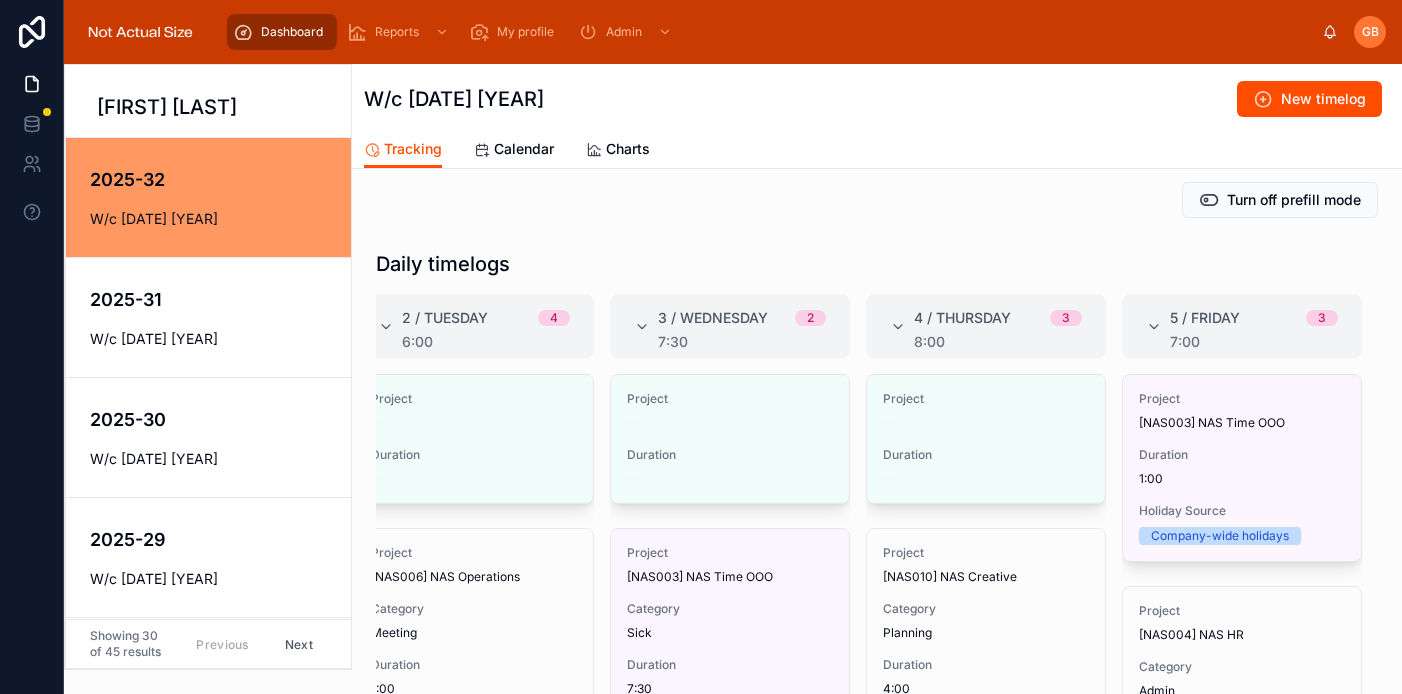 scroll, scrollTop: 192, scrollLeft: 0, axis: vertical 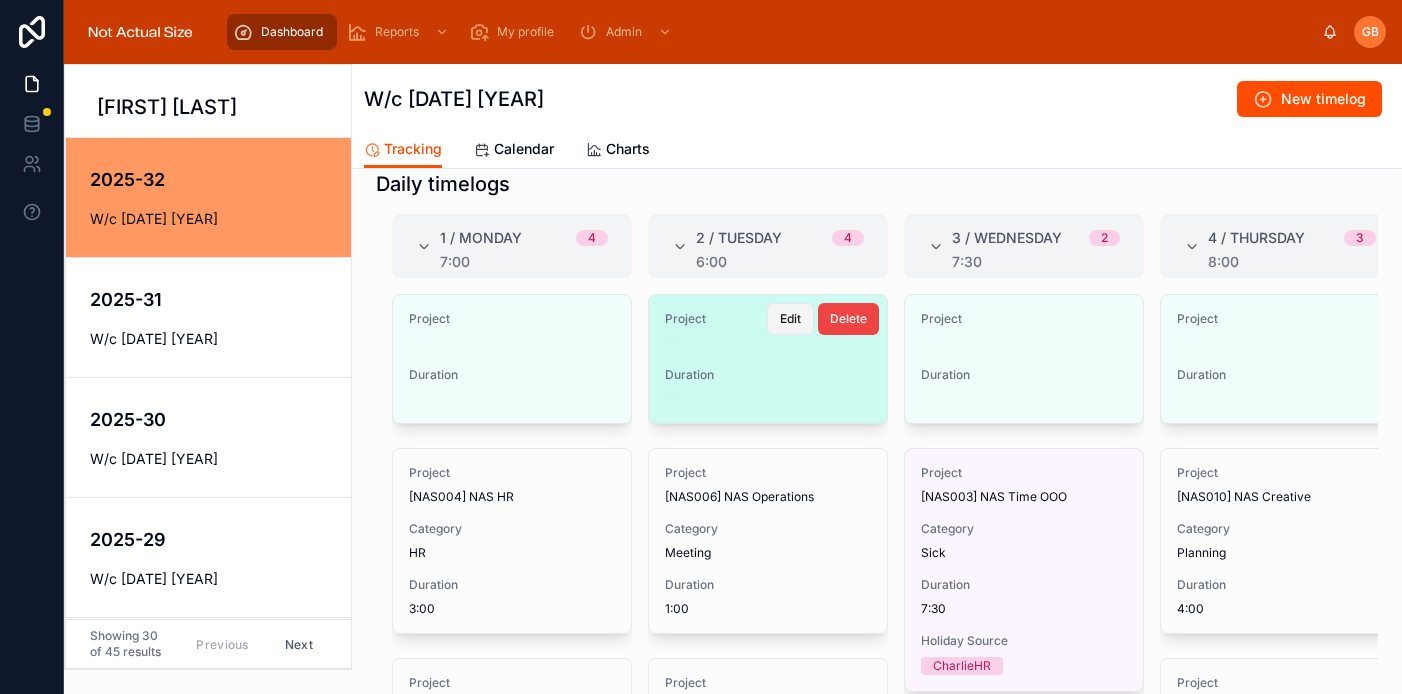 click on "Edit" at bounding box center [790, 319] 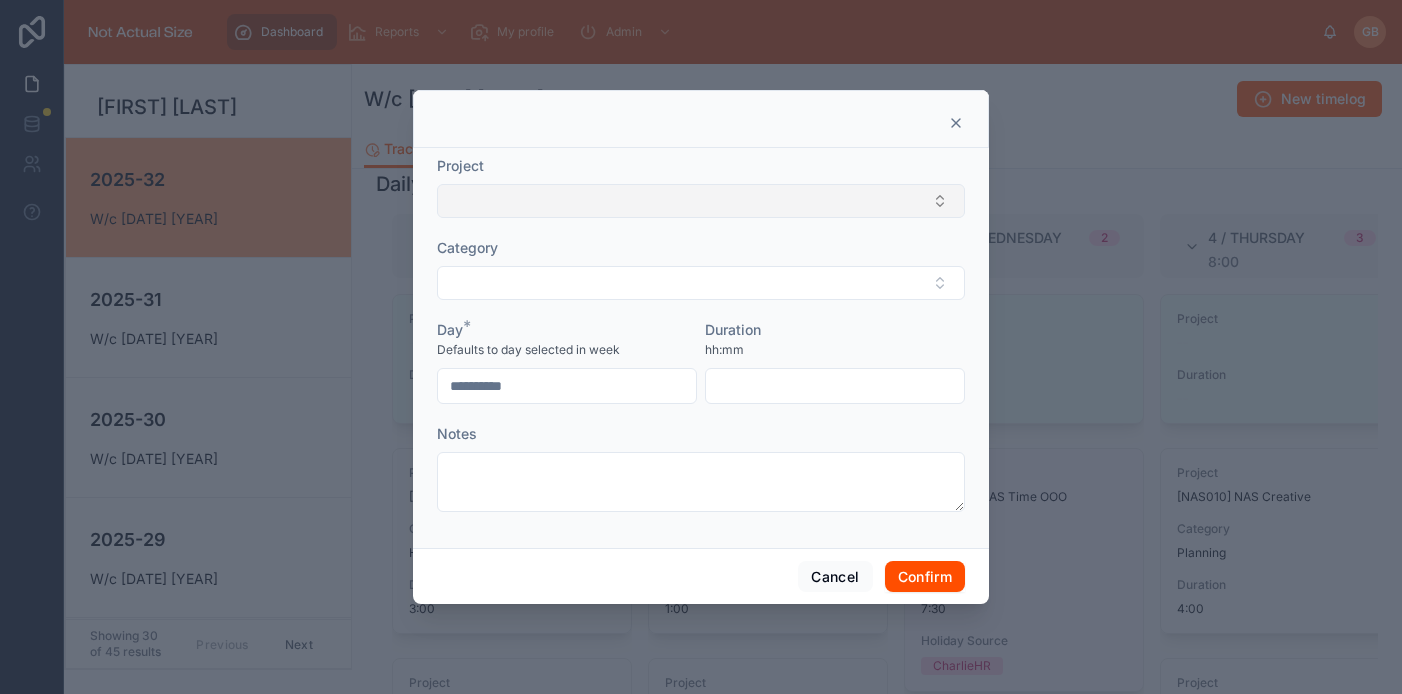 click at bounding box center (701, 201) 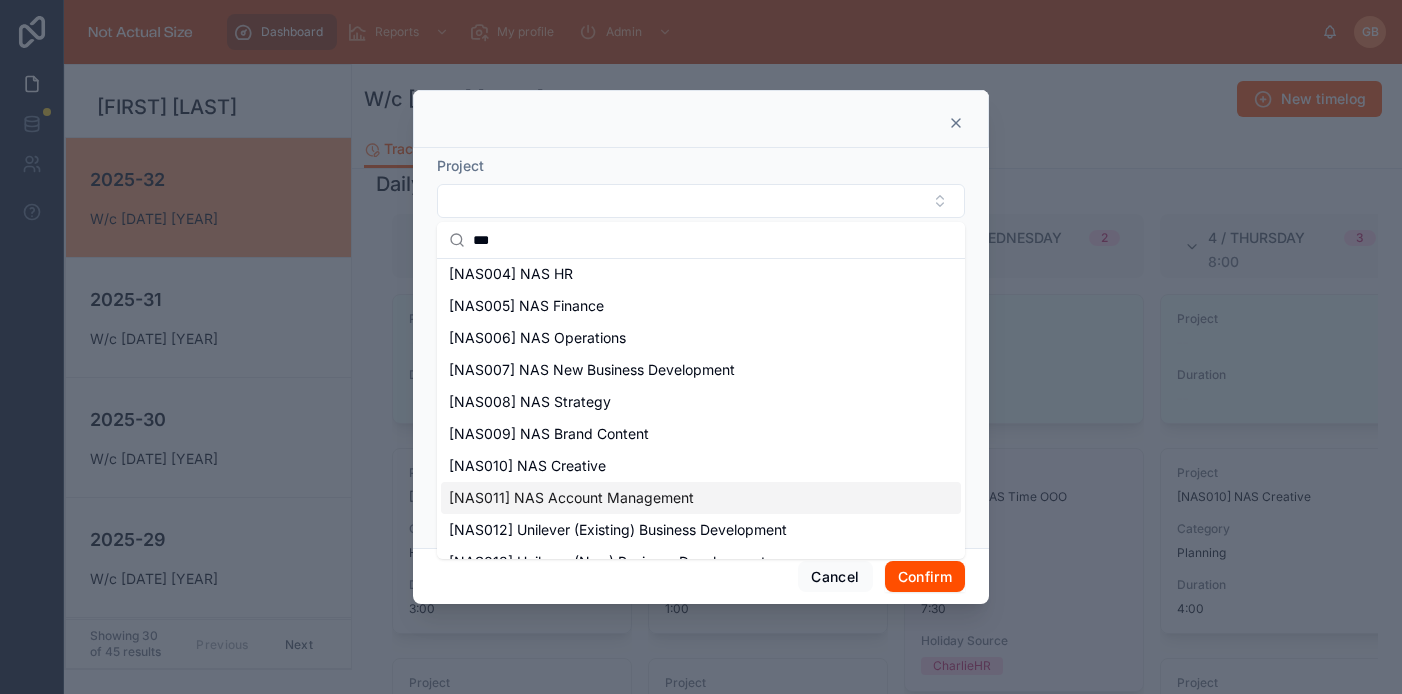 scroll, scrollTop: 103, scrollLeft: 0, axis: vertical 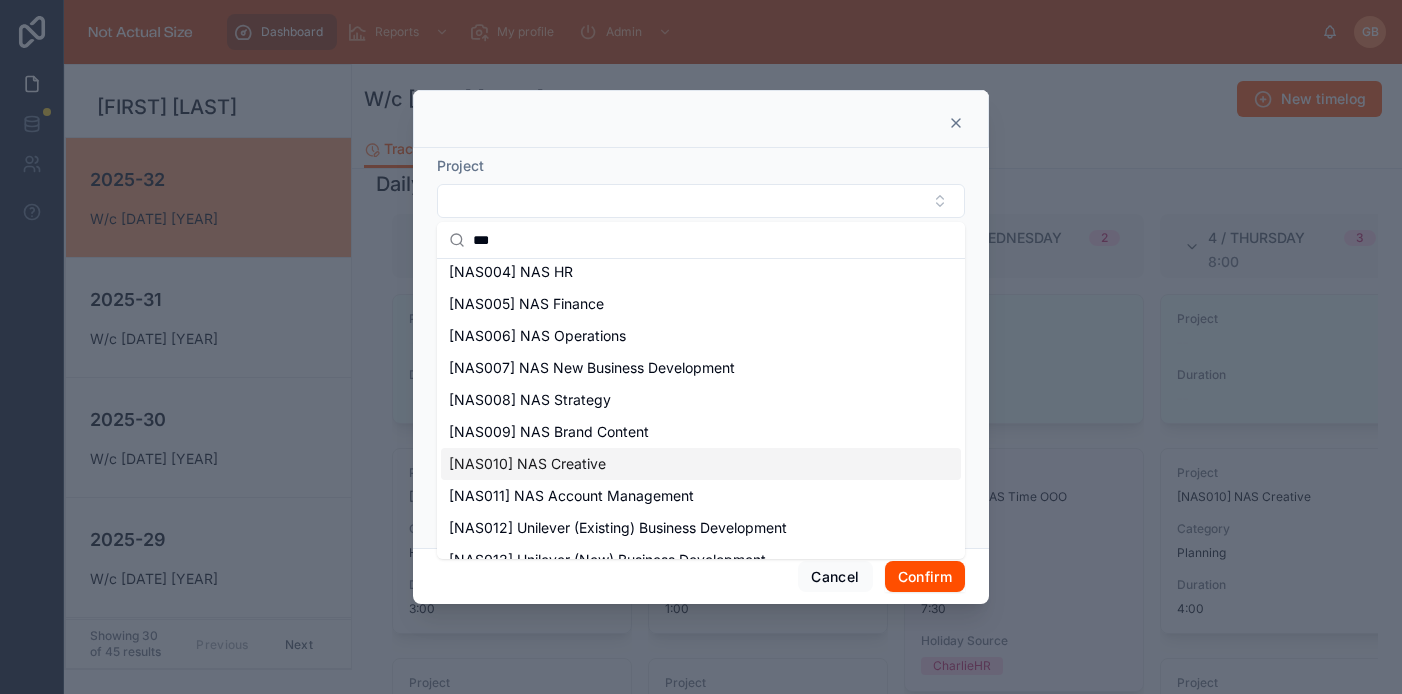 type on "***" 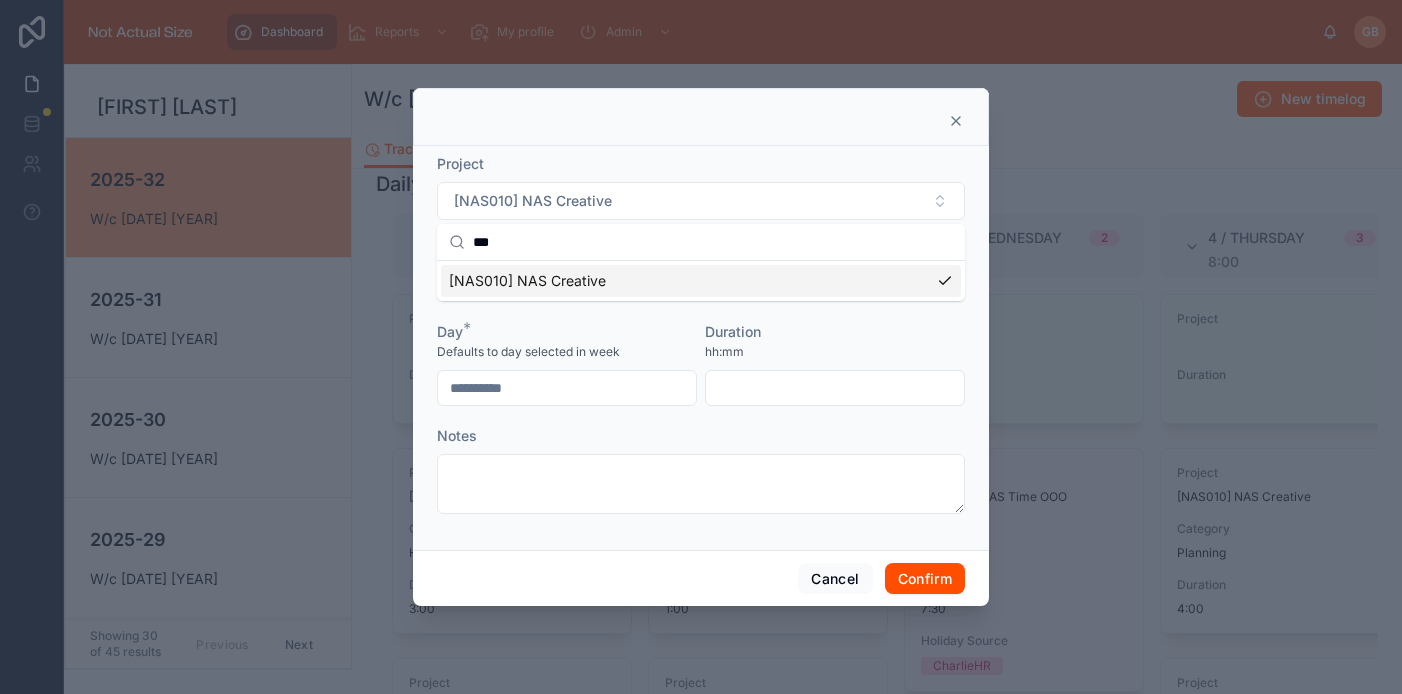 scroll, scrollTop: 0, scrollLeft: 0, axis: both 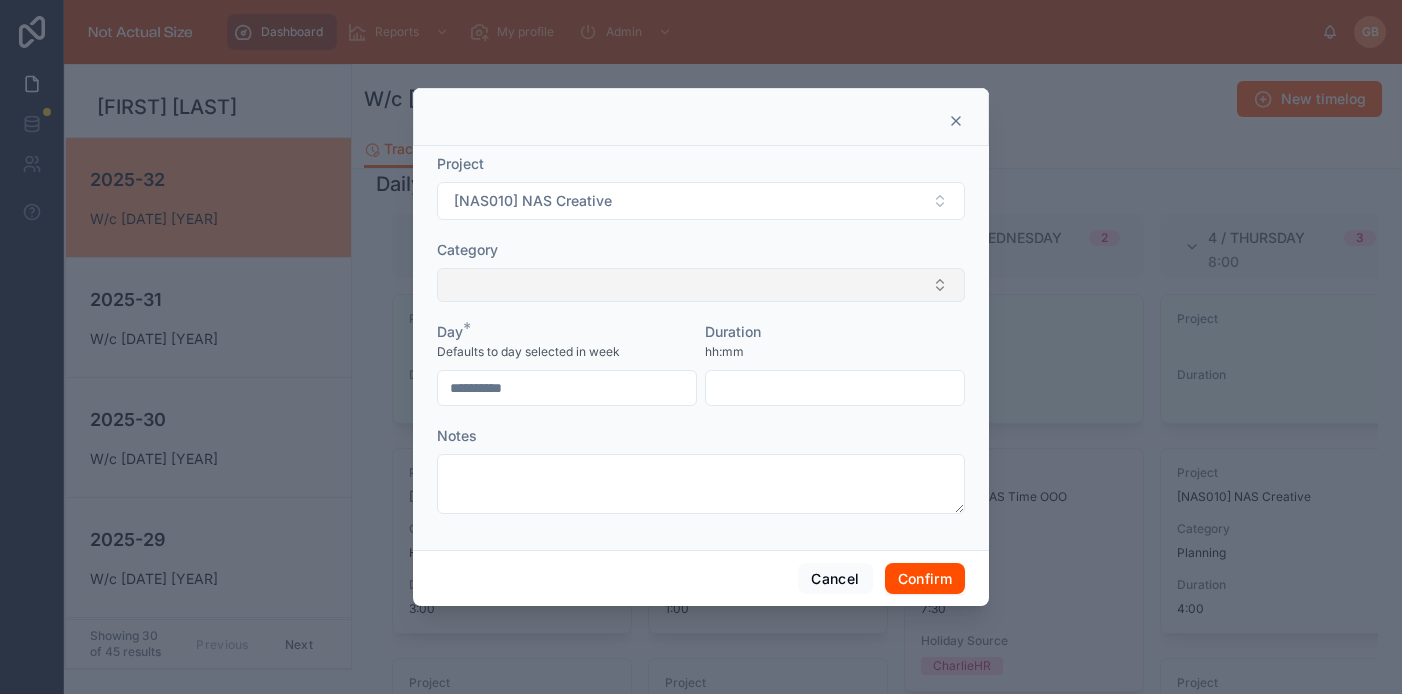 click at bounding box center (701, 285) 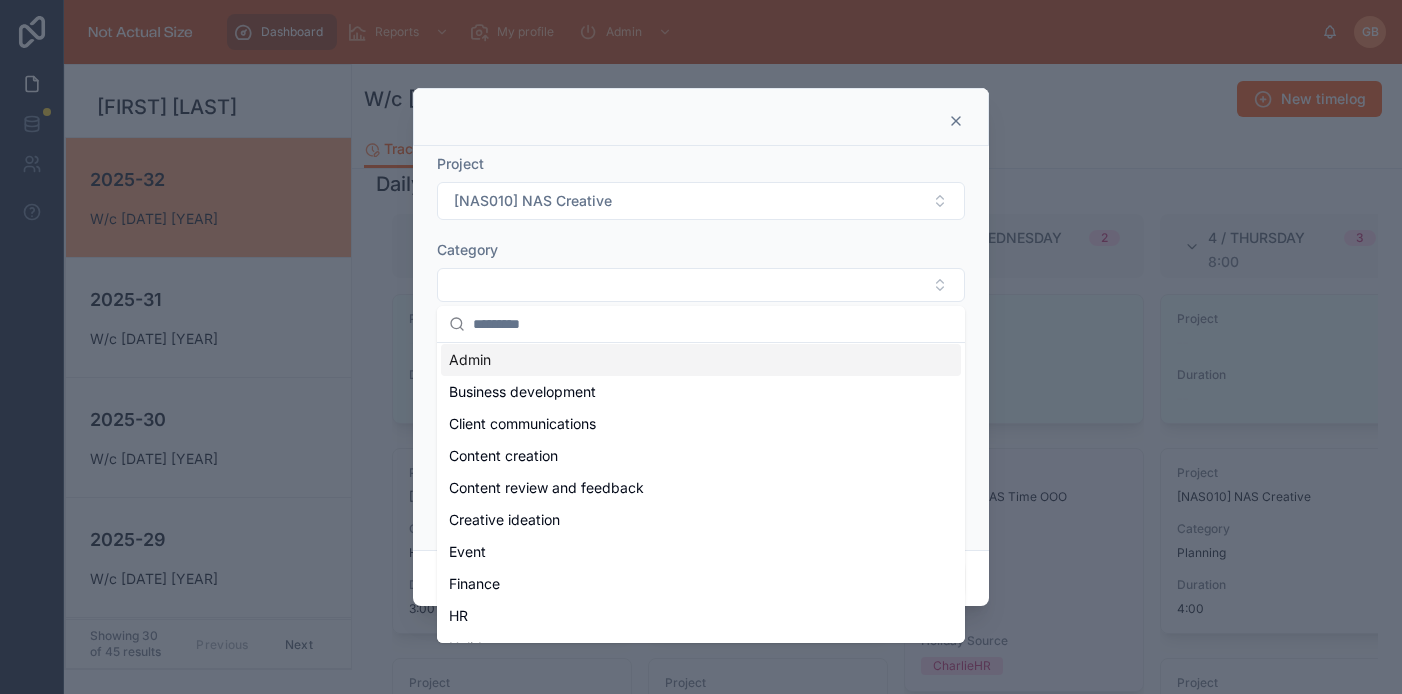 scroll, scrollTop: 7, scrollLeft: 0, axis: vertical 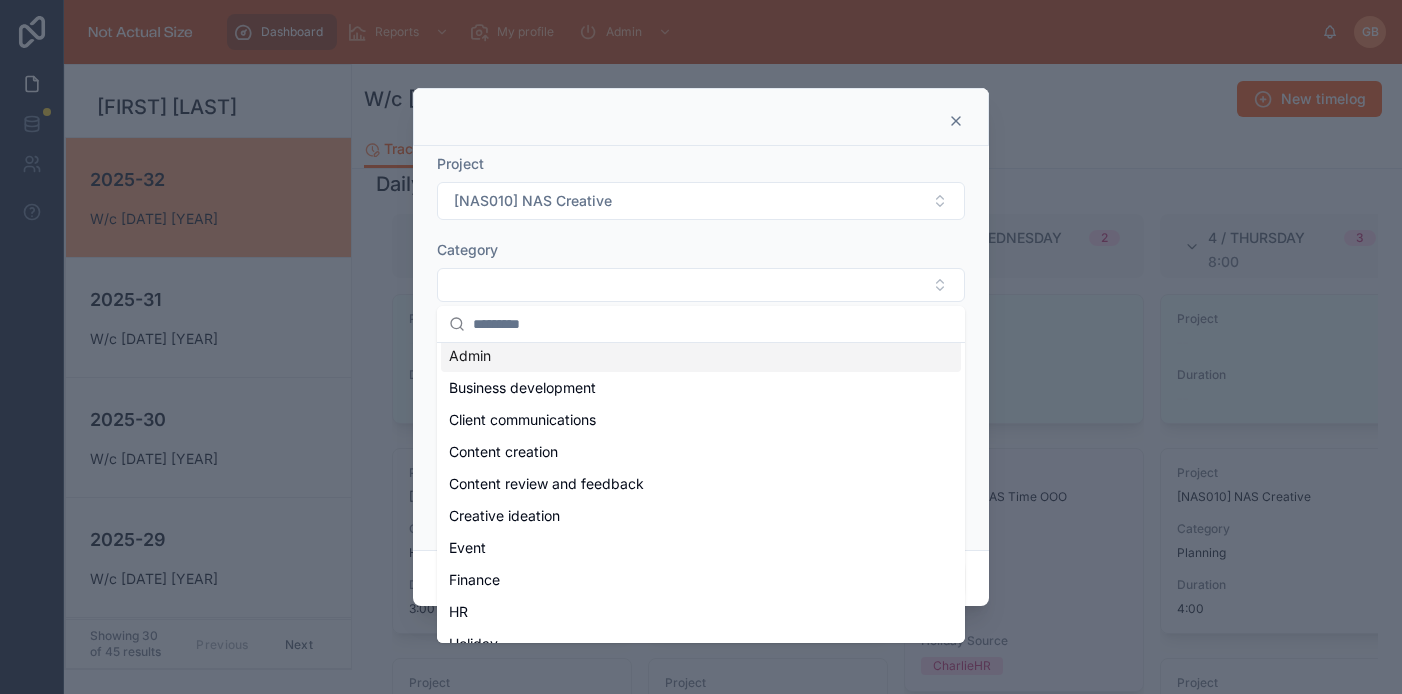 click on "Admin" at bounding box center [701, 356] 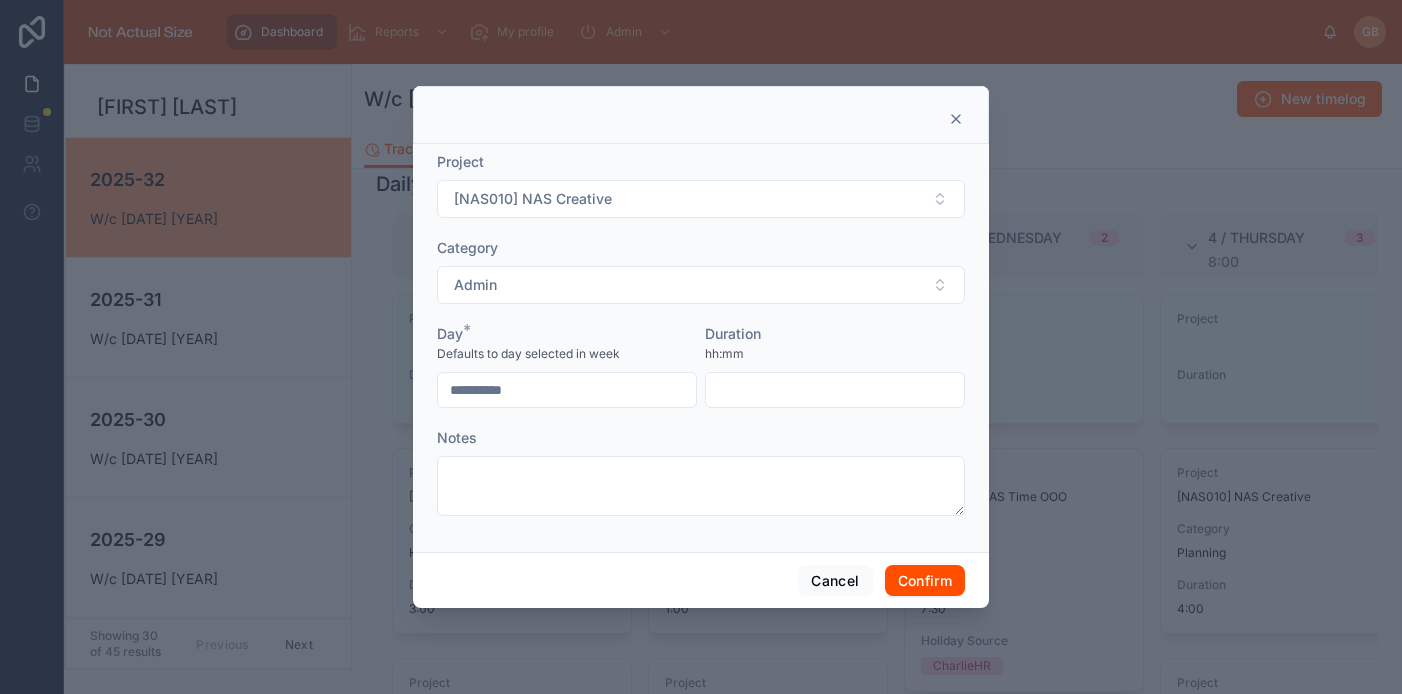 click at bounding box center [835, 390] 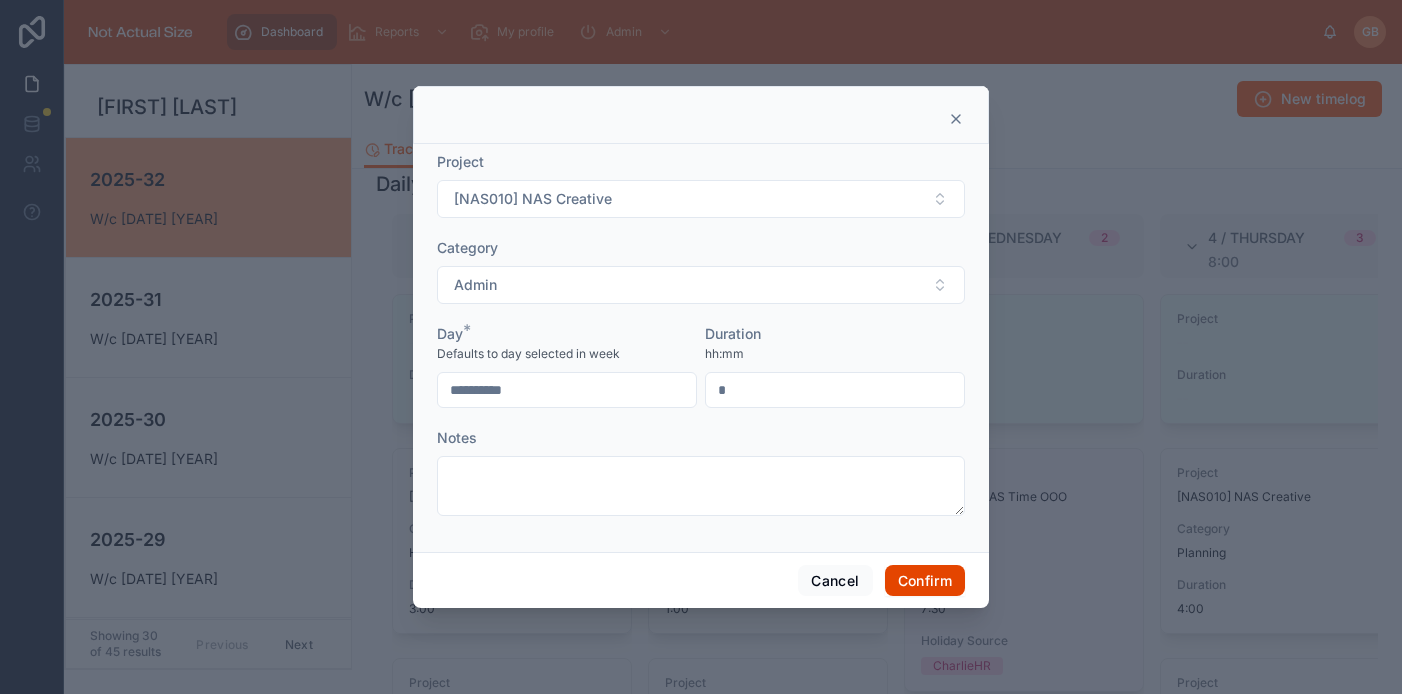 type on "****" 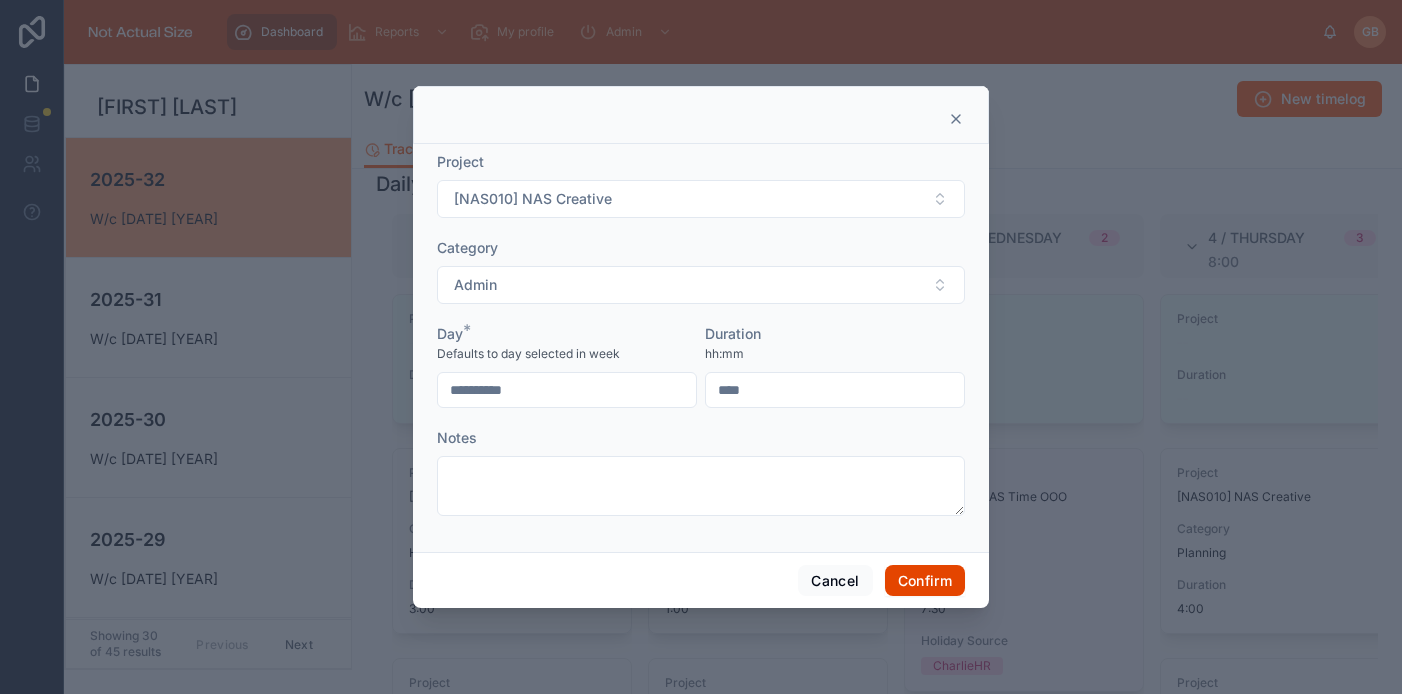 click on "Confirm" at bounding box center [925, 581] 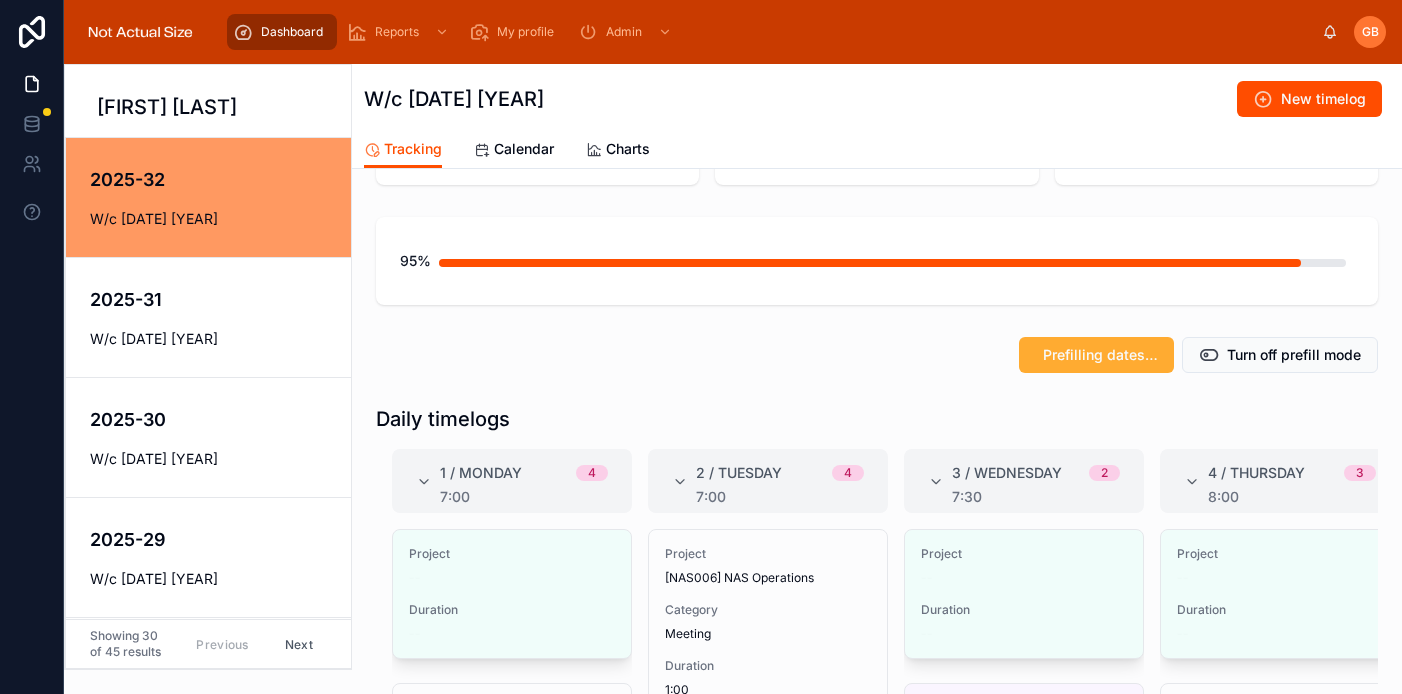 scroll, scrollTop: 142, scrollLeft: 0, axis: vertical 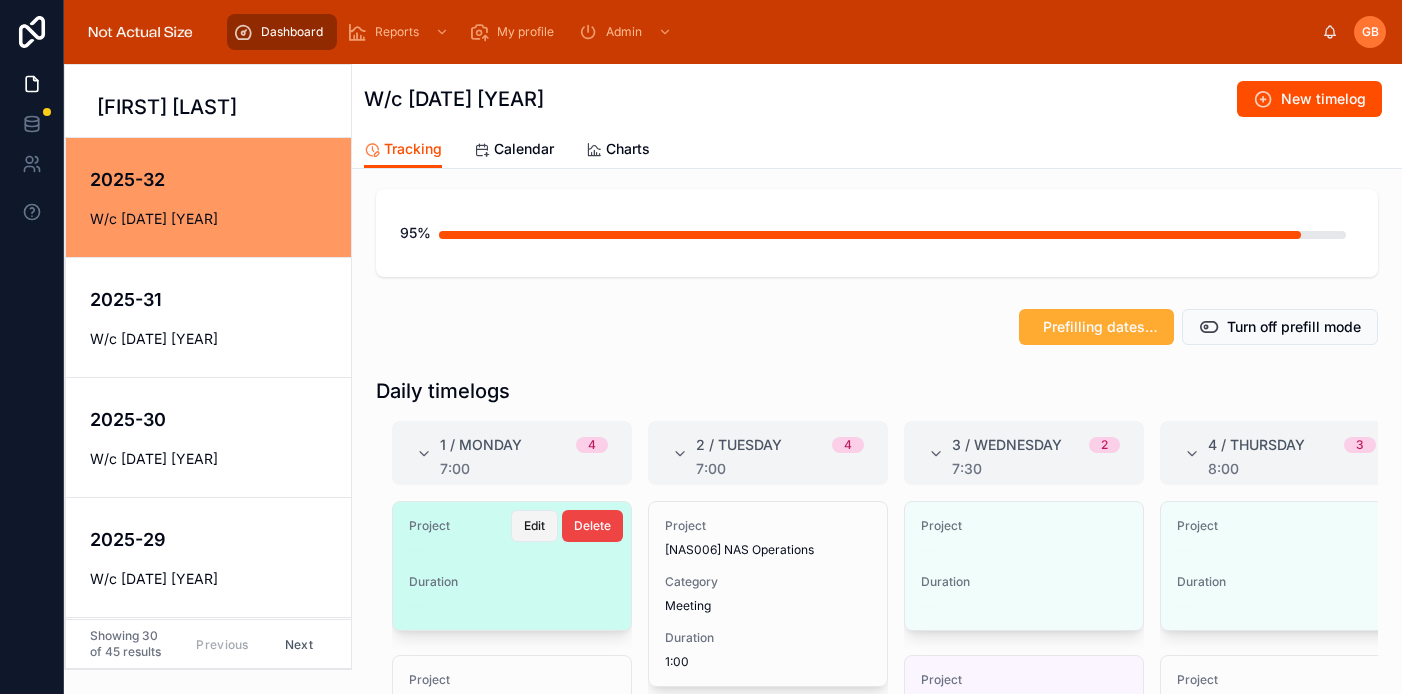 click on "Edit" at bounding box center [534, 526] 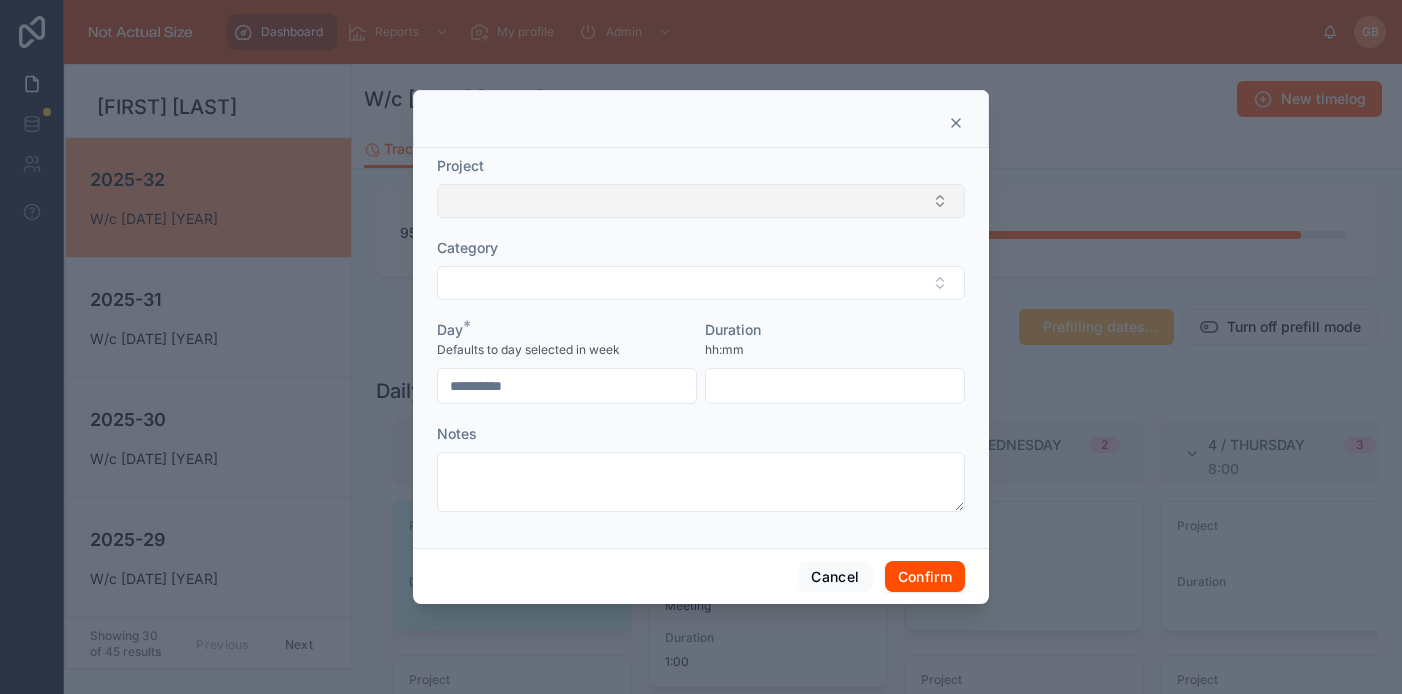 click at bounding box center (701, 201) 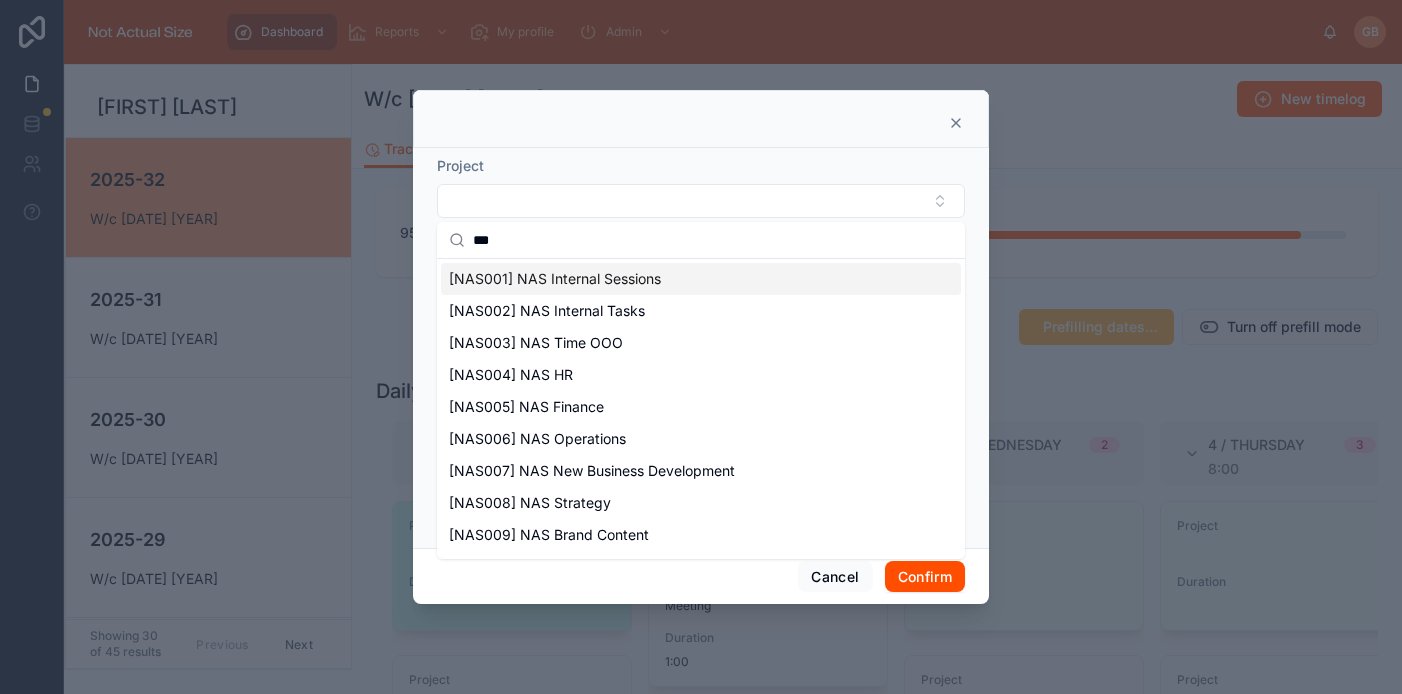 type on "***" 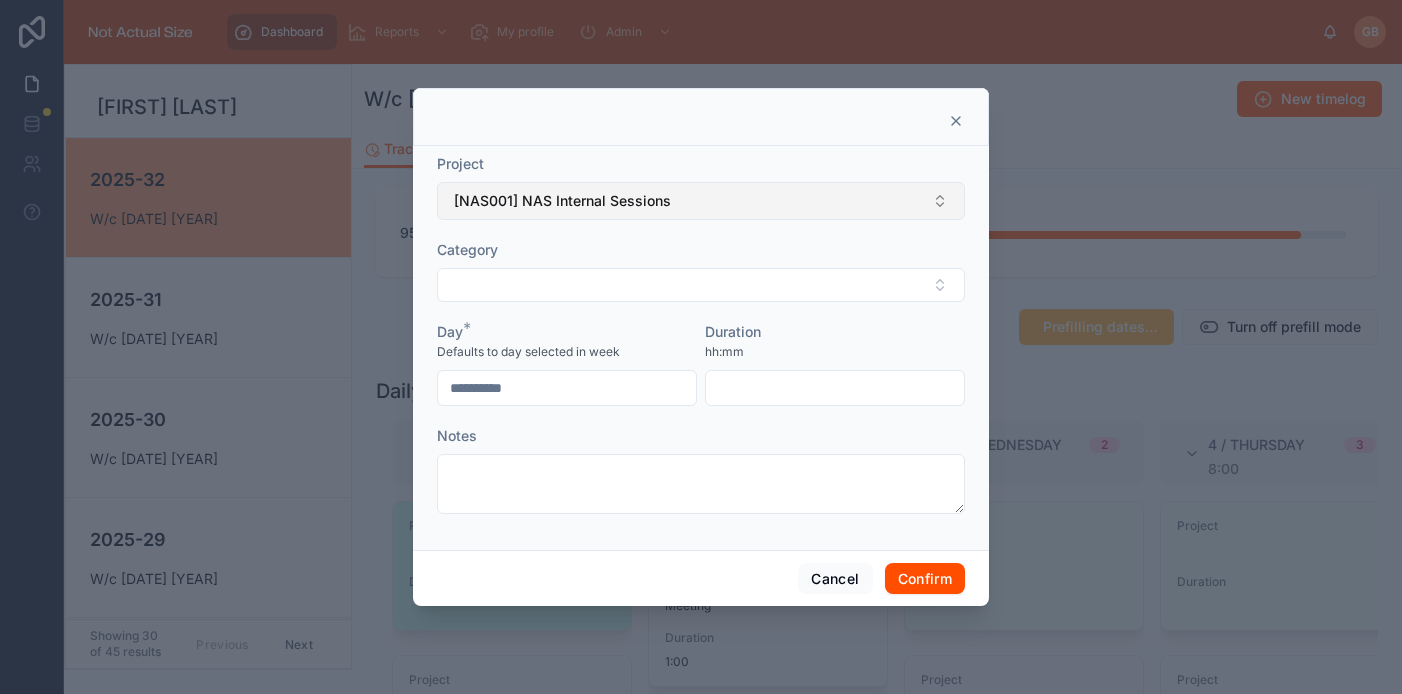 click on "[NAS001] NAS Internal Sessions" at bounding box center (701, 201) 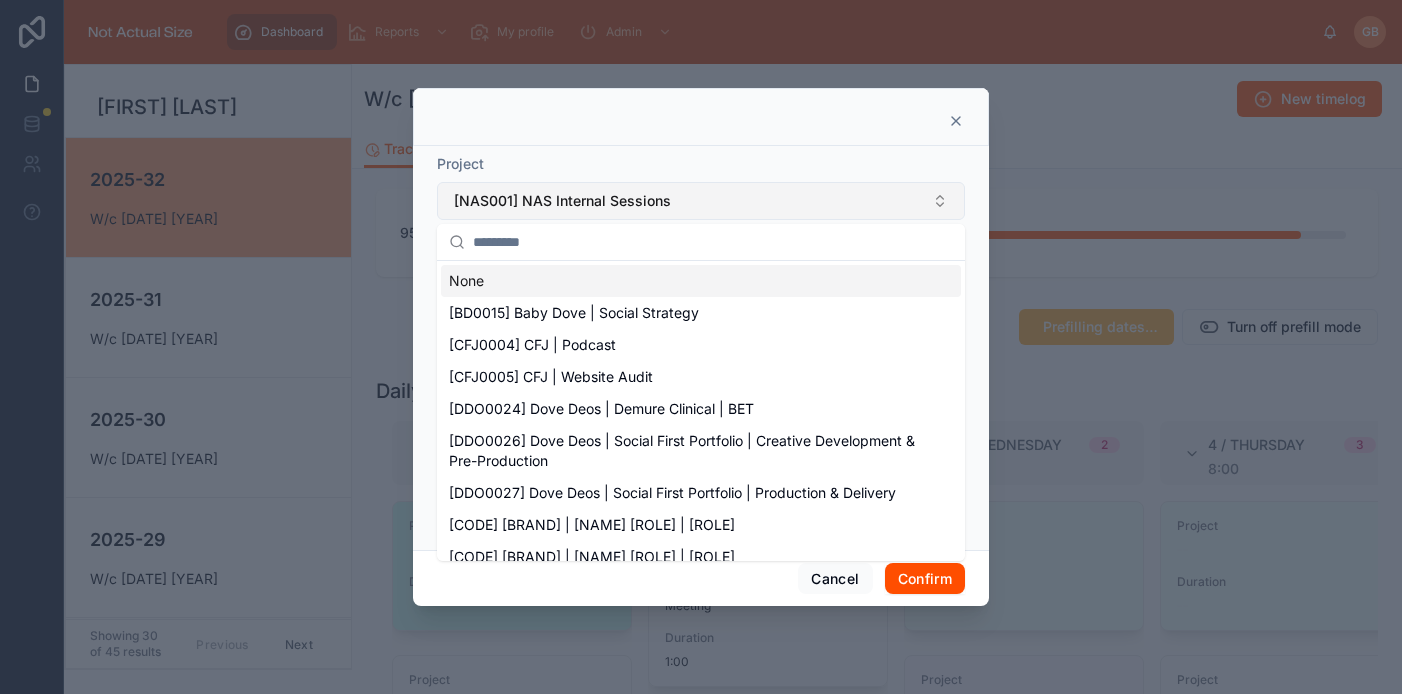 click on "[NAS001] NAS Internal Sessions" at bounding box center (562, 201) 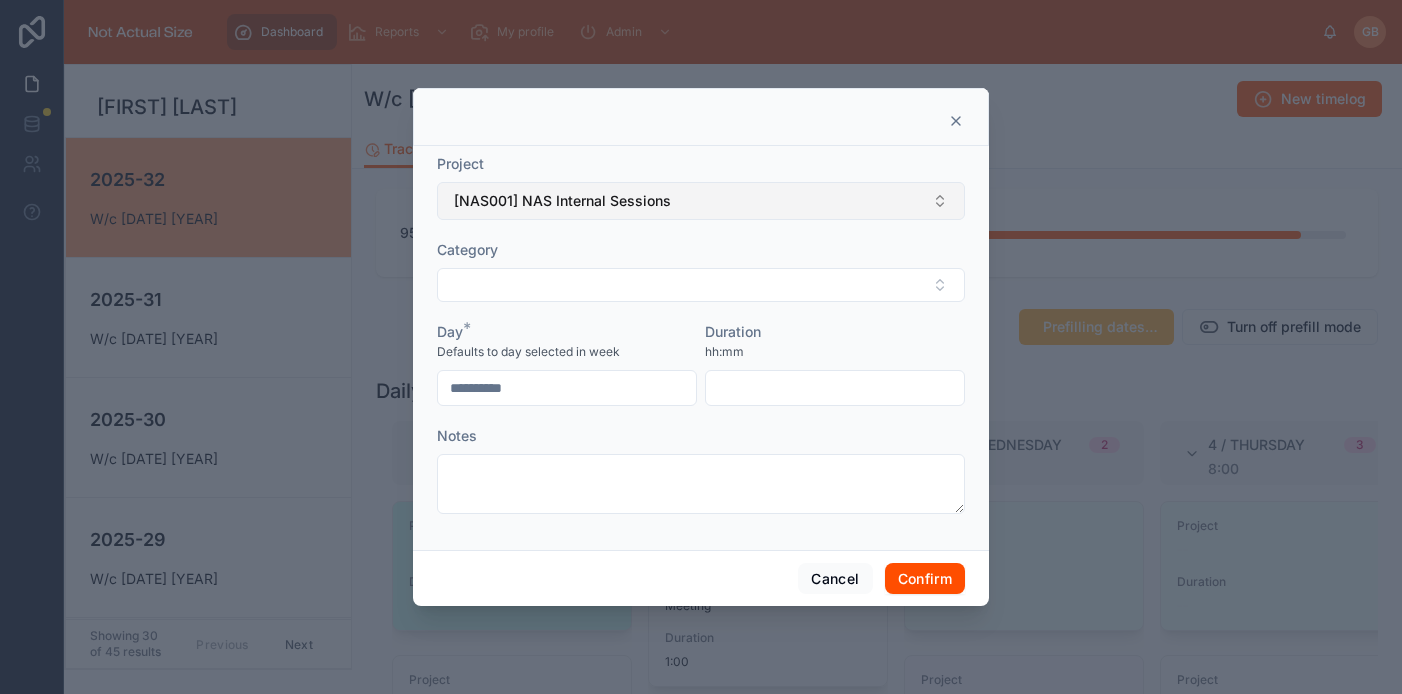 click on "[NAS001] NAS Internal Sessions" at bounding box center (562, 201) 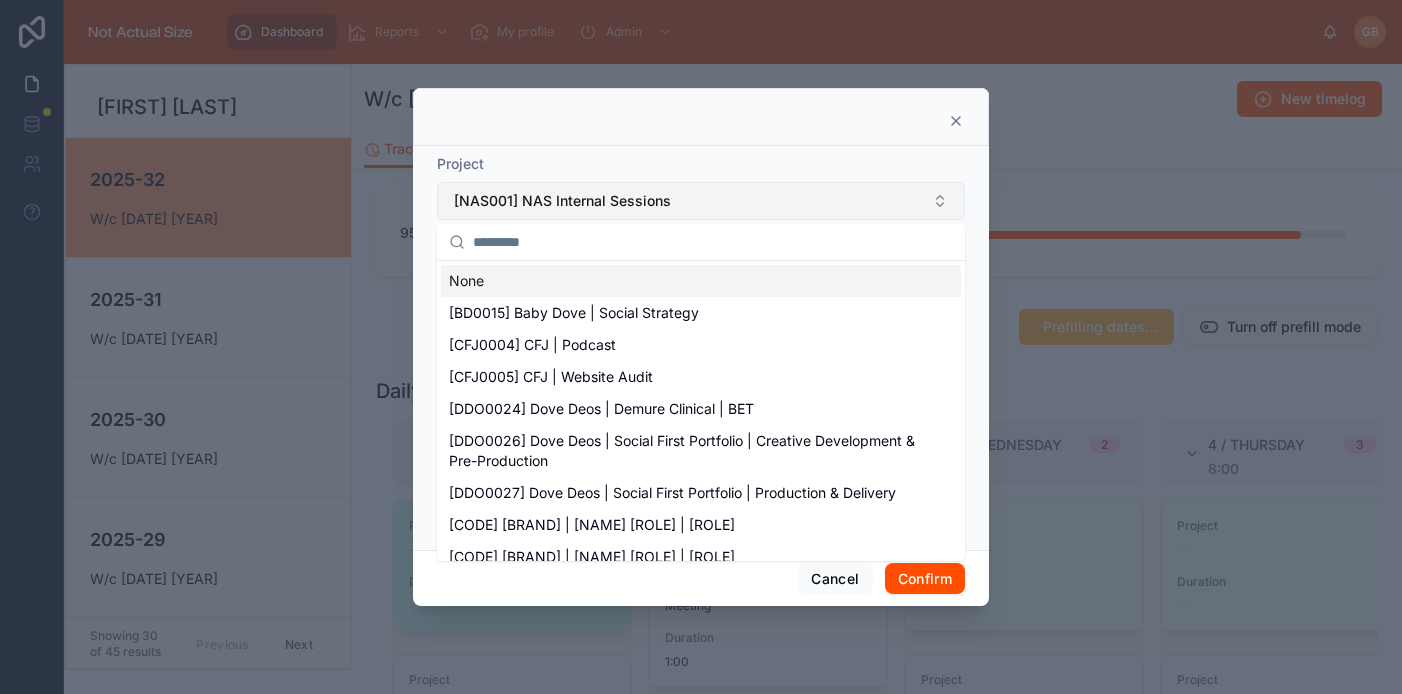 type on "*" 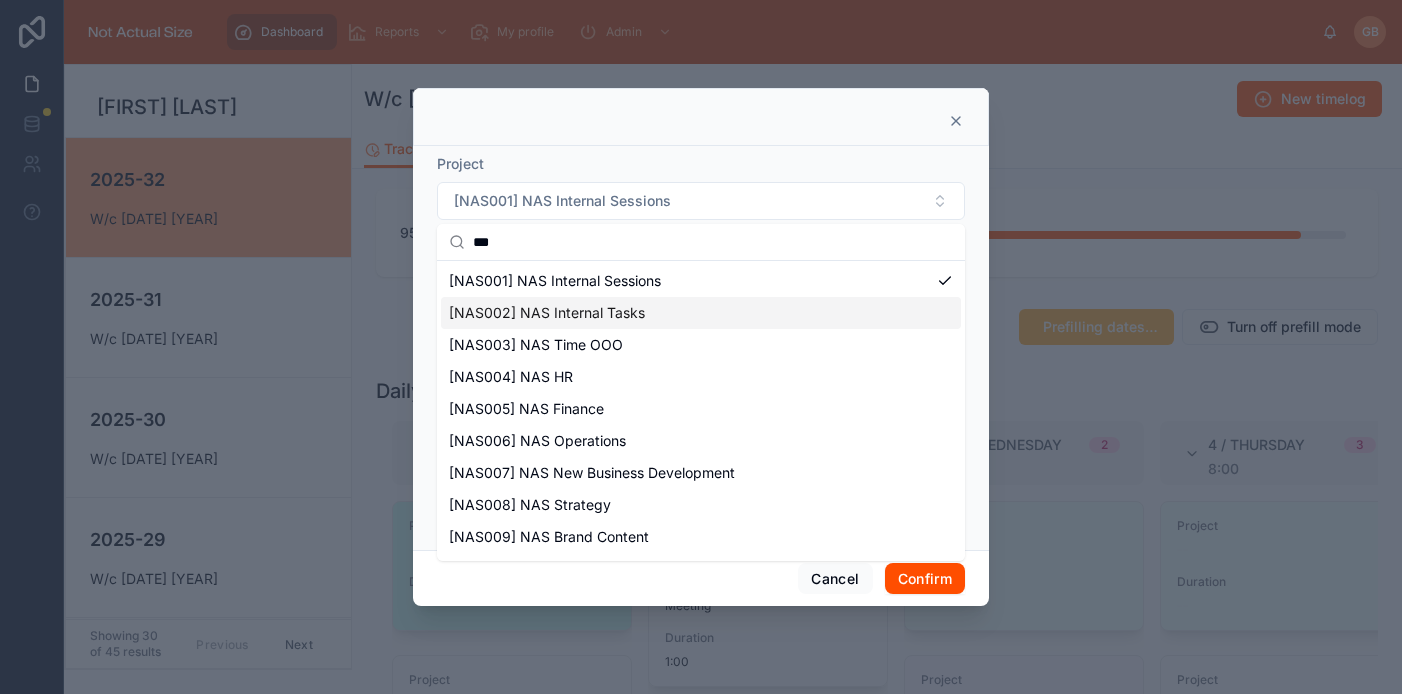 type on "***" 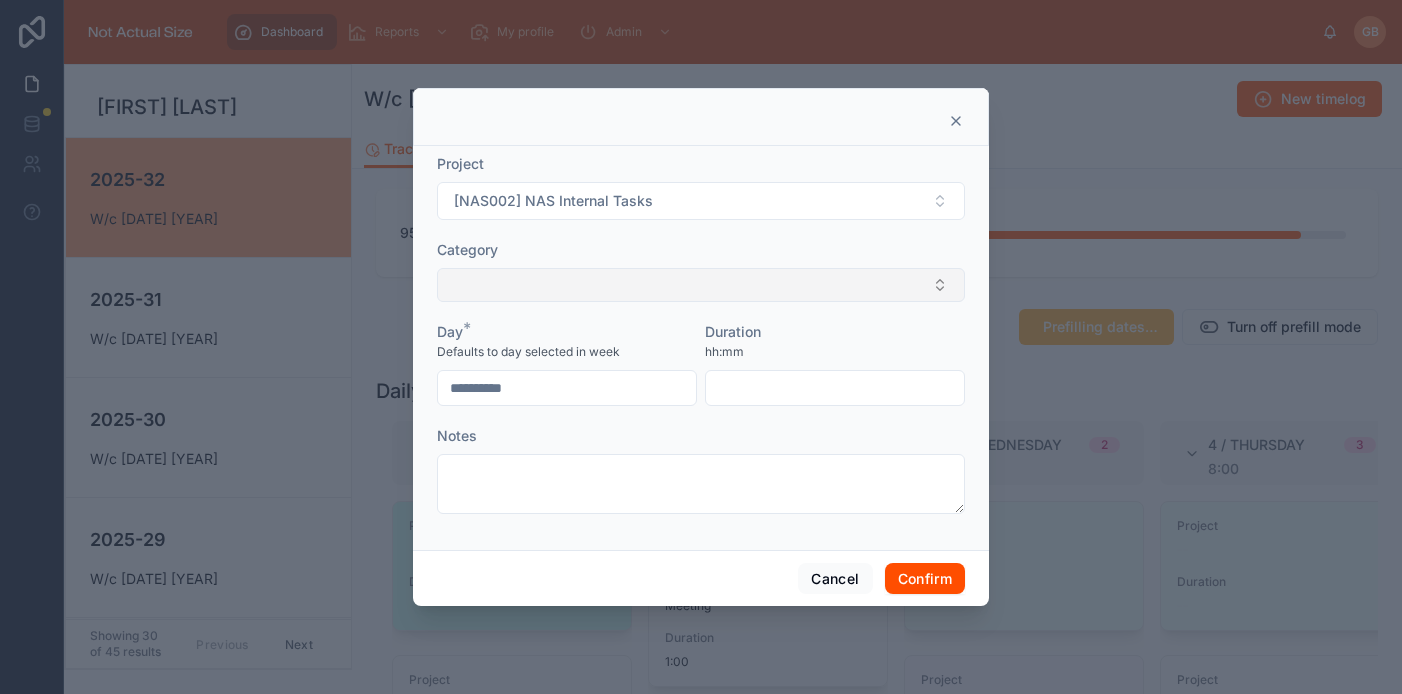 click at bounding box center [701, 285] 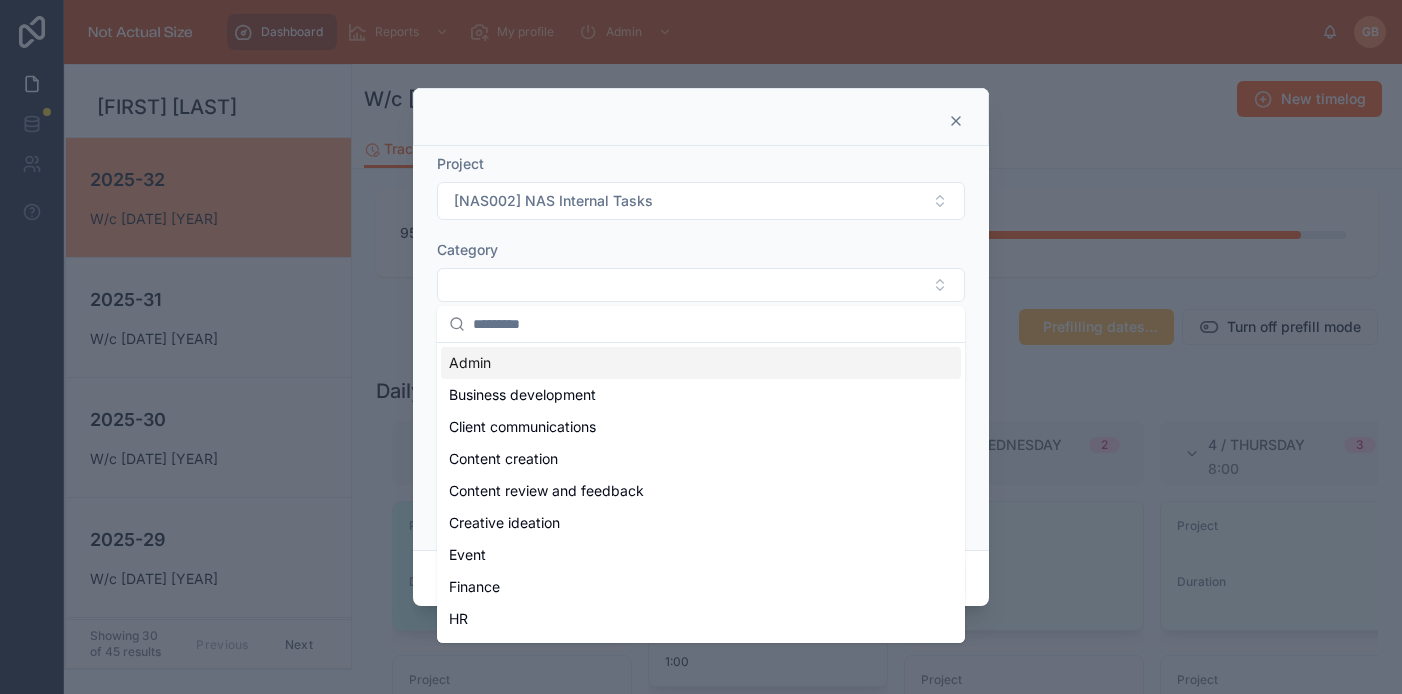 click on "Admin" at bounding box center [701, 363] 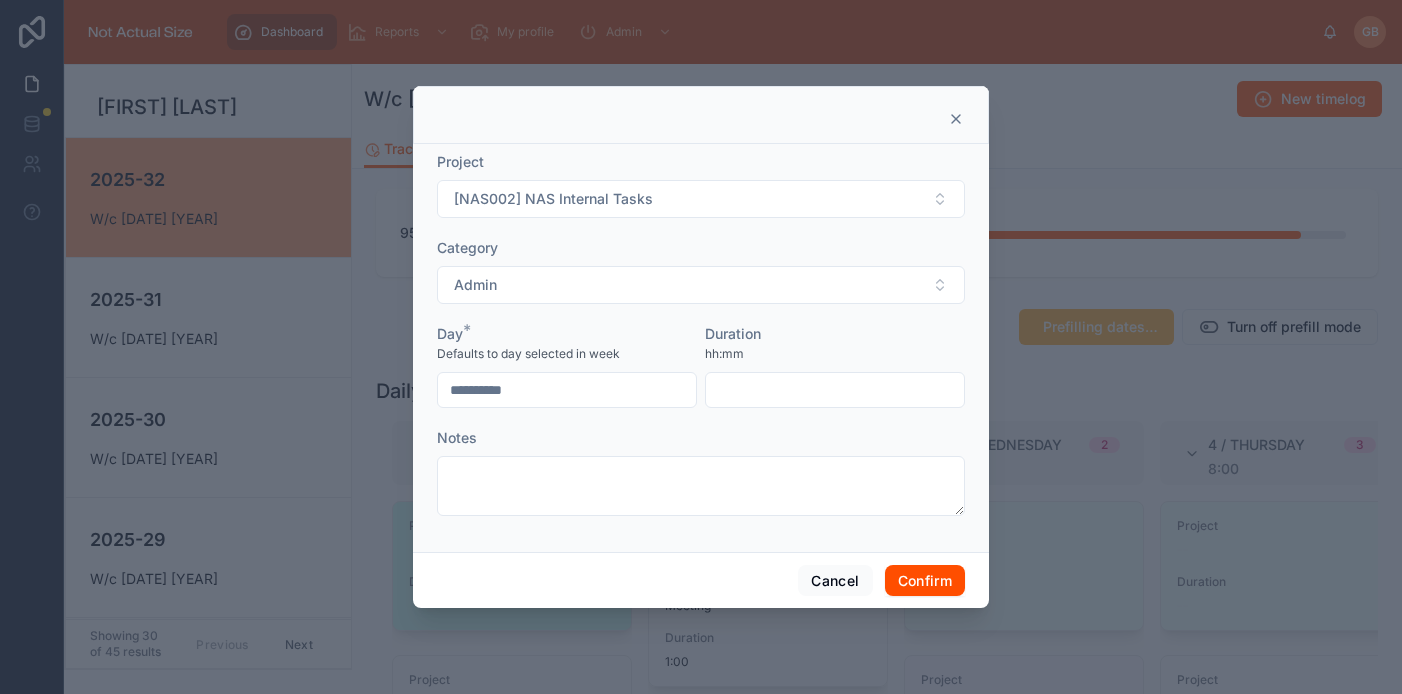 click at bounding box center (835, 390) 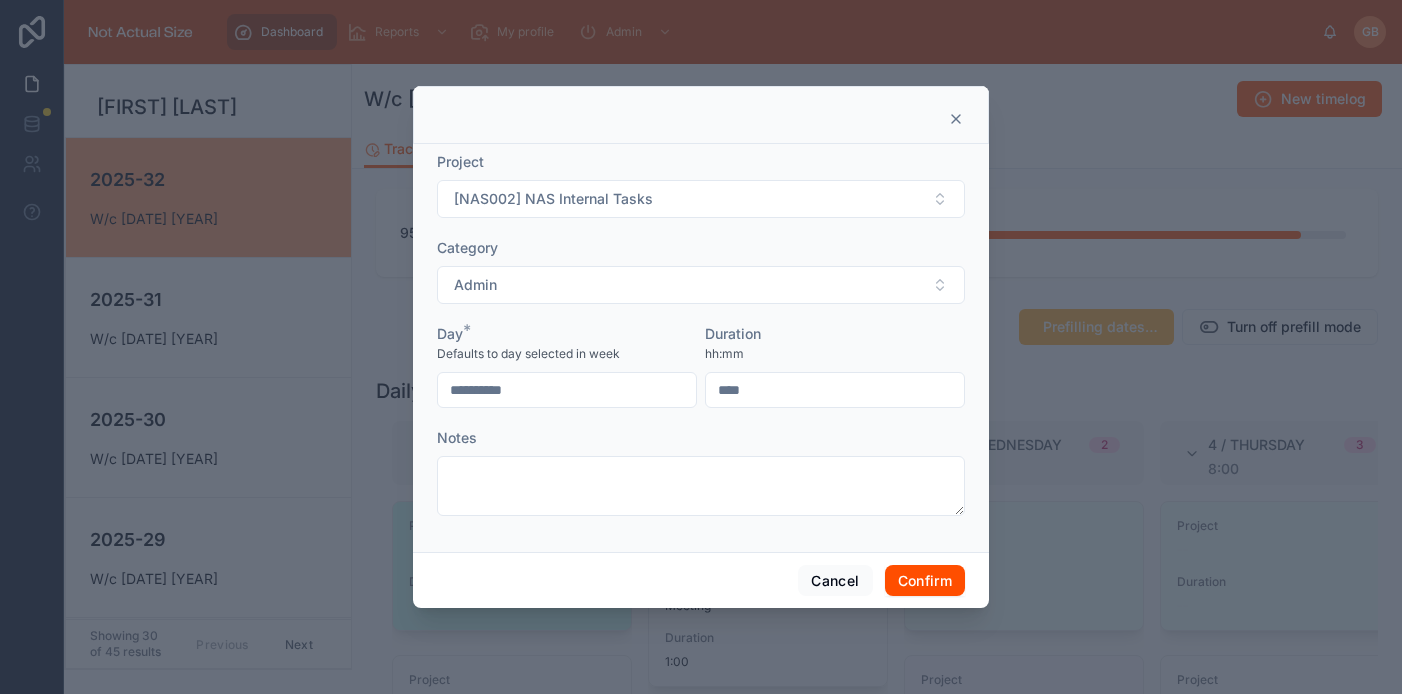 type on "****" 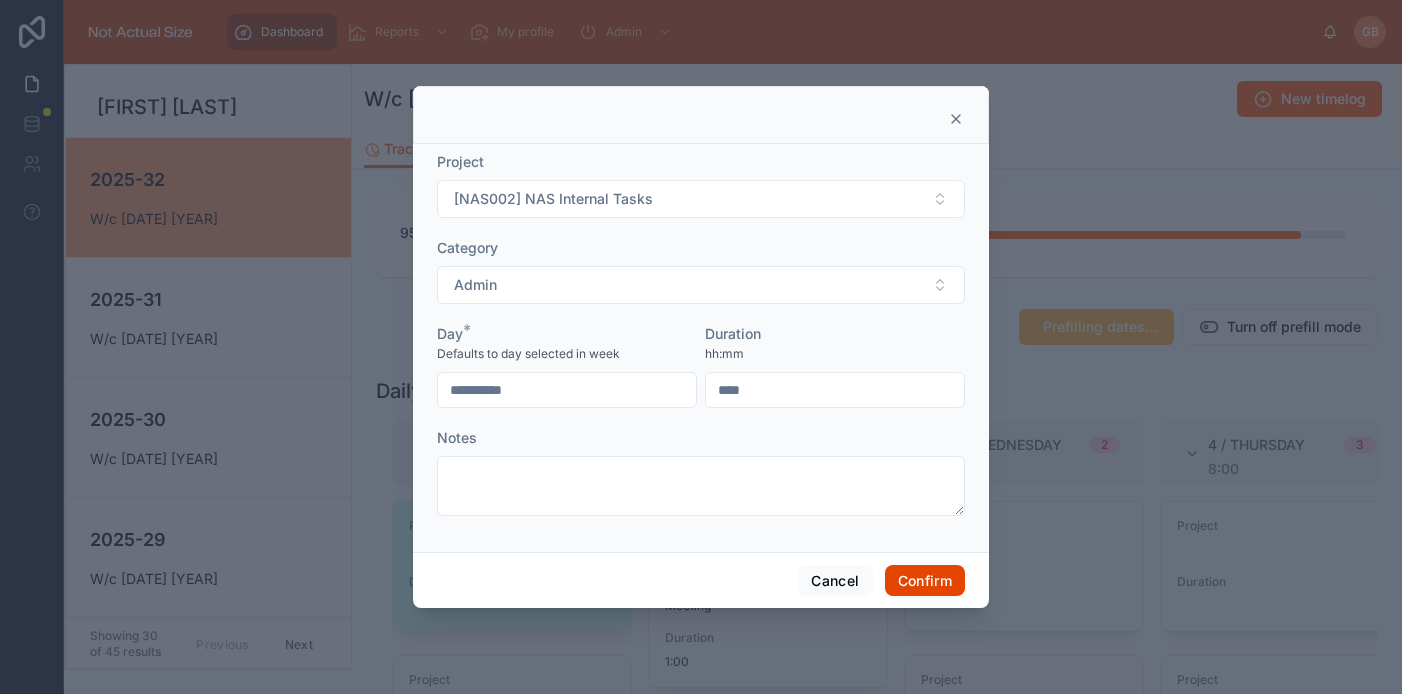 click on "Confirm" at bounding box center [925, 581] 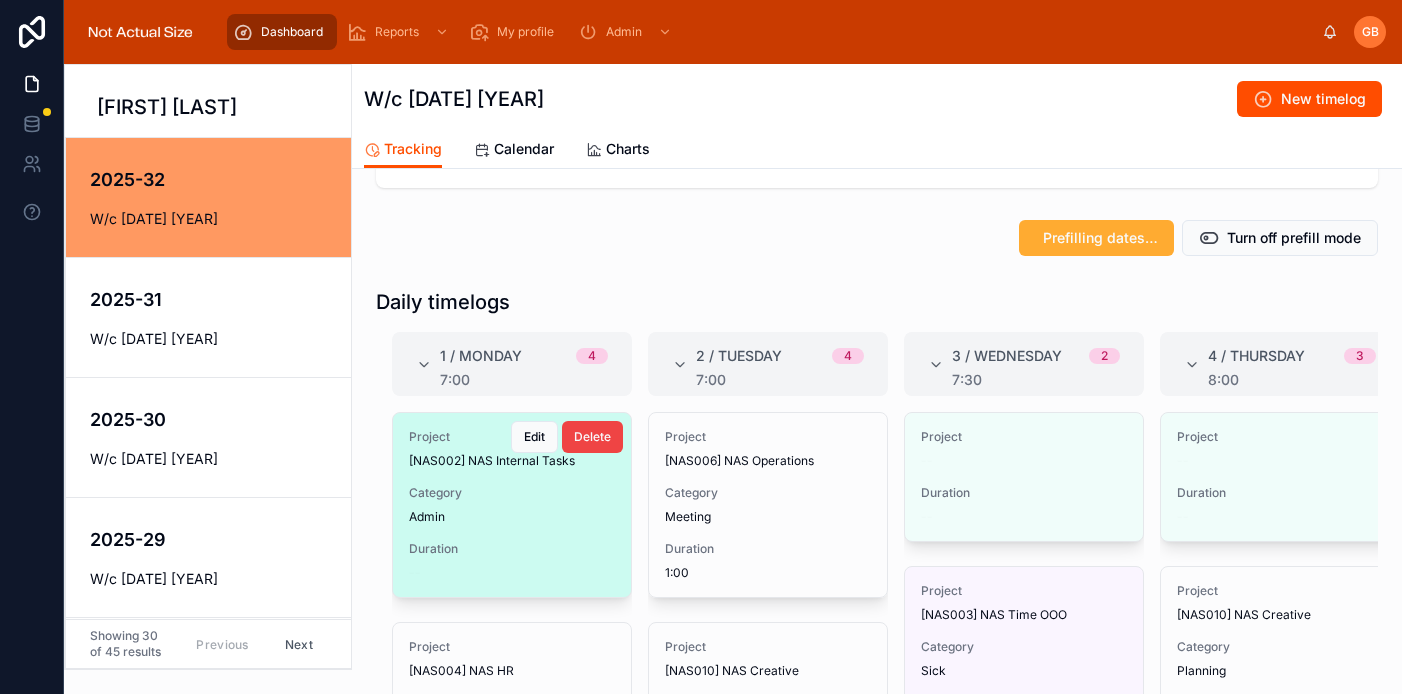 scroll, scrollTop: 255, scrollLeft: 0, axis: vertical 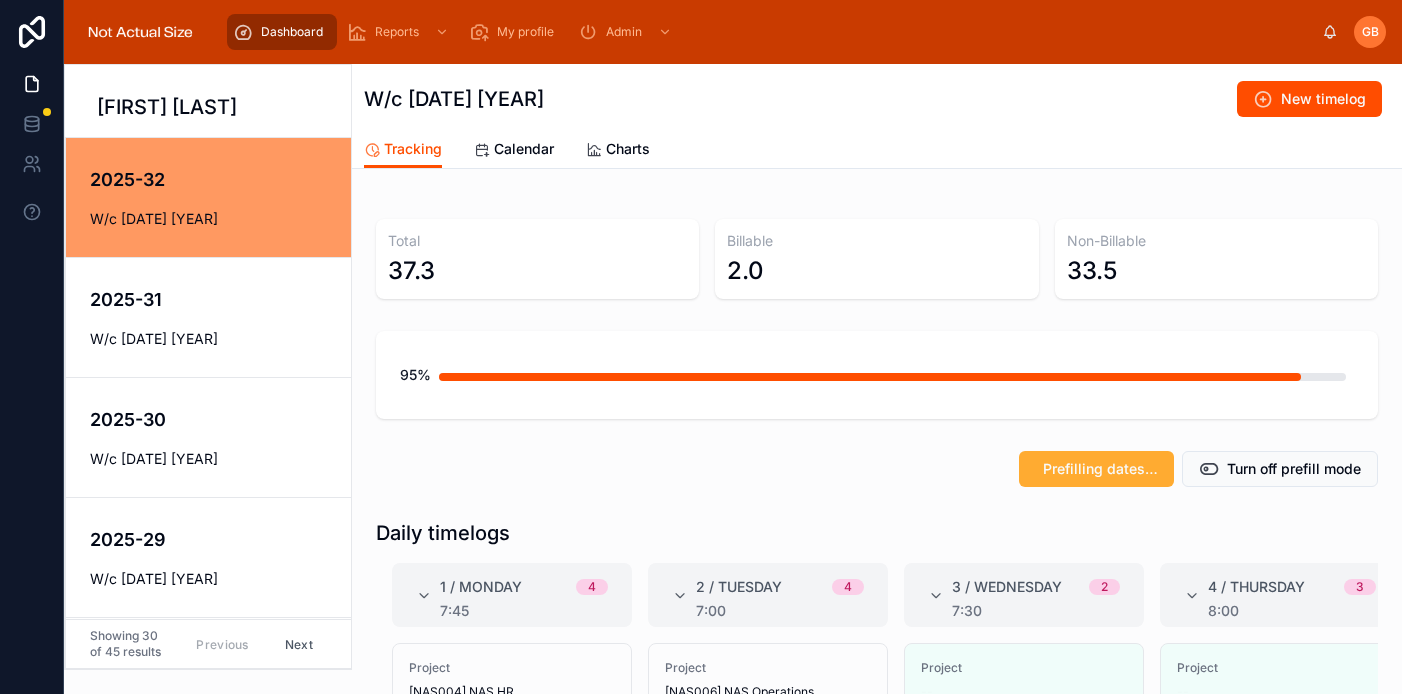 click on "Prefilling dates… Turn off prefill mode" at bounding box center [877, 469] 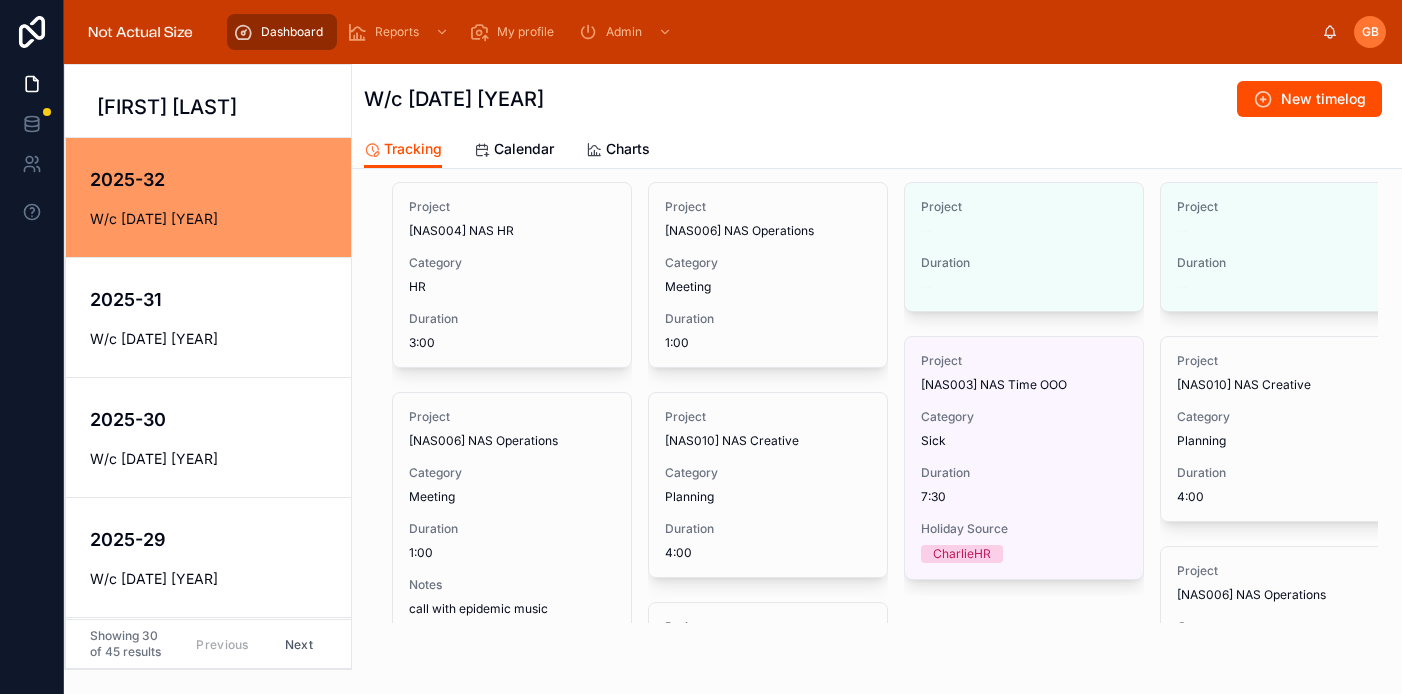 scroll, scrollTop: 525, scrollLeft: 0, axis: vertical 